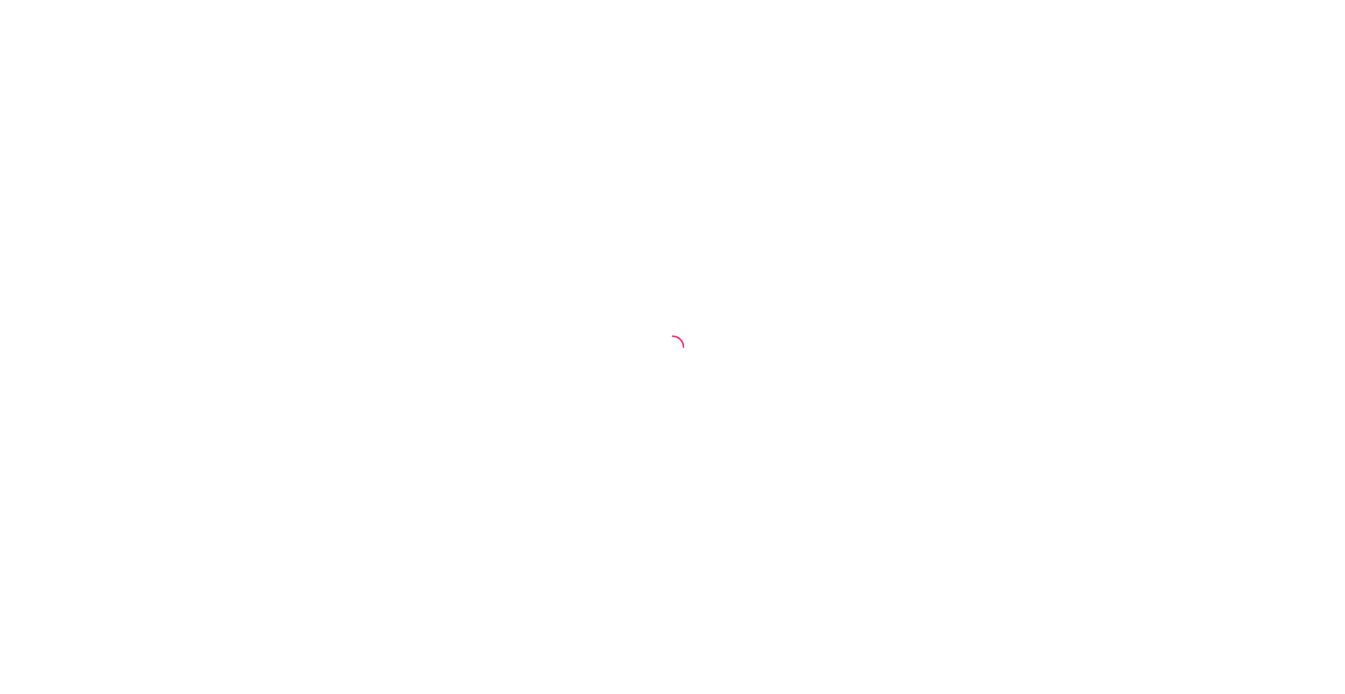 scroll, scrollTop: 0, scrollLeft: 0, axis: both 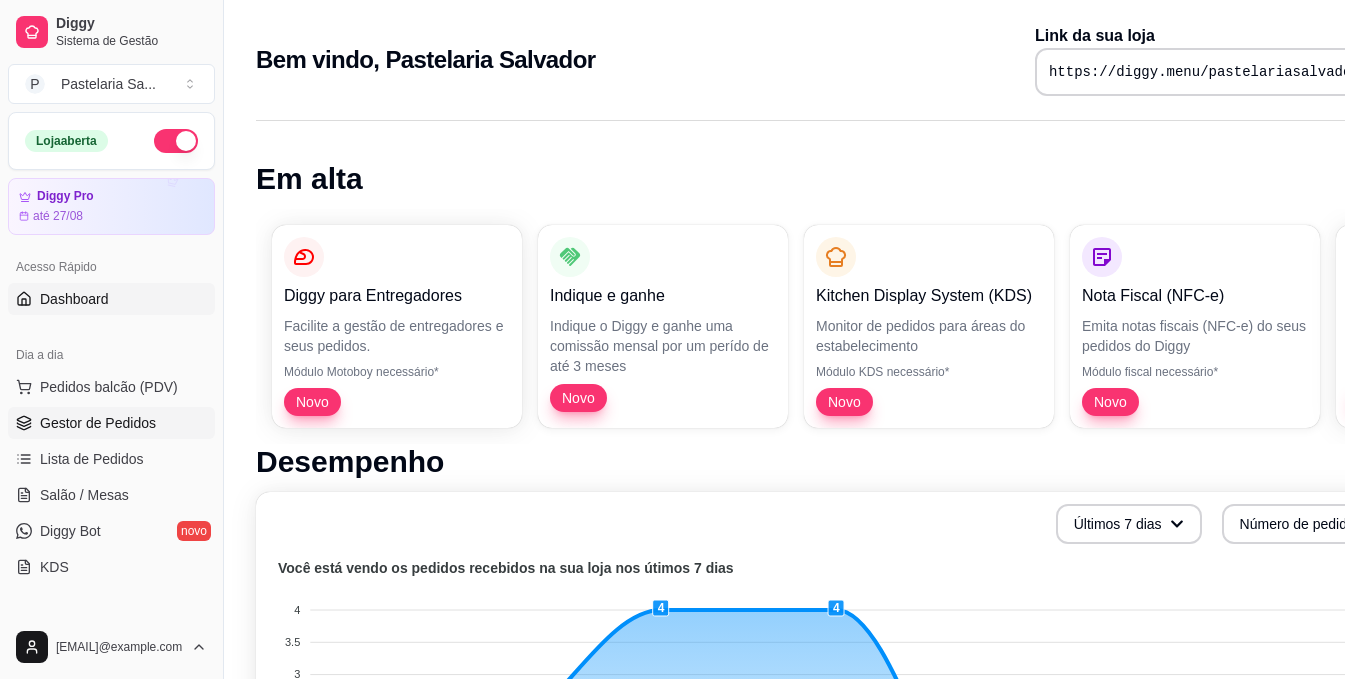 click on "Gestor de Pedidos" at bounding box center (98, 423) 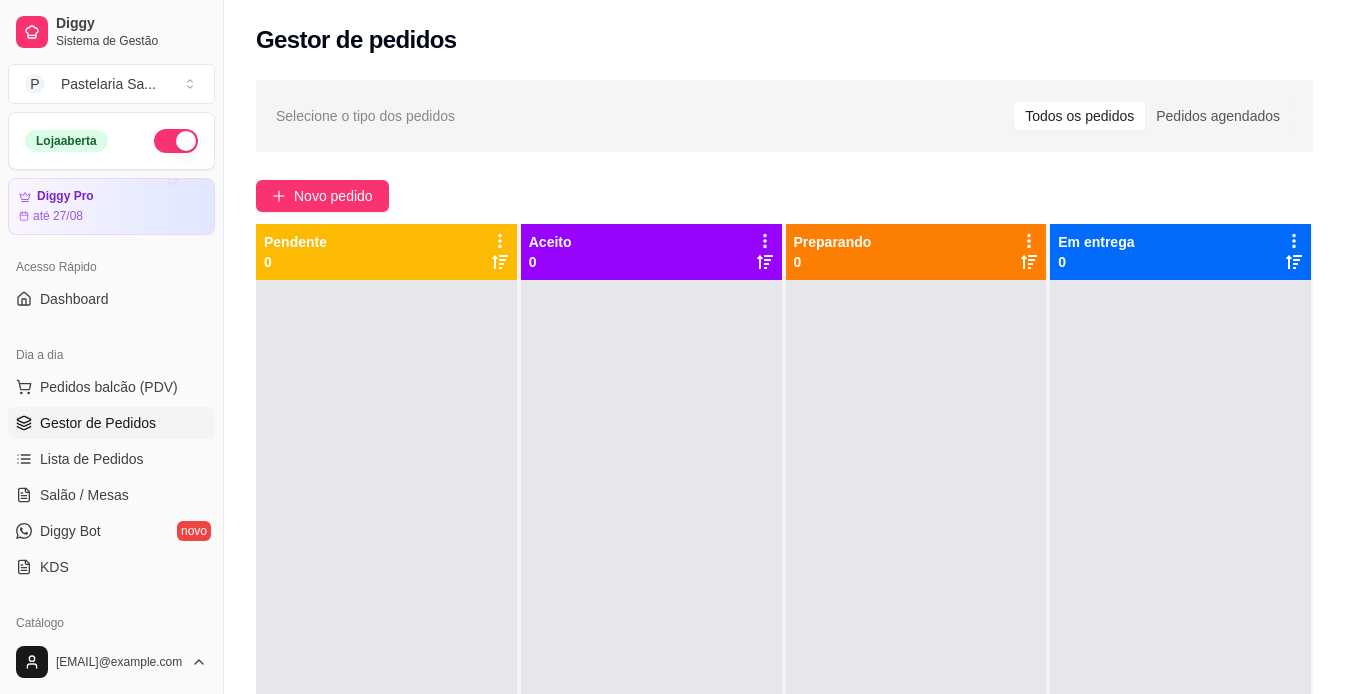 click on "Novo pedido" at bounding box center [784, 196] 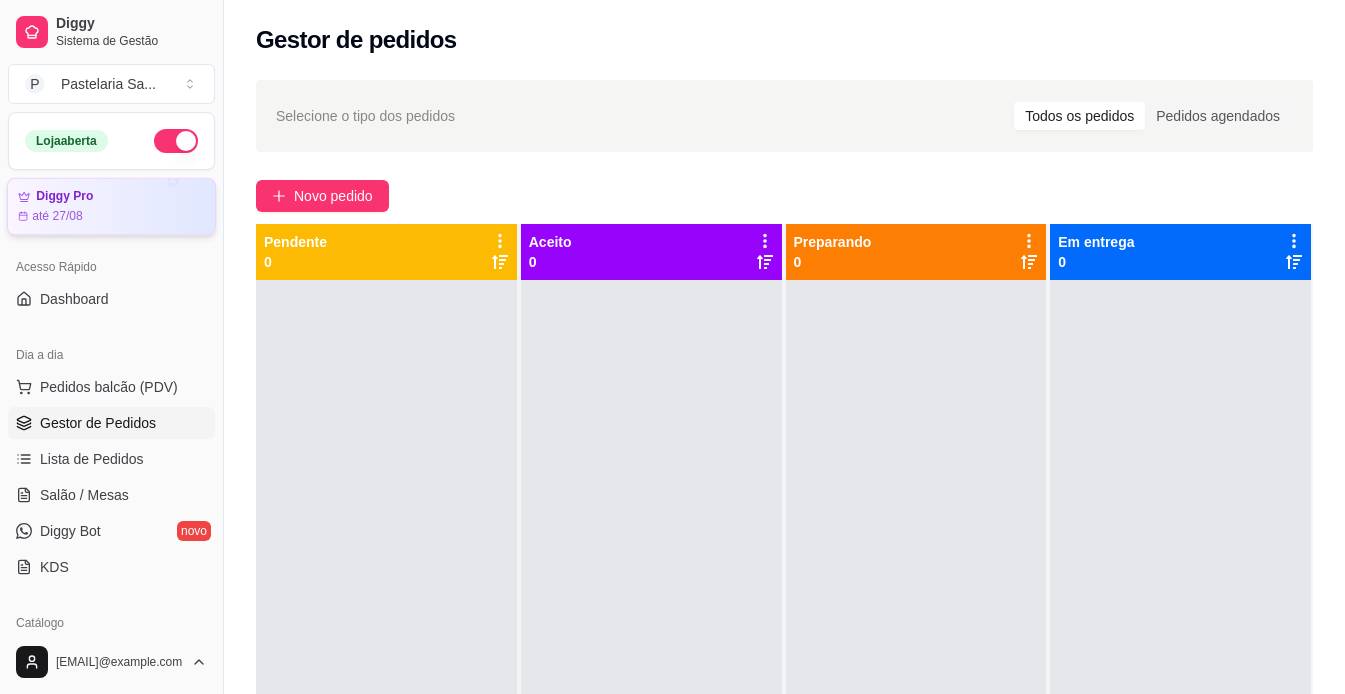 click on "até 27/08" at bounding box center (111, 216) 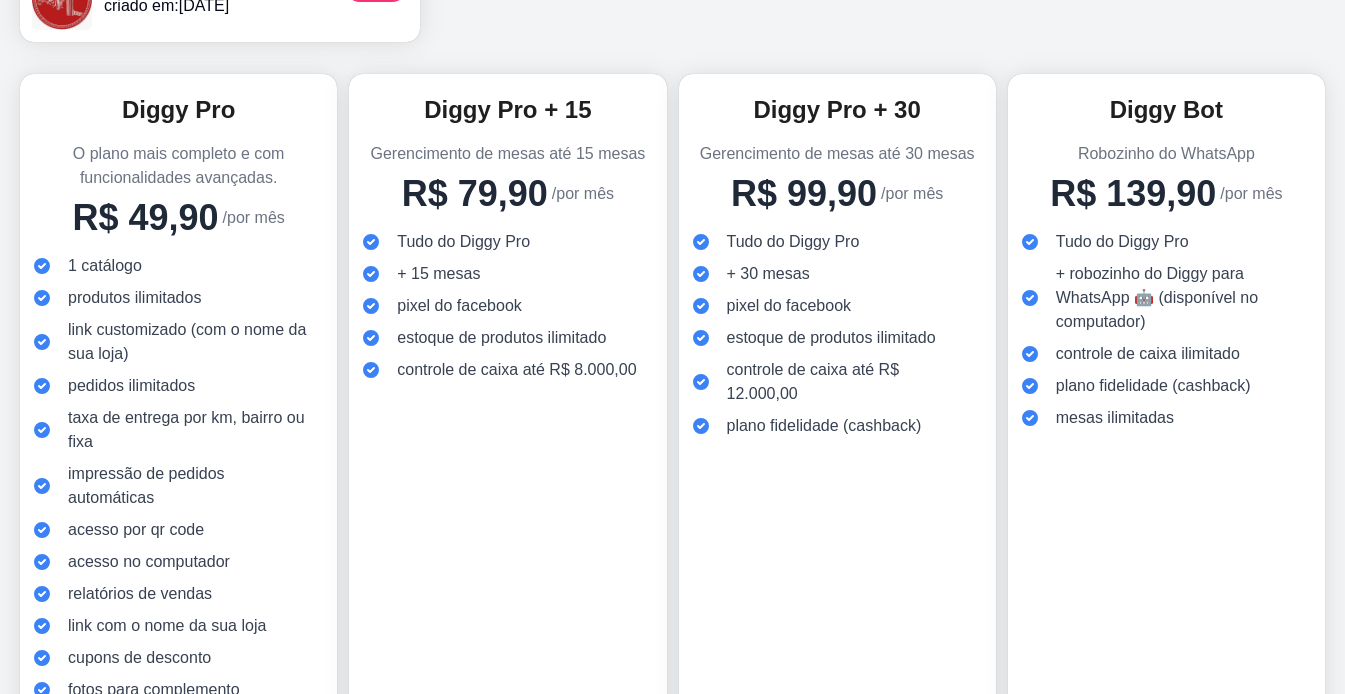 scroll, scrollTop: 26, scrollLeft: 0, axis: vertical 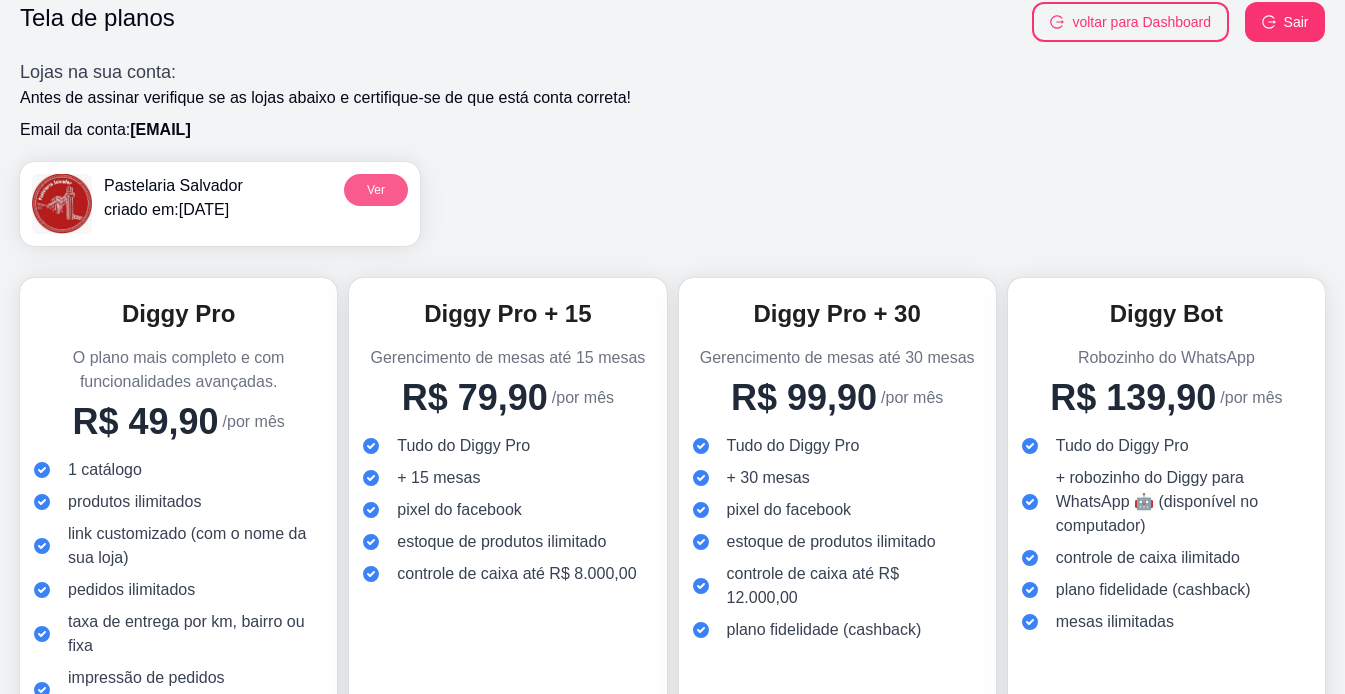 click on "Ver" at bounding box center [376, 190] 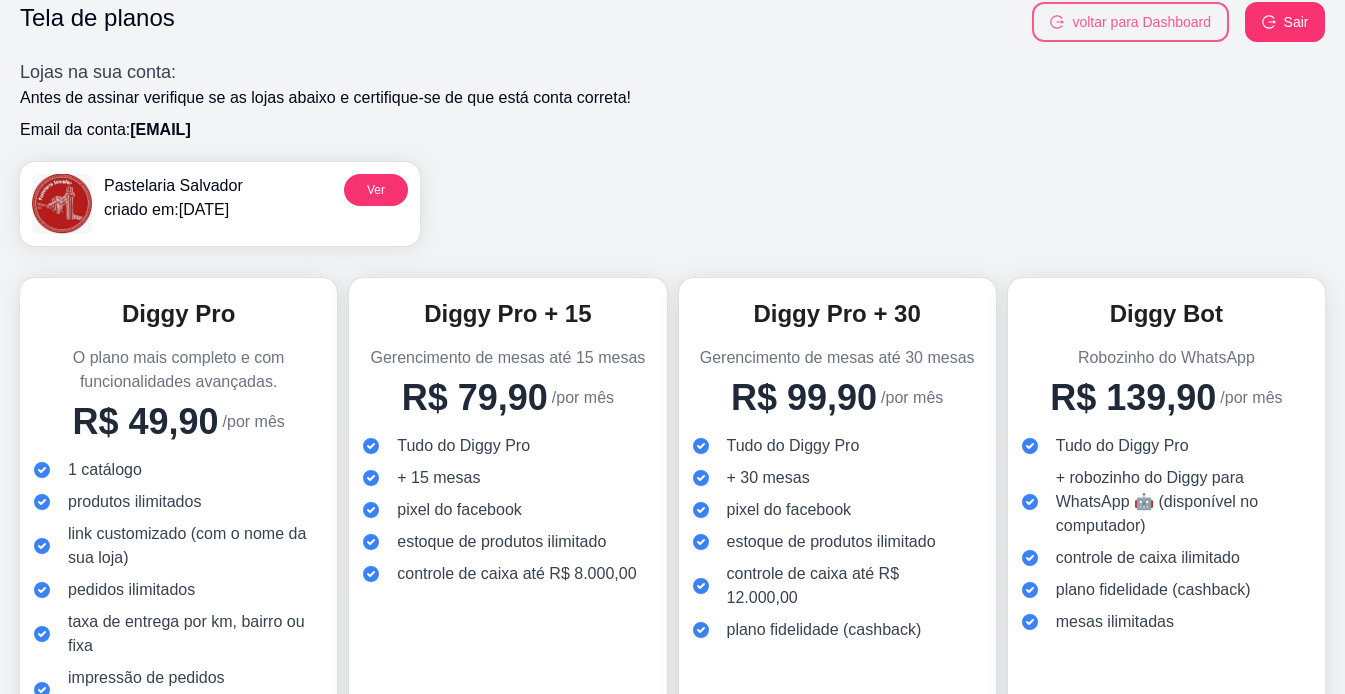 click on "voltar para Dashboard" at bounding box center (1130, 22) 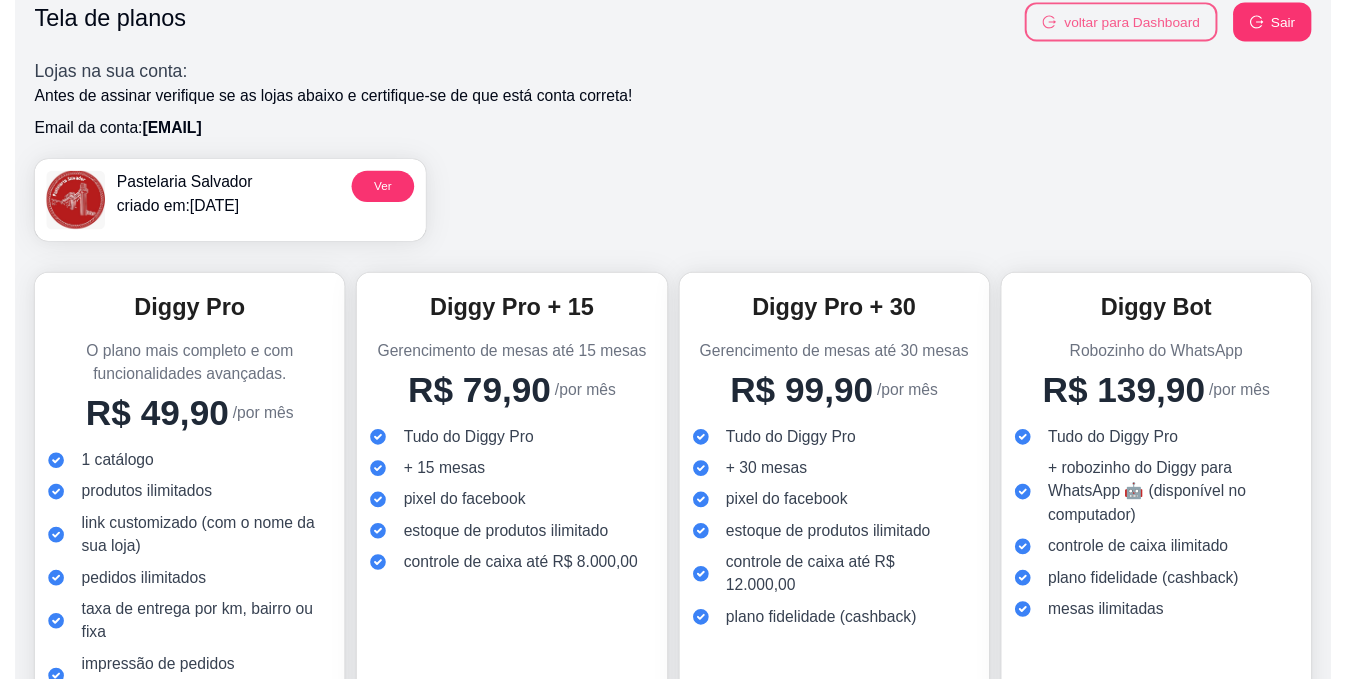 scroll, scrollTop: 0, scrollLeft: 0, axis: both 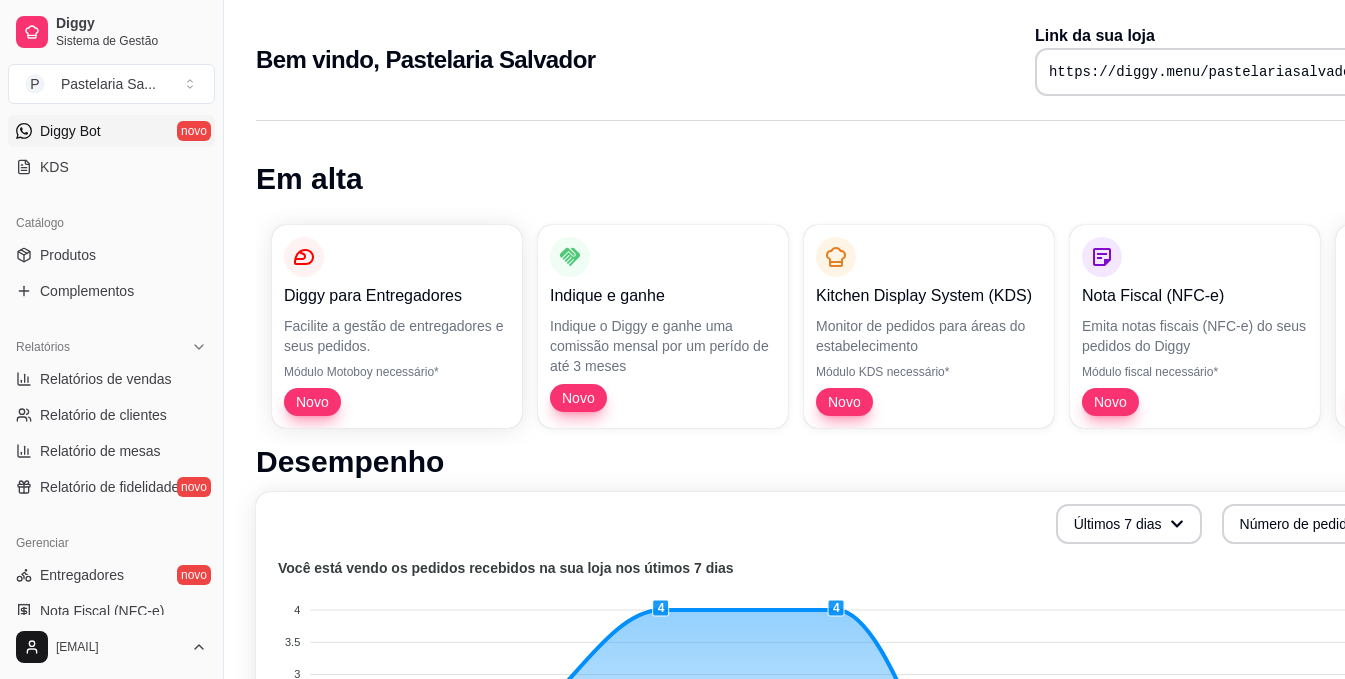 click on "Diggy Bot novo" at bounding box center (111, 131) 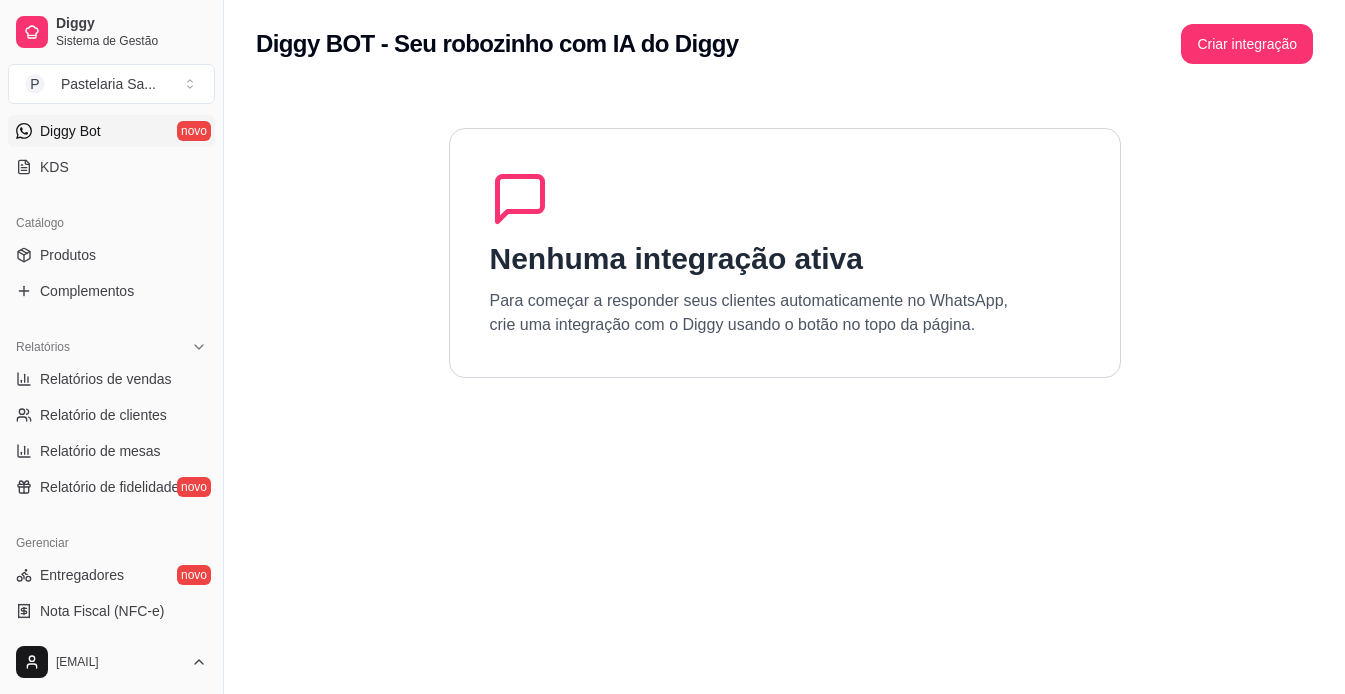 click on "Criar integração" at bounding box center [1247, 44] 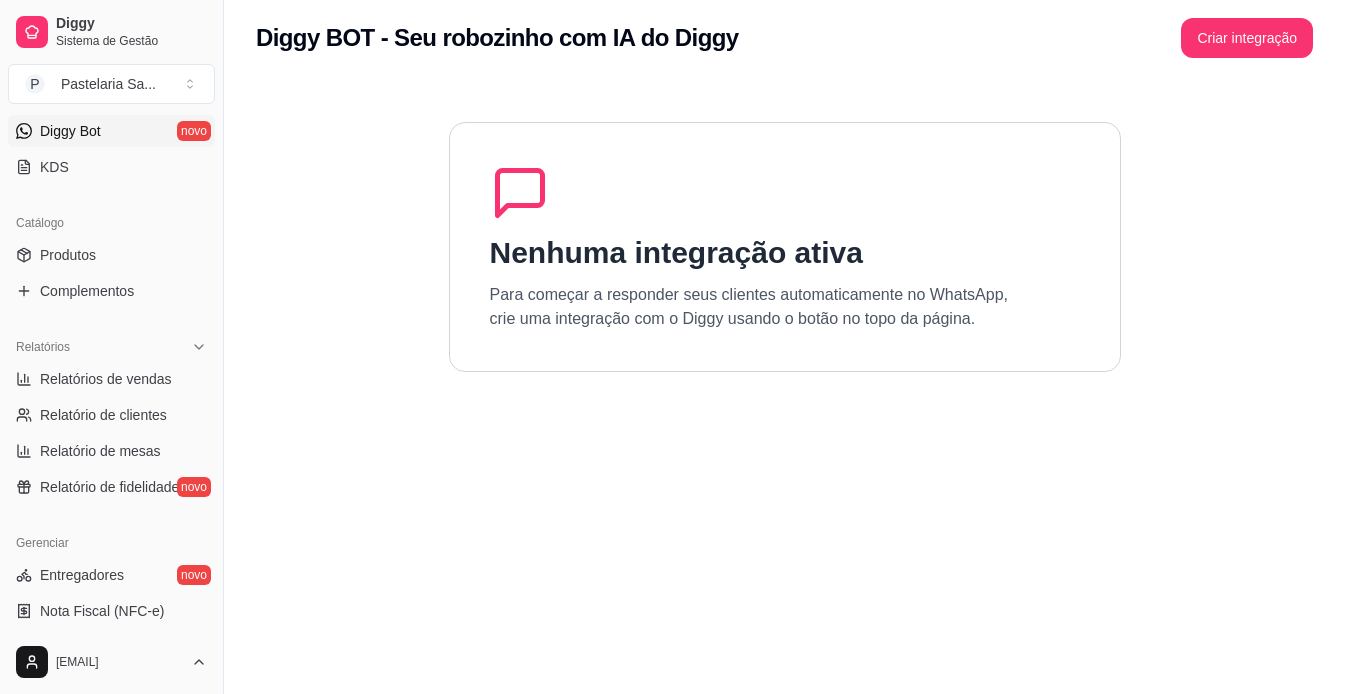 scroll, scrollTop: 0, scrollLeft: 0, axis: both 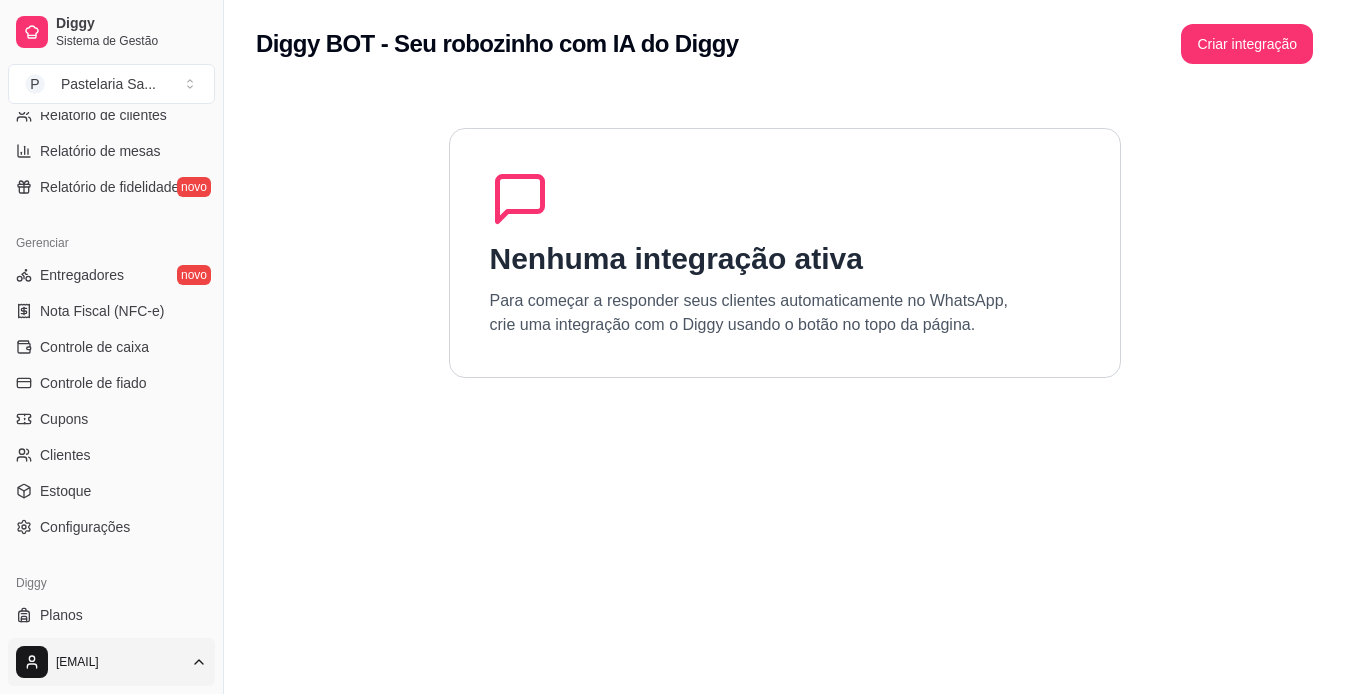 click on "Diggy Sistema de Gestão P Pastelaria Sa ... Loja  aberta Diggy Pro até [DATE] Acesso Rápido Dashboard Dia a dia Pedidos balcão (PDV) Gestor de Pedidos Lista de Pedidos Salão / Mesas Diggy Bot novo KDS Catálogo Produtos Complementos Relatórios Relatórios de vendas Relatório de clientes Relatório de mesas Relatório de fidelidade novo Gerenciar Entregadores novo Nota Fiscal (NFC-e) Controle de caixa Controle de fiado Cupons Clientes Estoque Configurações Diggy Planos Precisa de ajuda? [EMAIL] Toggle Sidebar Sistema de Gestão Diggy Diggy BOT - Seu robozinho com IA do Diggy Criar integração Nenhuma integração ativa Para começar a responder seus clientes automaticamente no WhatsApp, crie uma integração com o Diggy usando o botão no topo da página. Cardápio Digital Diggy © [YEAR]" at bounding box center (672, 347) 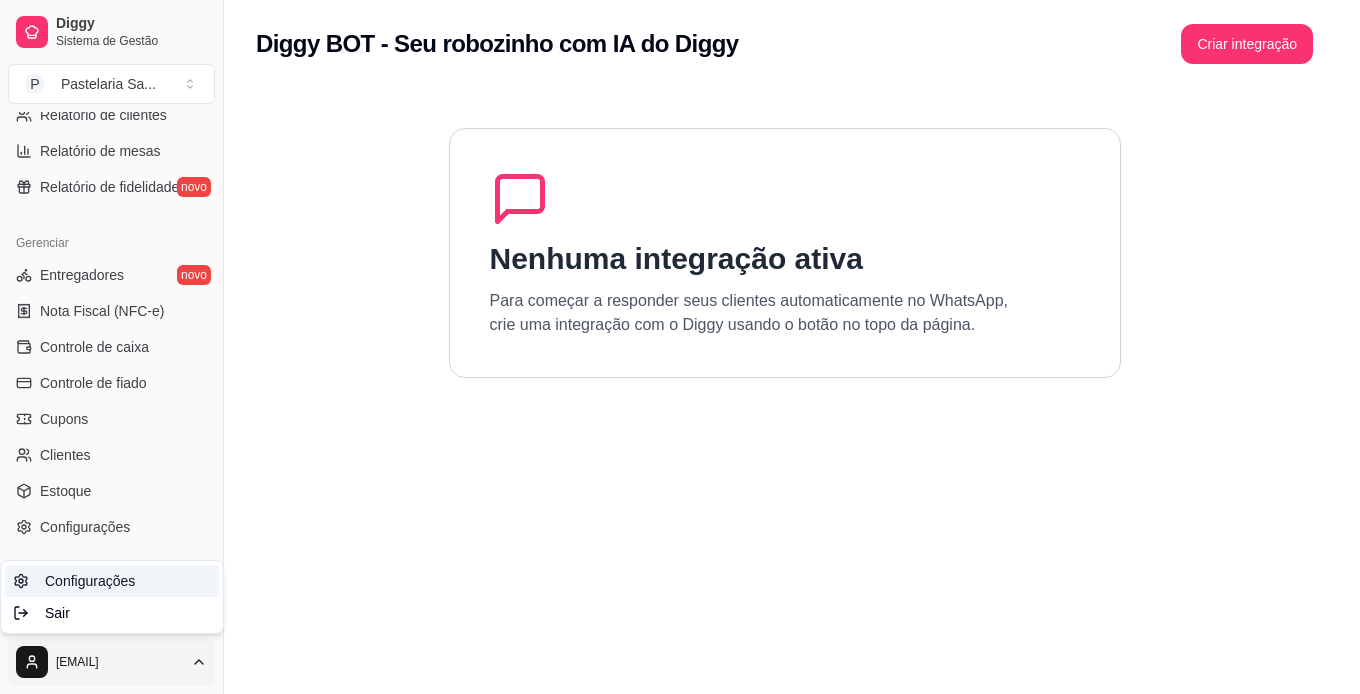 click on "Configurações" at bounding box center [112, 581] 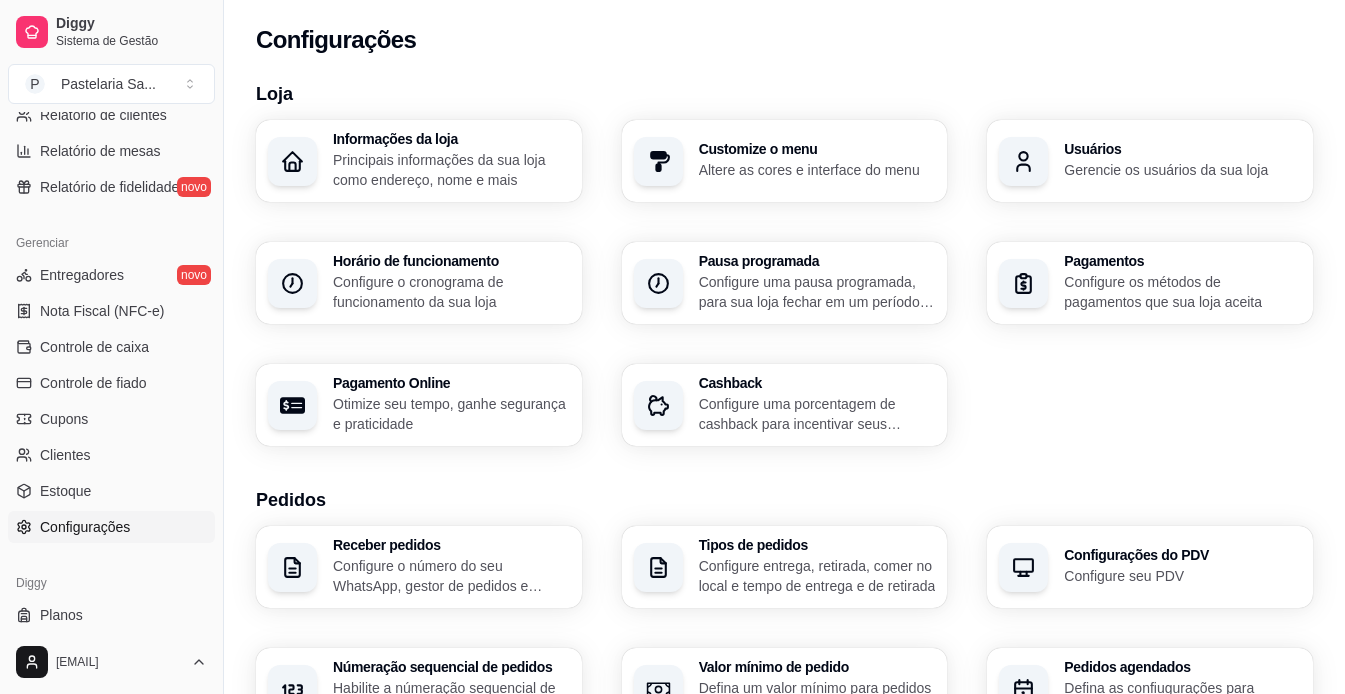 click on "Otimize seu tempo, ganhe segurança e praticidade" at bounding box center [451, 414] 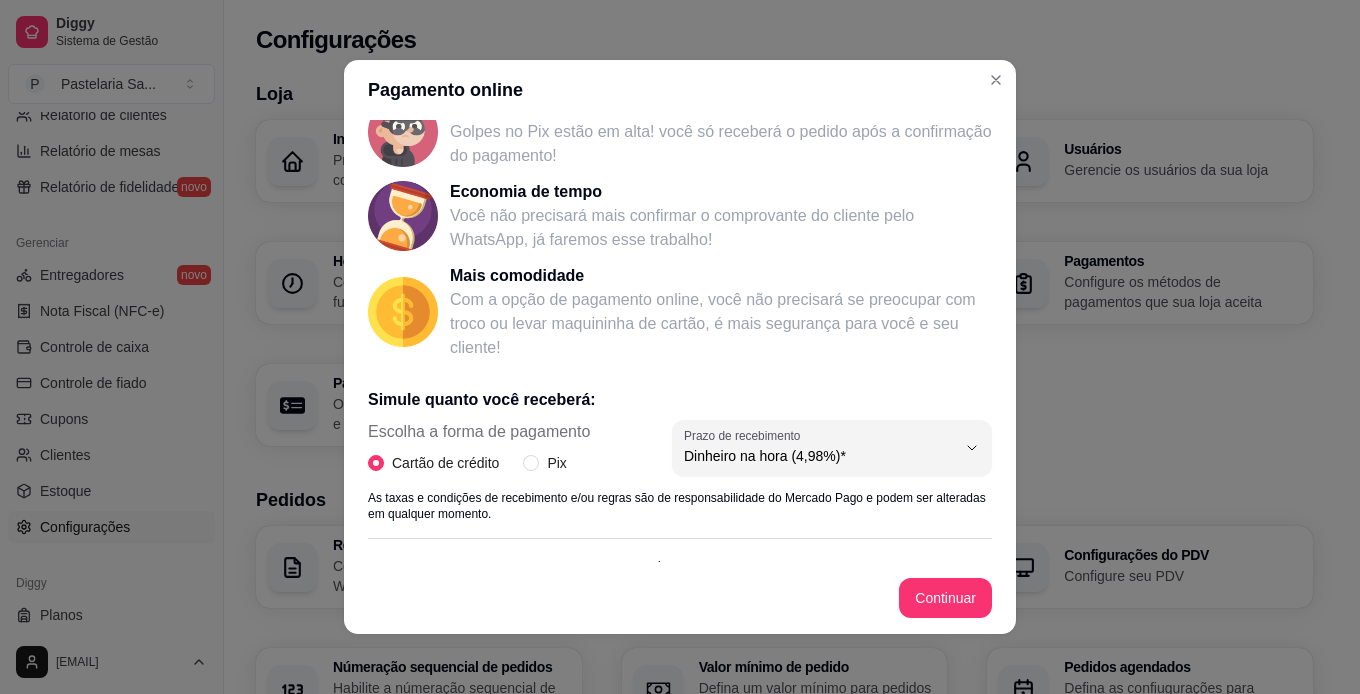 scroll, scrollTop: 363, scrollLeft: 0, axis: vertical 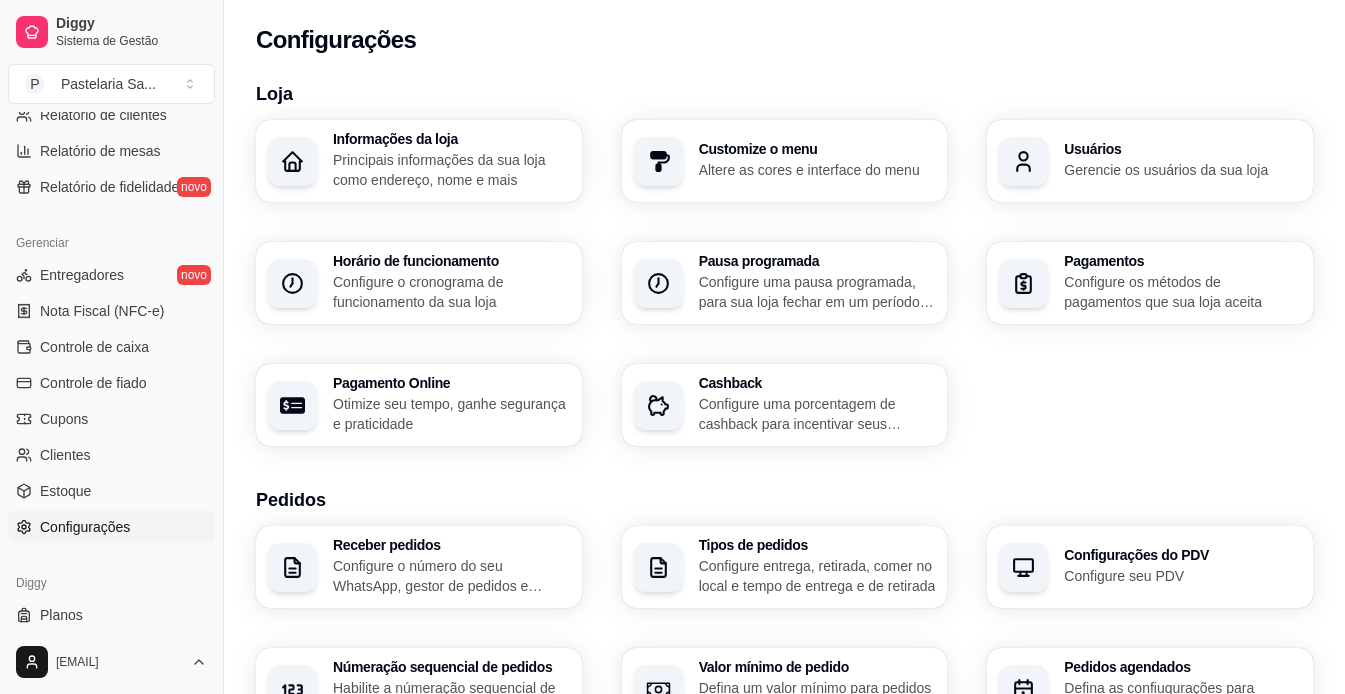 click on "Pagamentos Configure os métodos de pagamentos que sua loja aceita" at bounding box center [1150, 283] 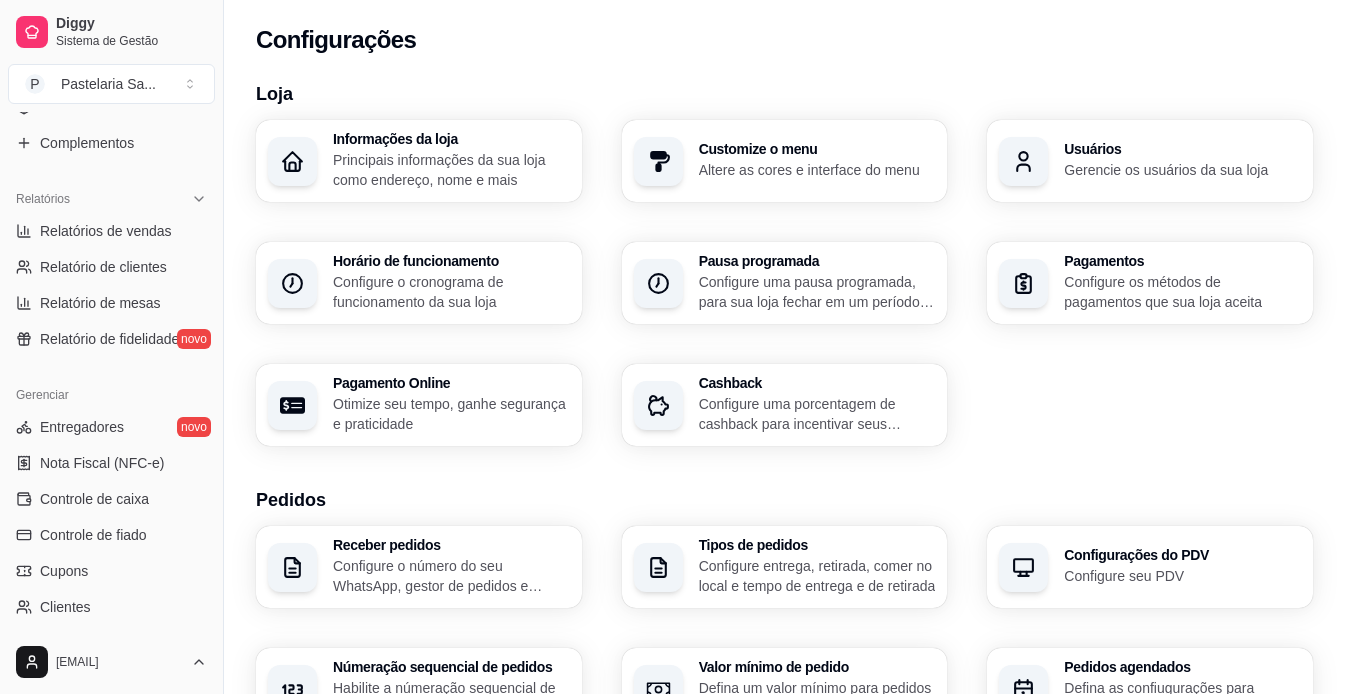 scroll, scrollTop: 300, scrollLeft: 0, axis: vertical 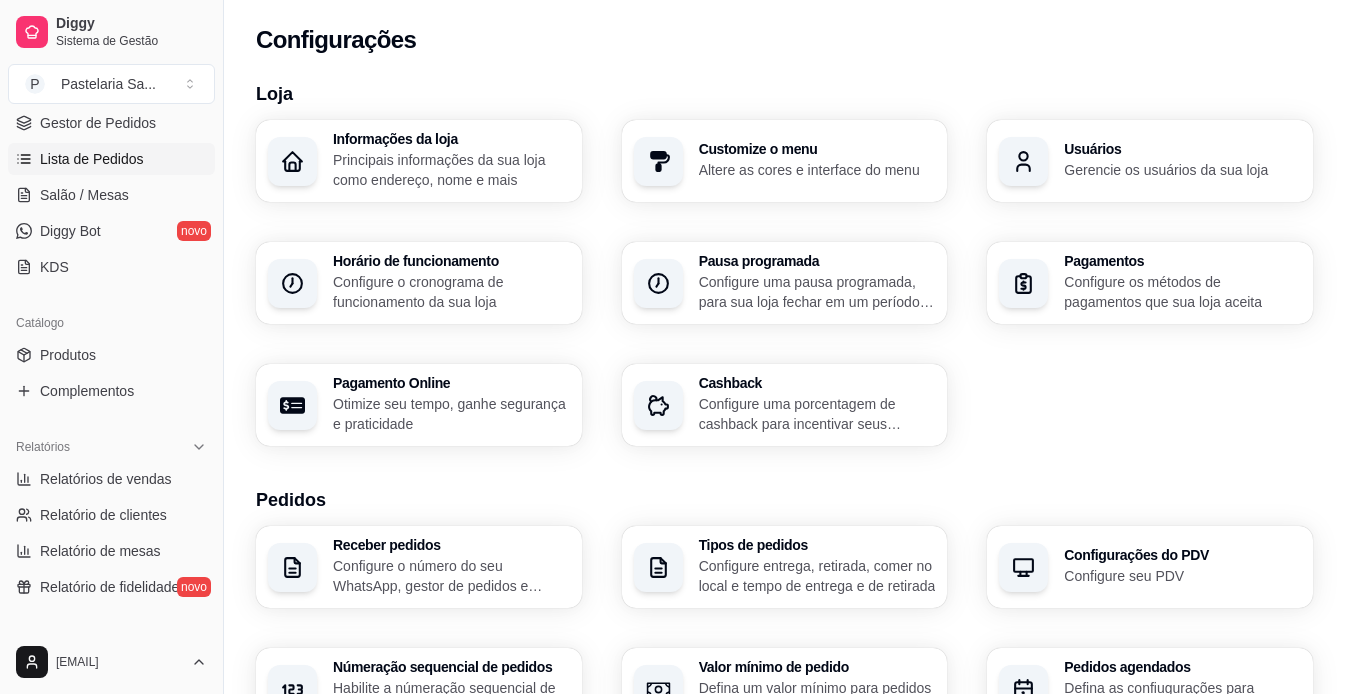 click on "Lista de Pedidos" at bounding box center (92, 159) 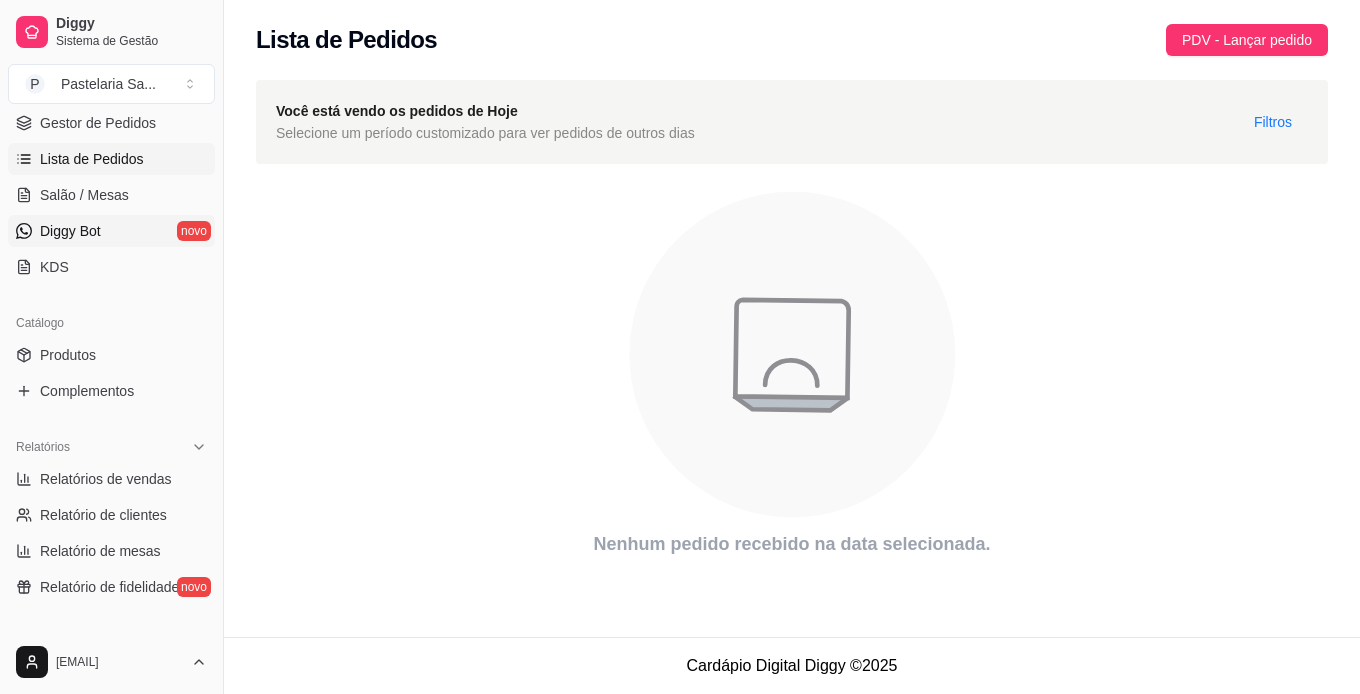 click on "Diggy Bot" at bounding box center (70, 231) 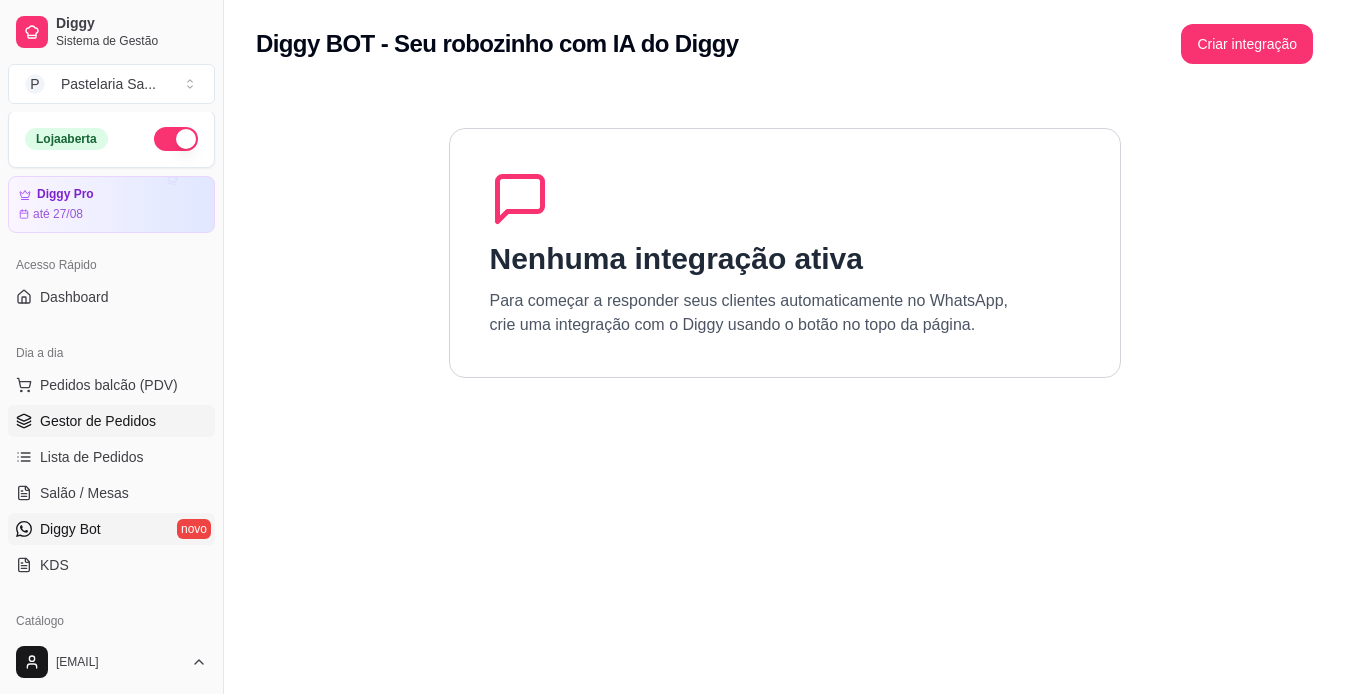 scroll, scrollTop: 0, scrollLeft: 0, axis: both 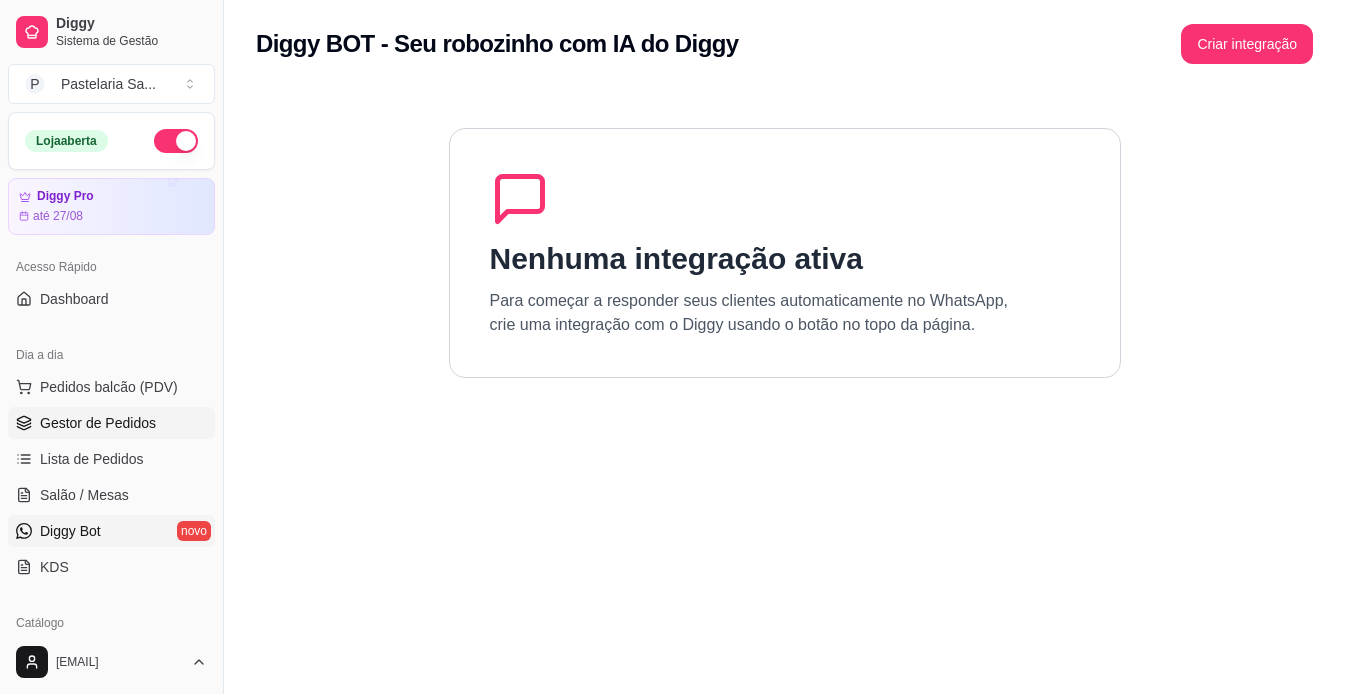 drag, startPoint x: 103, startPoint y: 419, endPoint x: 115, endPoint y: 414, distance: 13 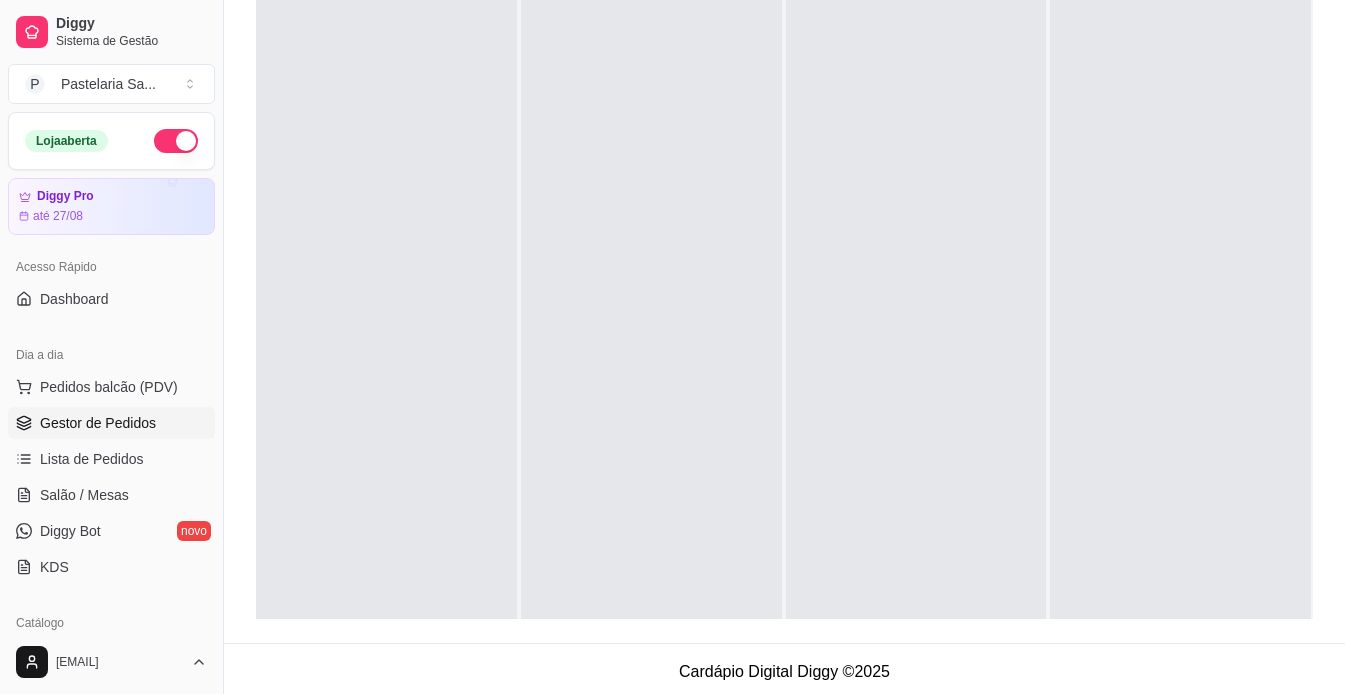 scroll, scrollTop: 300, scrollLeft: 0, axis: vertical 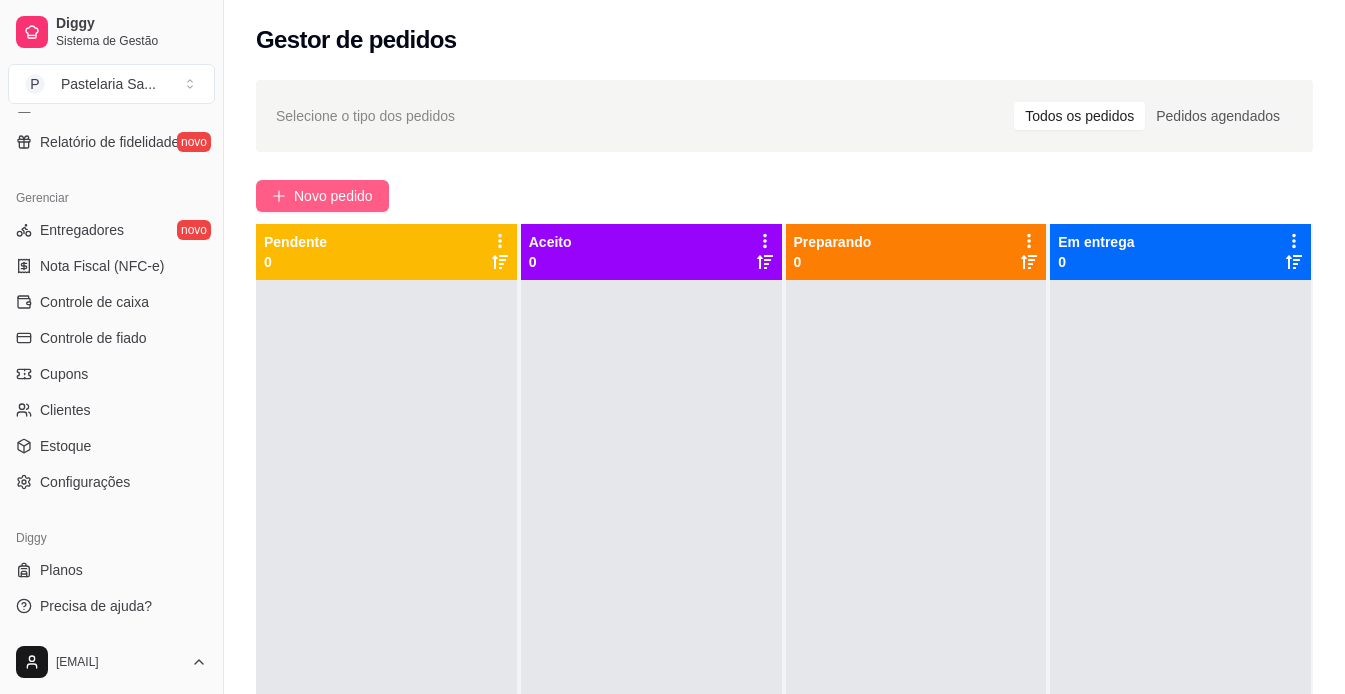 click on "Novo pedido" at bounding box center [333, 196] 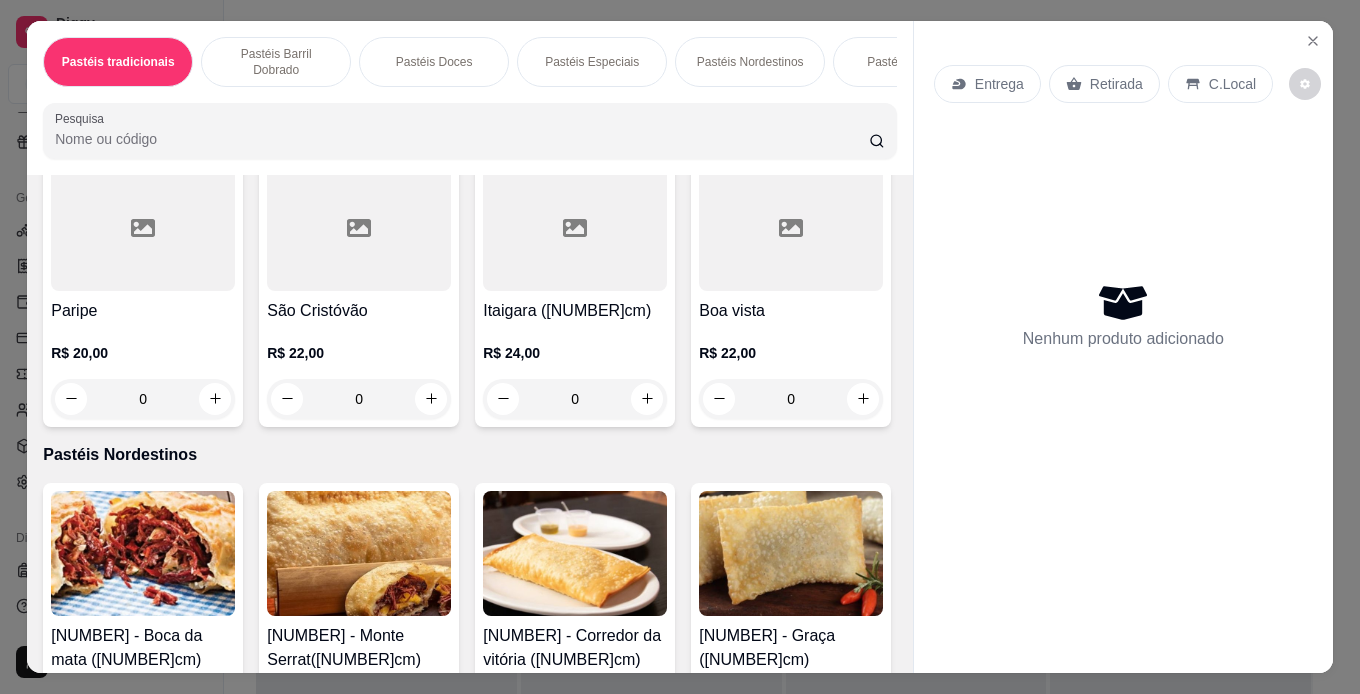 scroll, scrollTop: 2900, scrollLeft: 0, axis: vertical 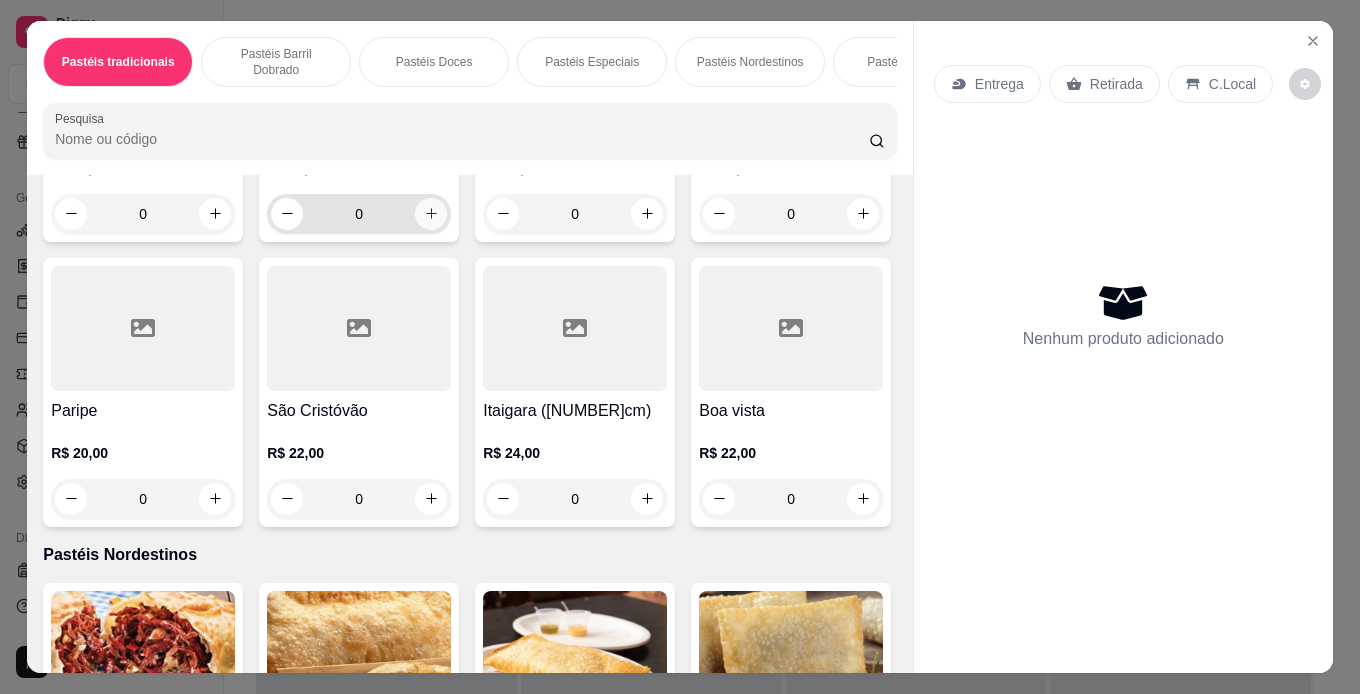 click 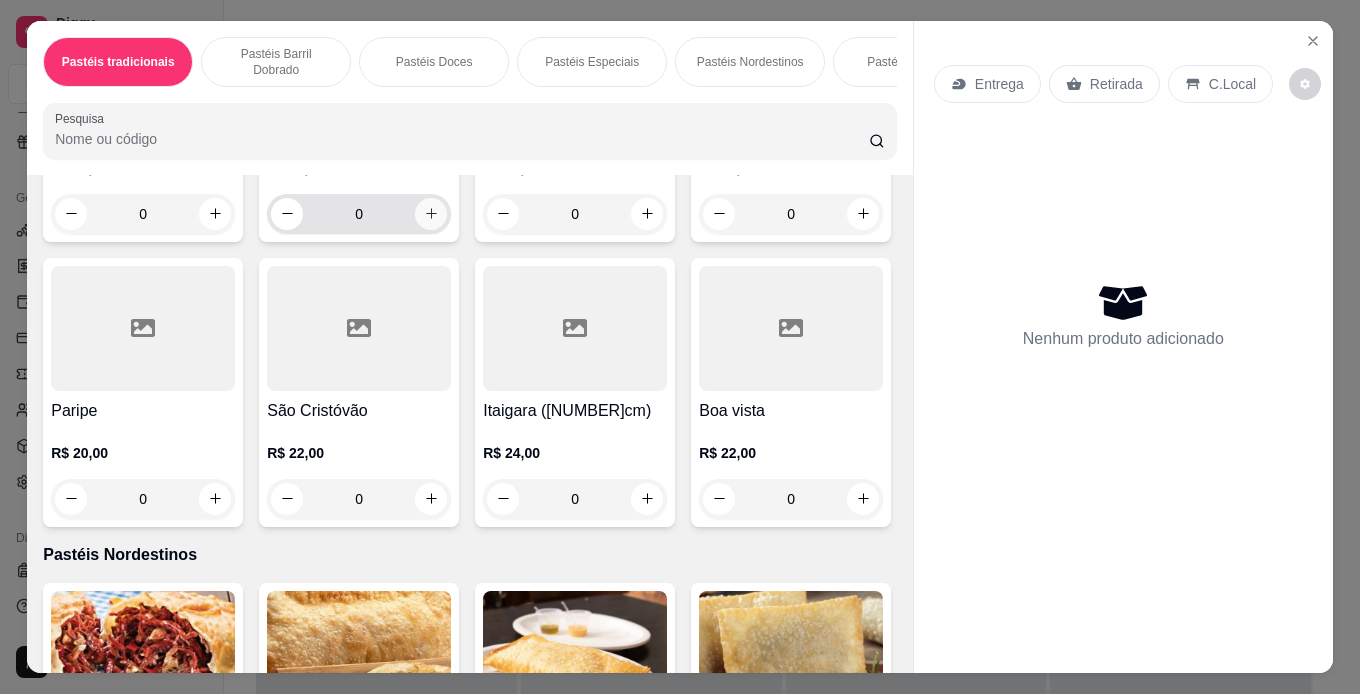 type on "1" 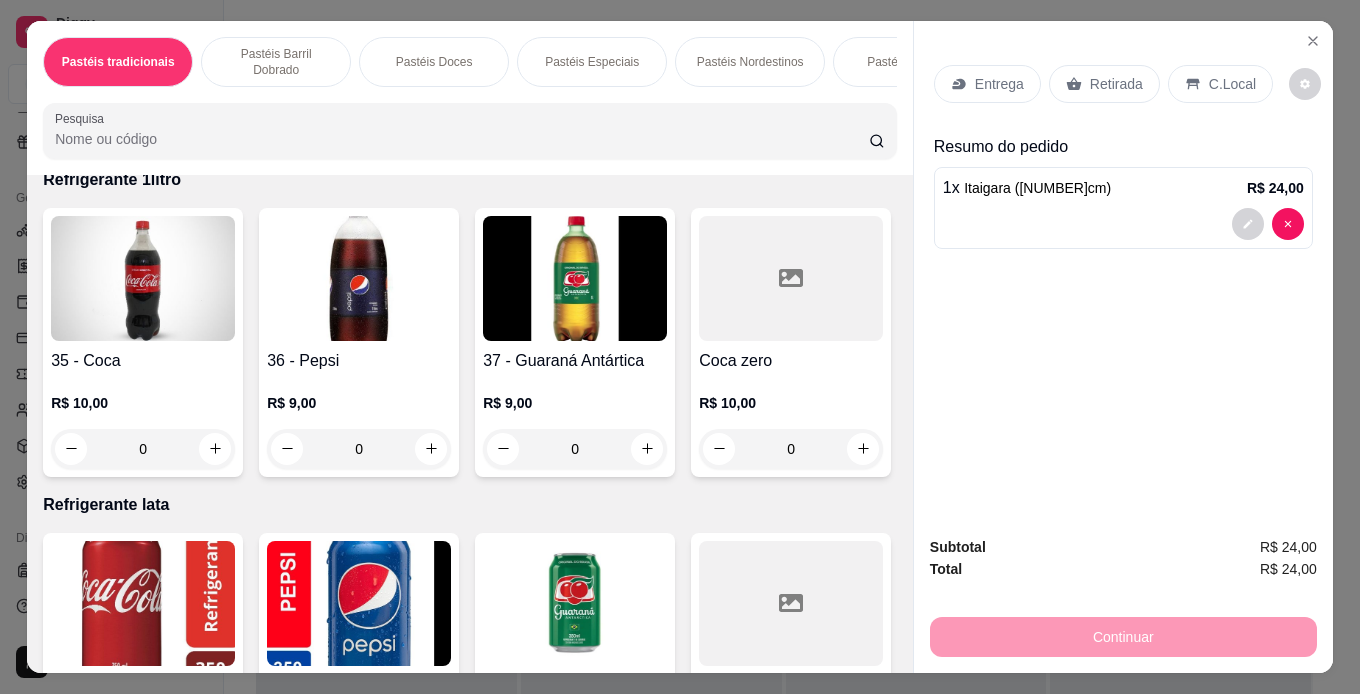 scroll, scrollTop: 5300, scrollLeft: 0, axis: vertical 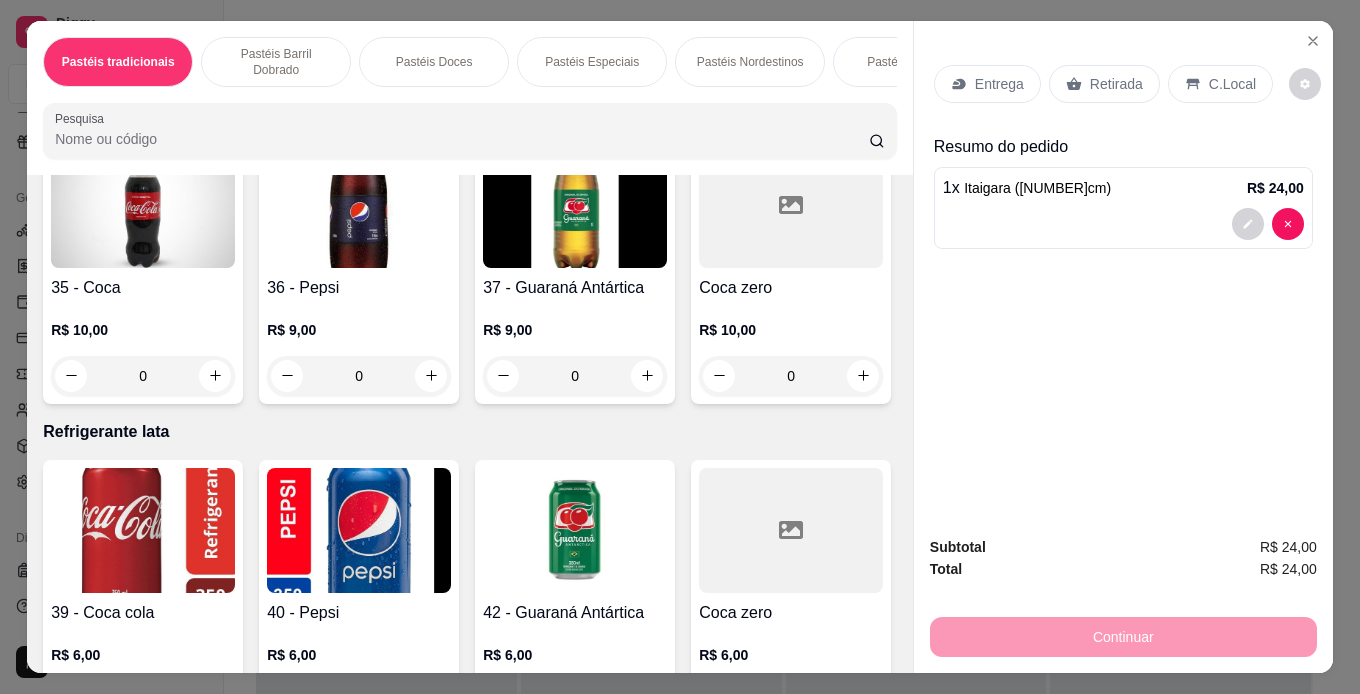 click 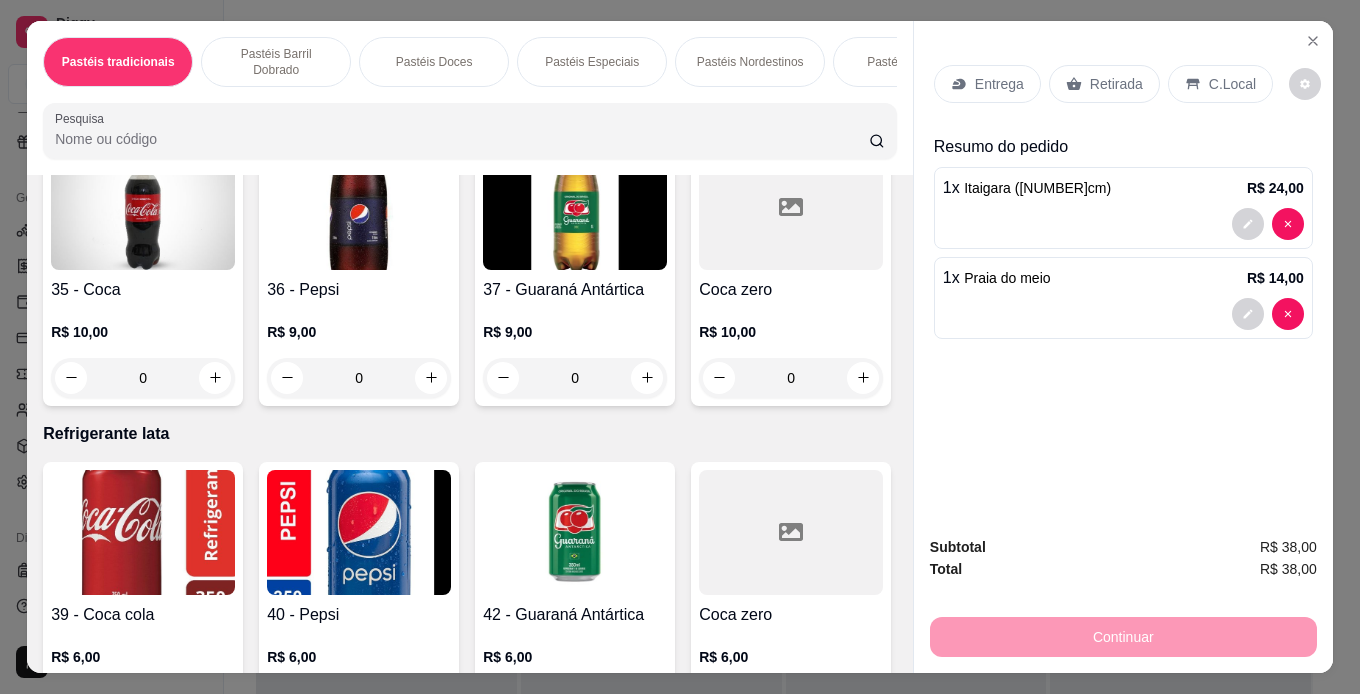 click on "Retirada" at bounding box center (1104, 84) 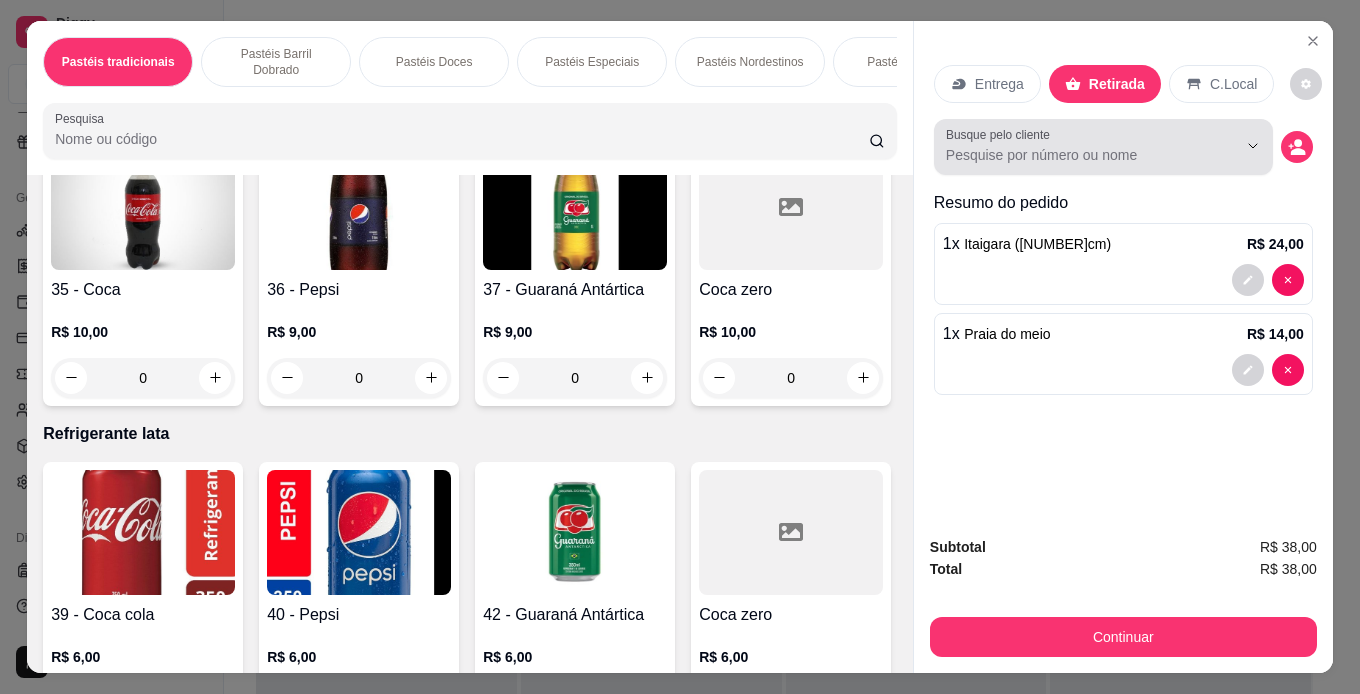 click on "Busque pelo cliente" at bounding box center (1075, 155) 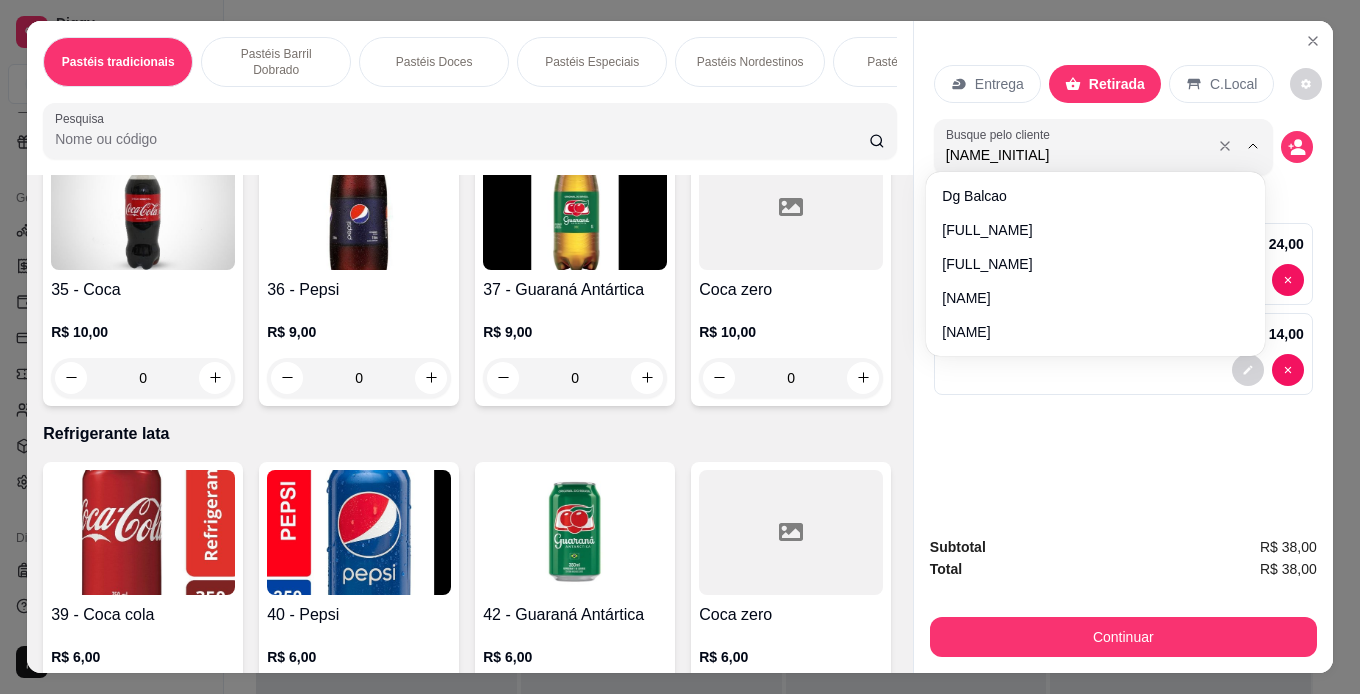 type on "duin" 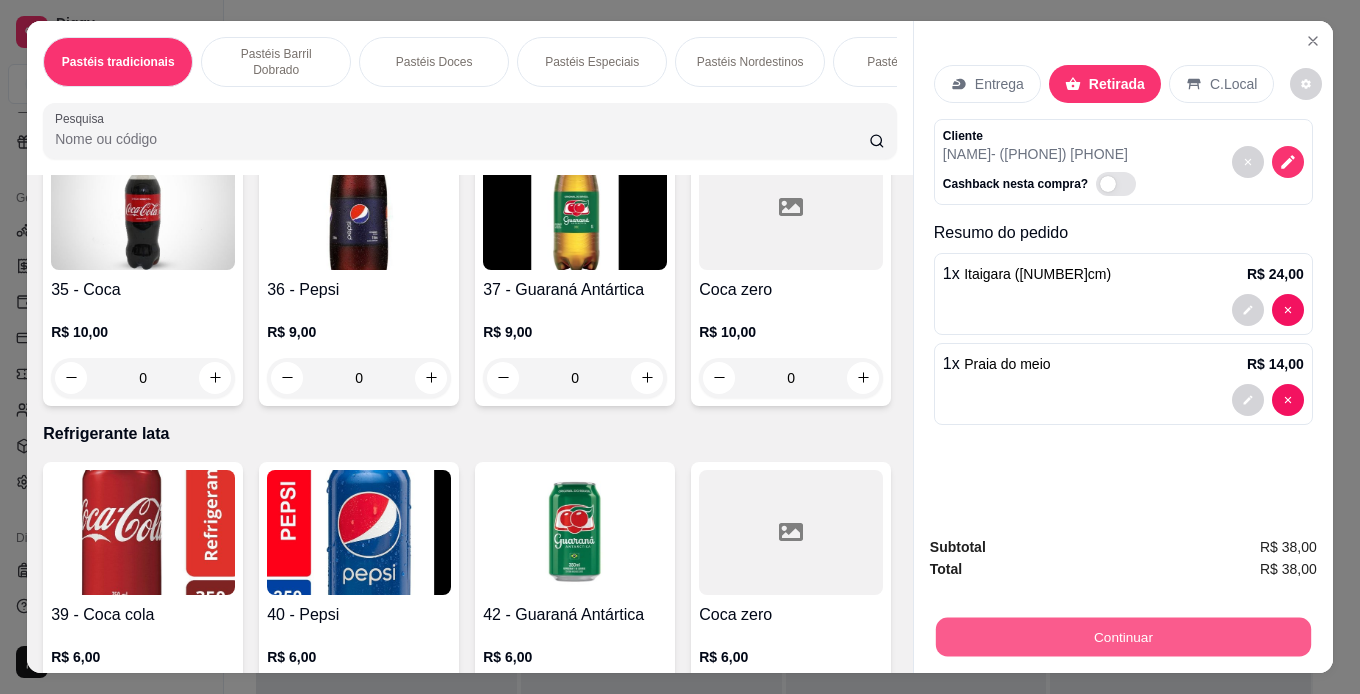 click on "Continuar" at bounding box center [1123, 637] 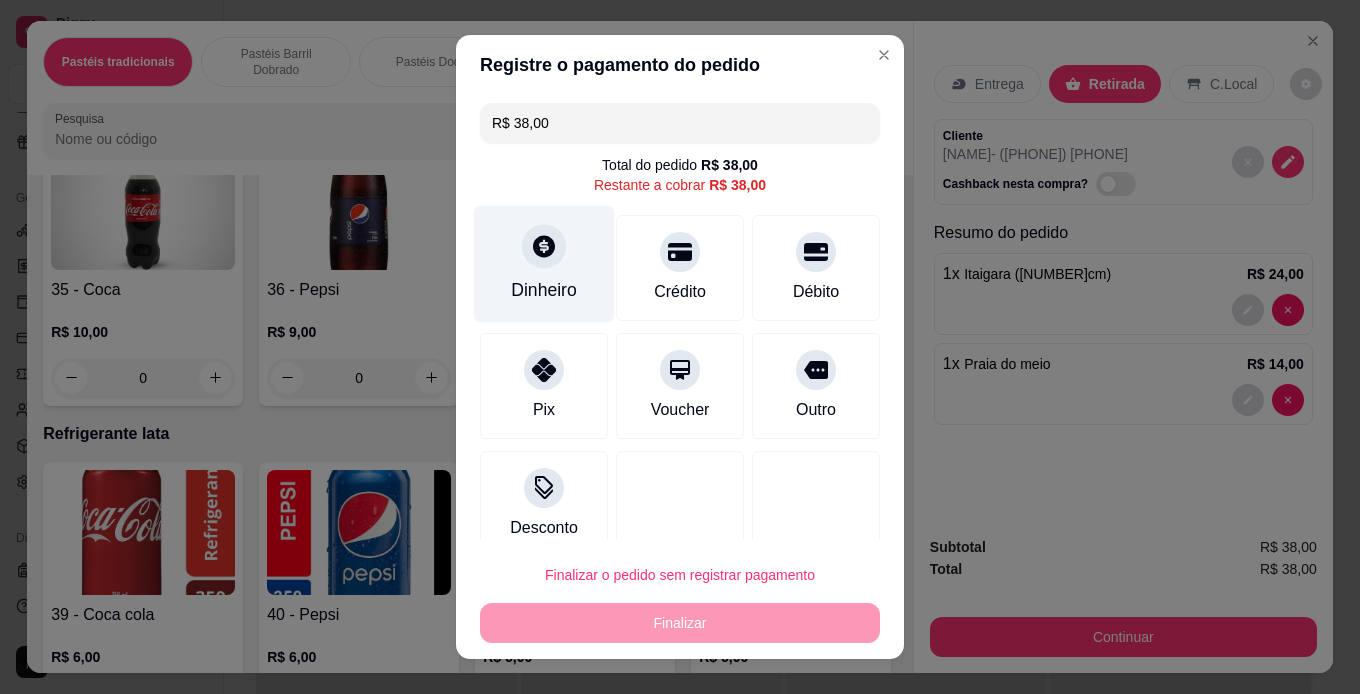 click on "Dinheiro" at bounding box center (544, 263) 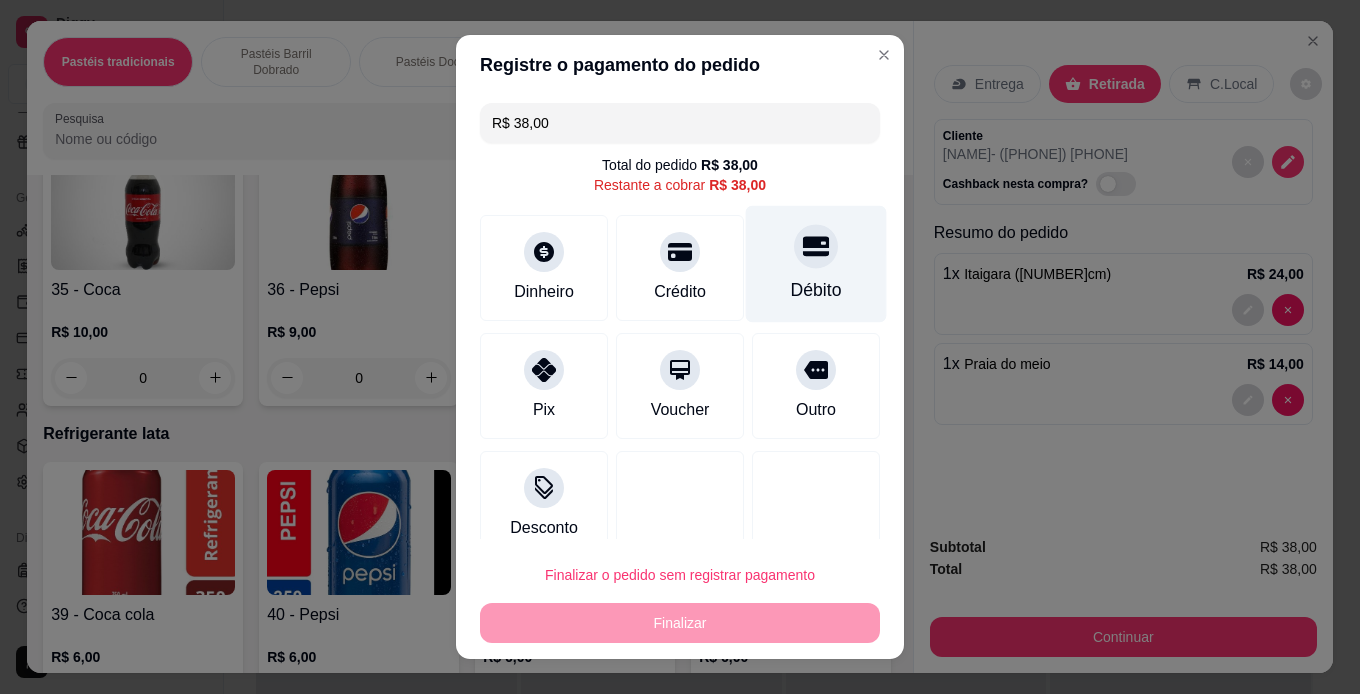click on "Débito" at bounding box center (816, 290) 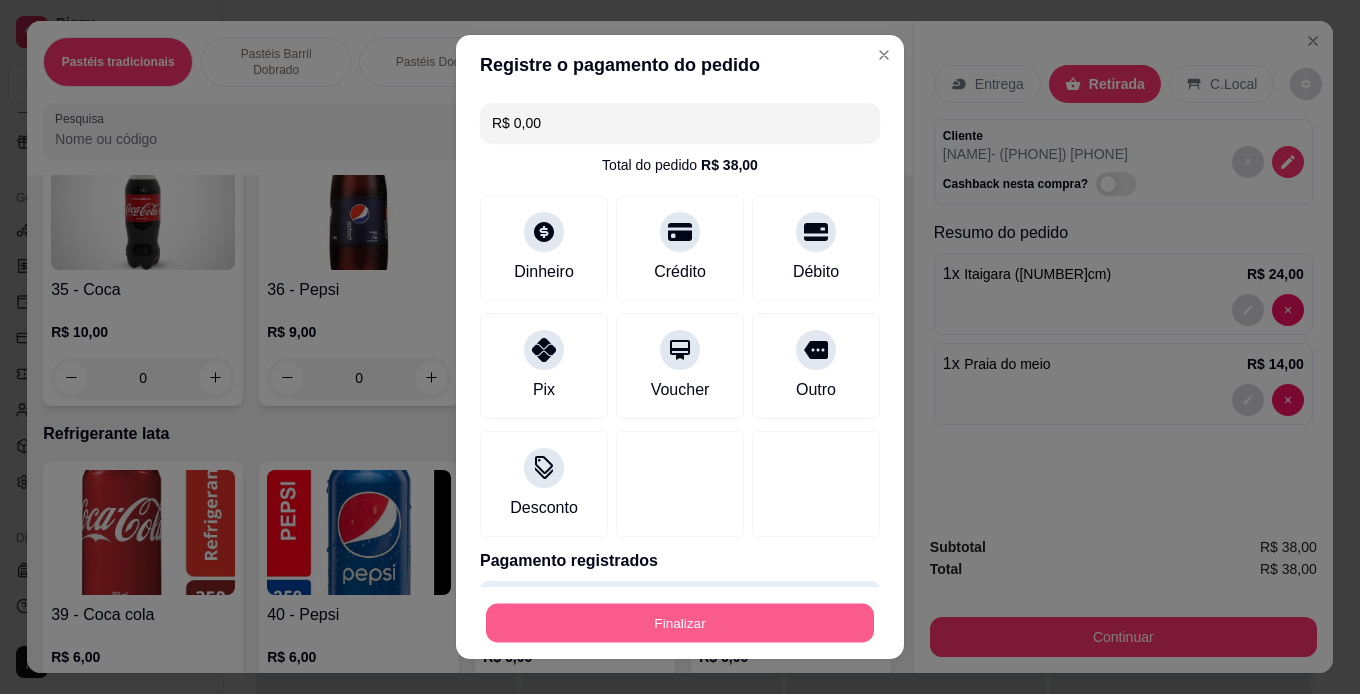 click on "Finalizar" at bounding box center [680, 623] 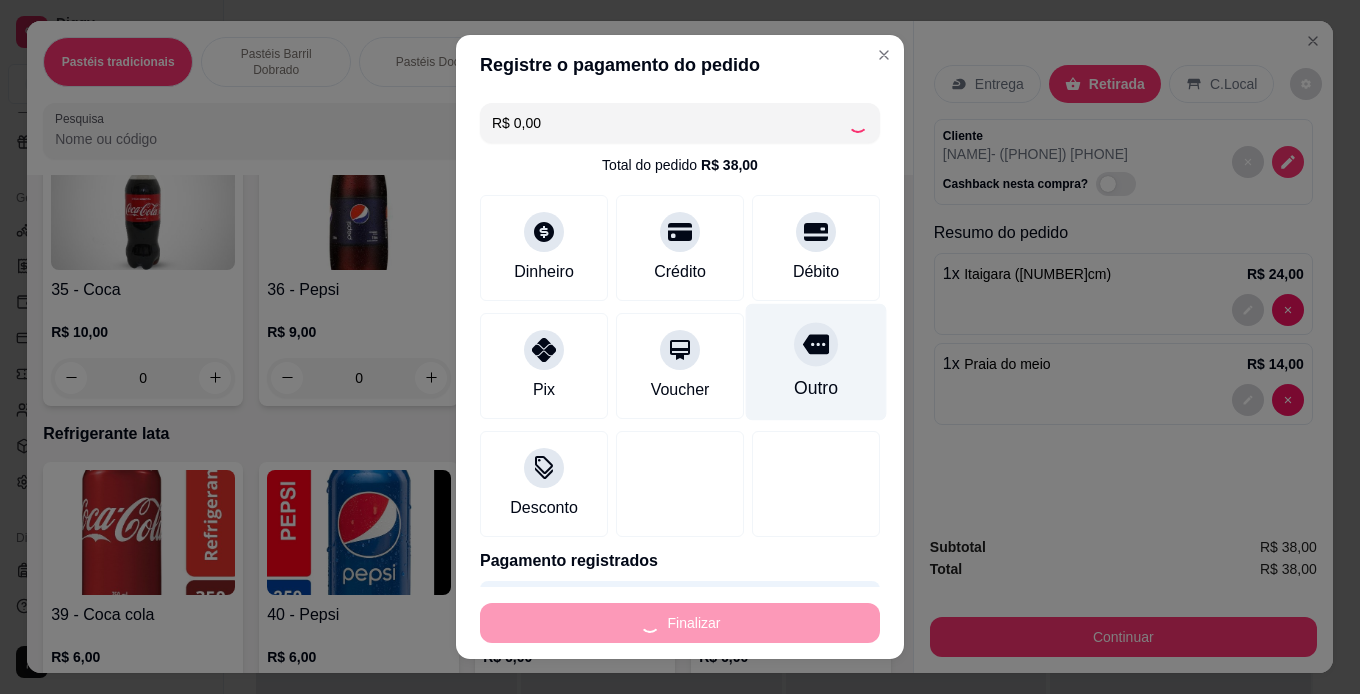 type on "0" 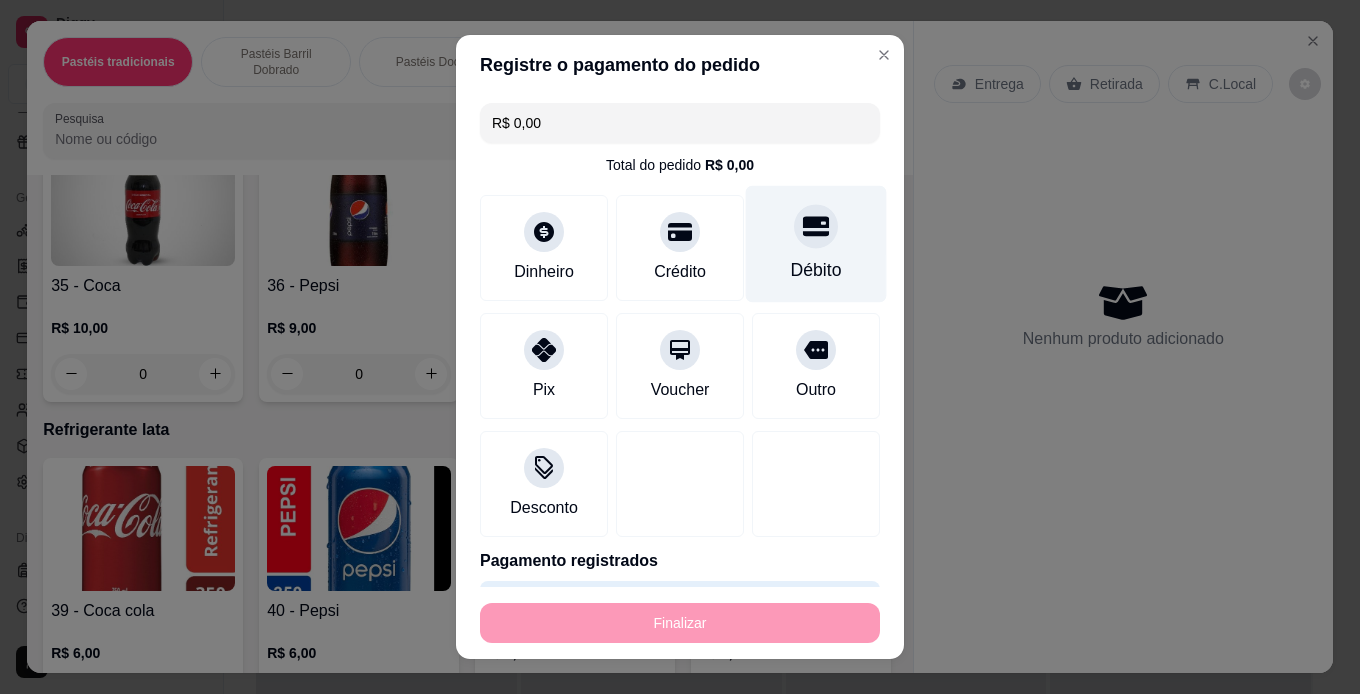 type on "-R$ 38,00" 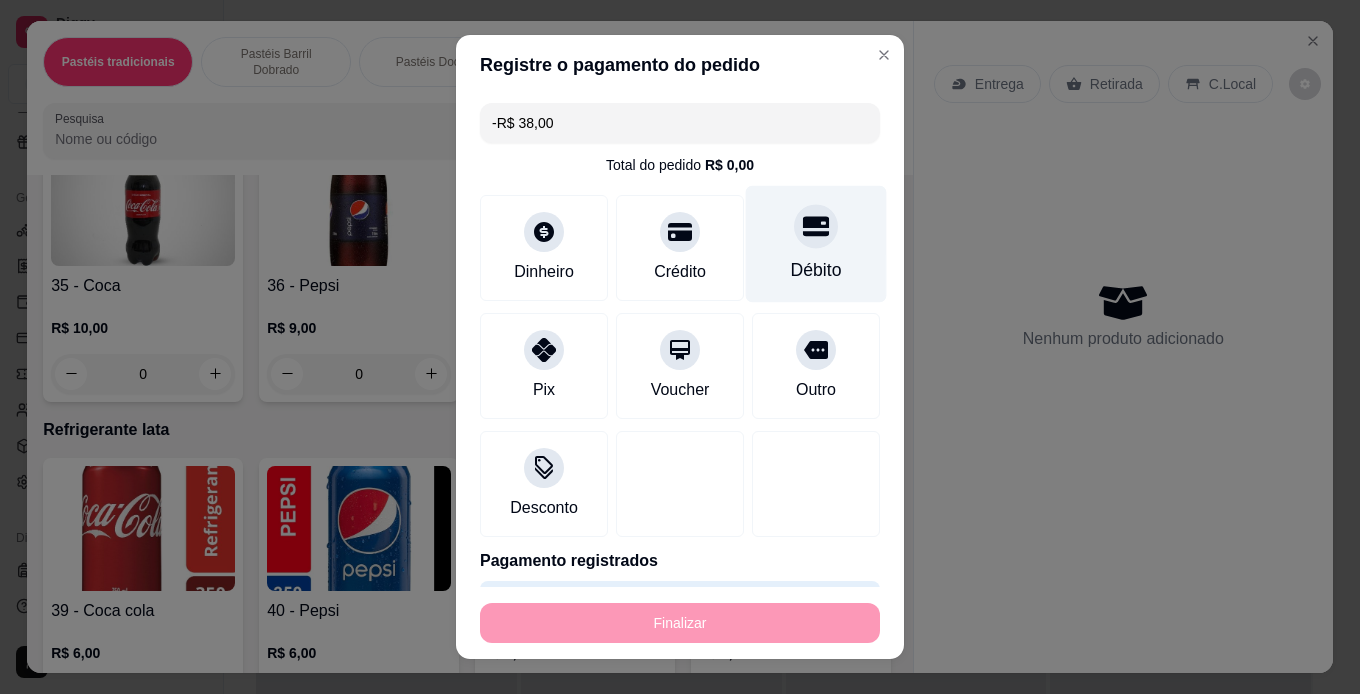 scroll, scrollTop: 5298, scrollLeft: 0, axis: vertical 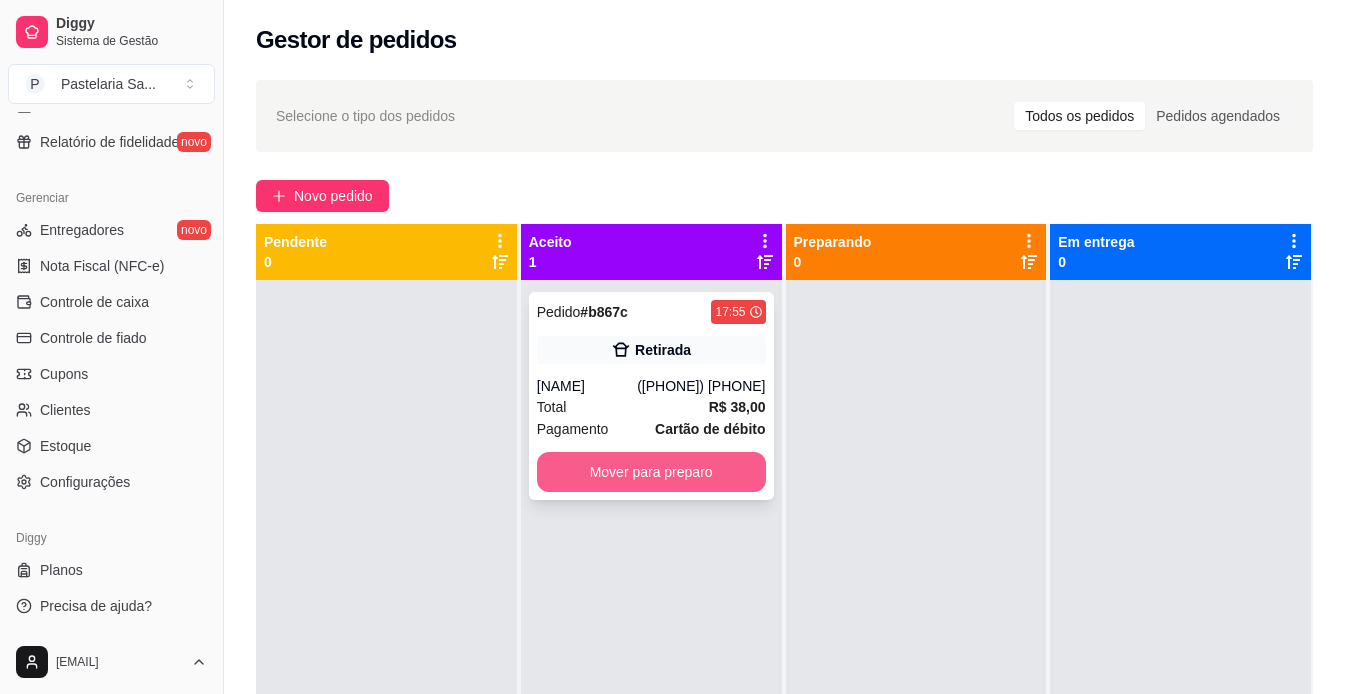 click on "Mover para preparo" at bounding box center (651, 472) 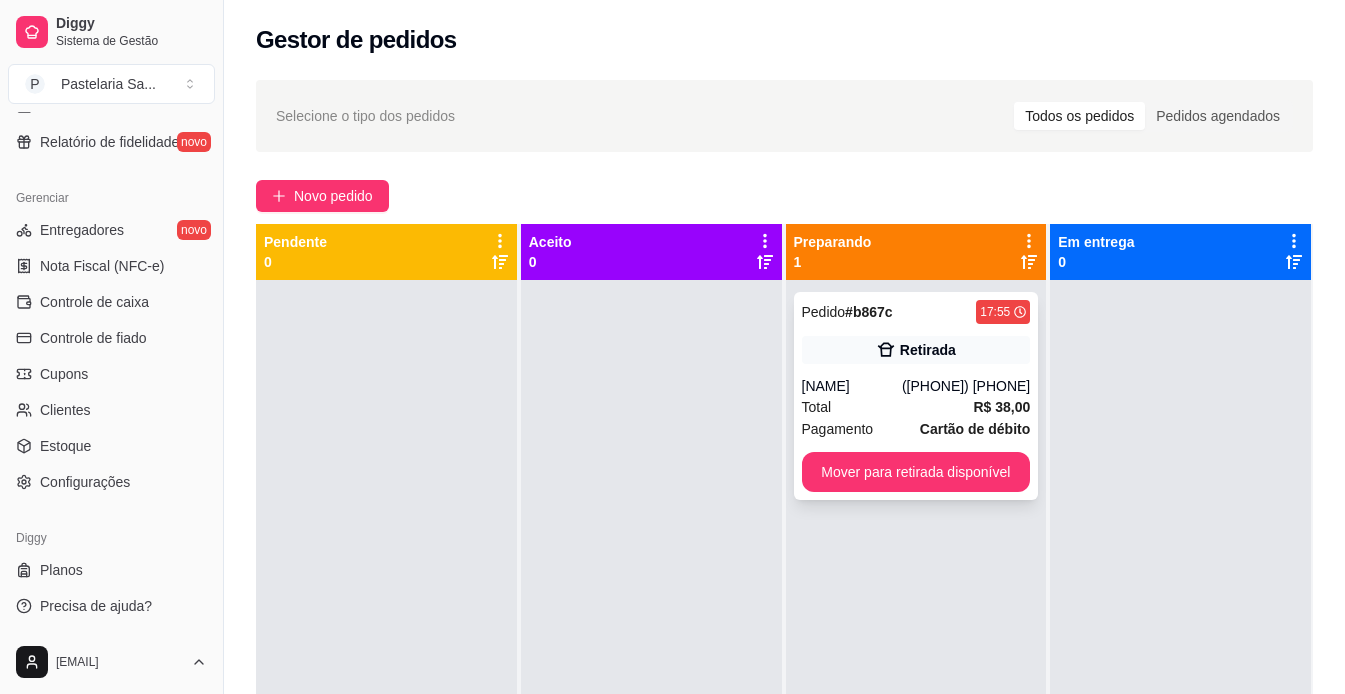 click on "Pedido  # b867c 17:55 Retirada Duinho (71) 98678-1352 Total R$ 38,00 Pagamento Cartão de débito Mover para retirada disponível" at bounding box center (916, 396) 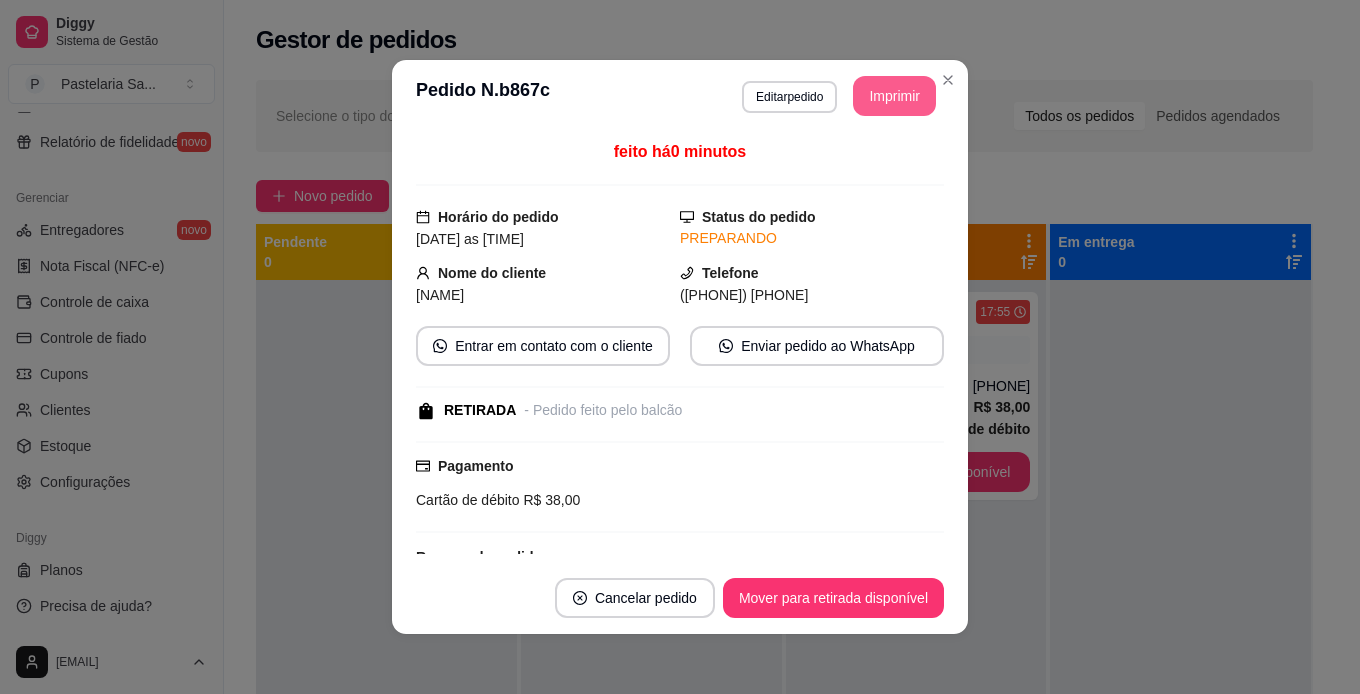 click on "Imprimir" at bounding box center [894, 96] 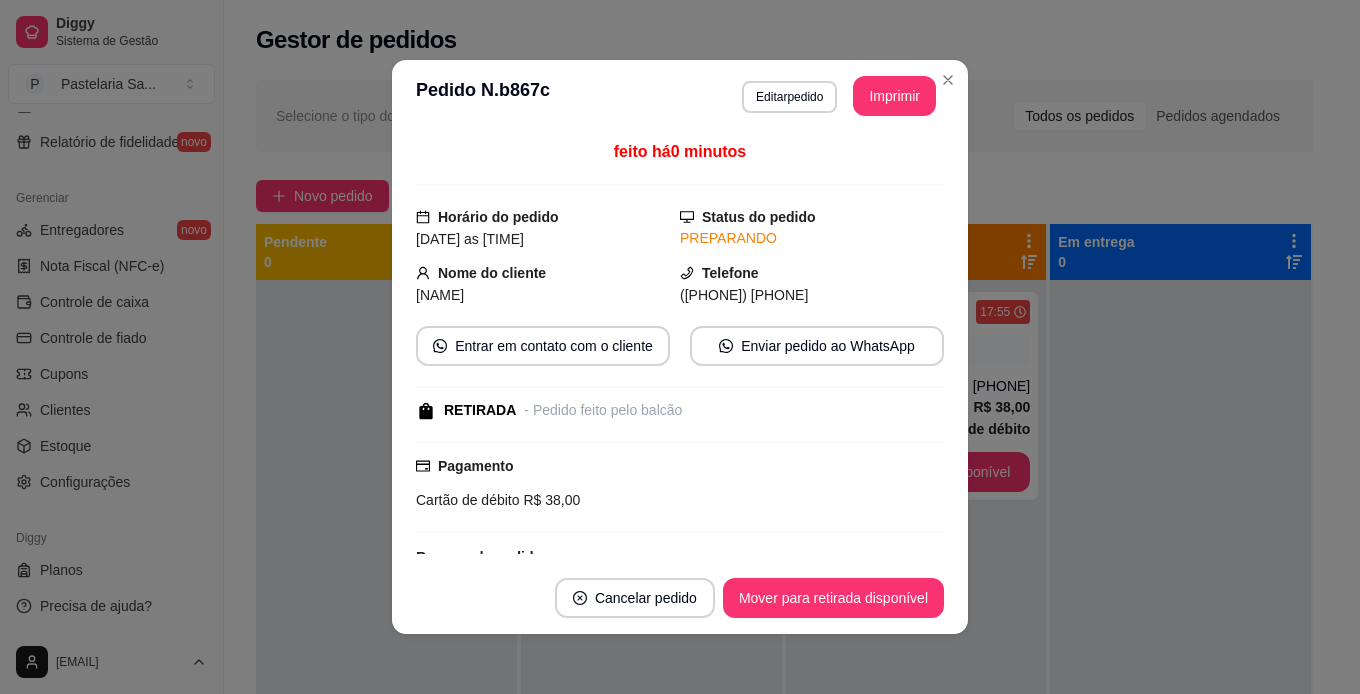 scroll, scrollTop: 0, scrollLeft: 0, axis: both 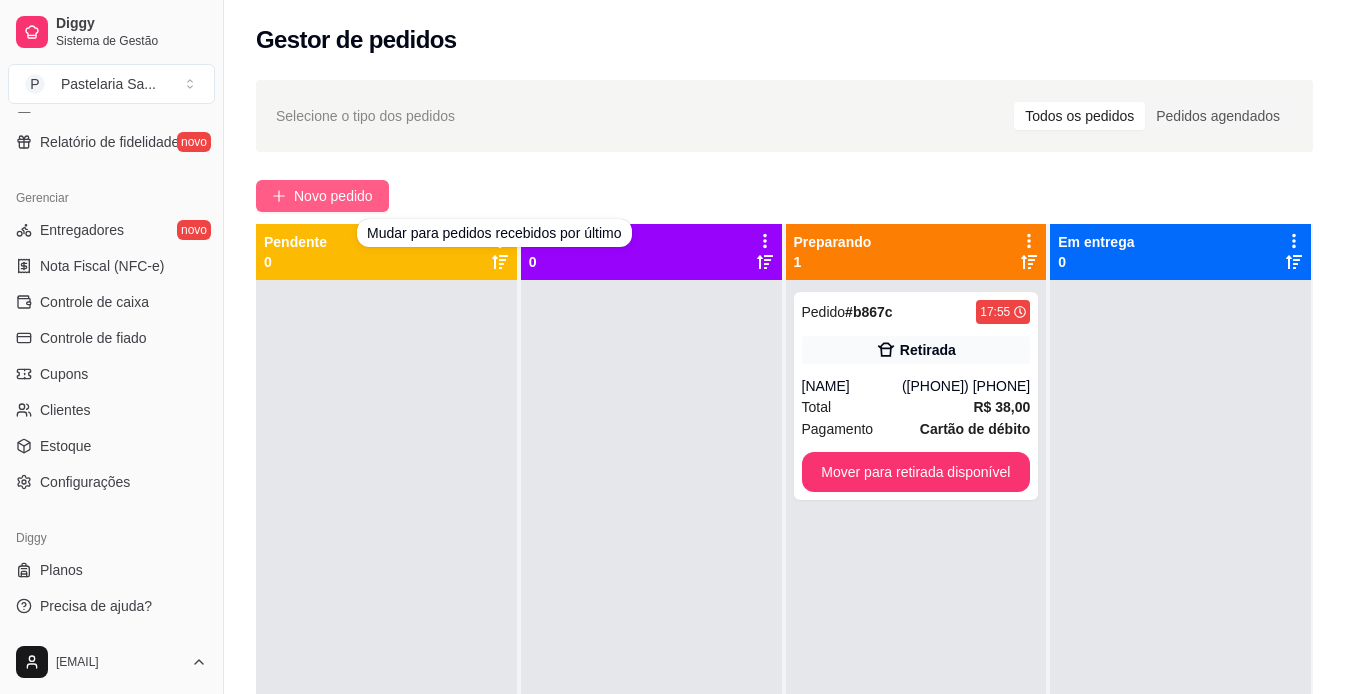 click on "Novo pedido" at bounding box center [333, 196] 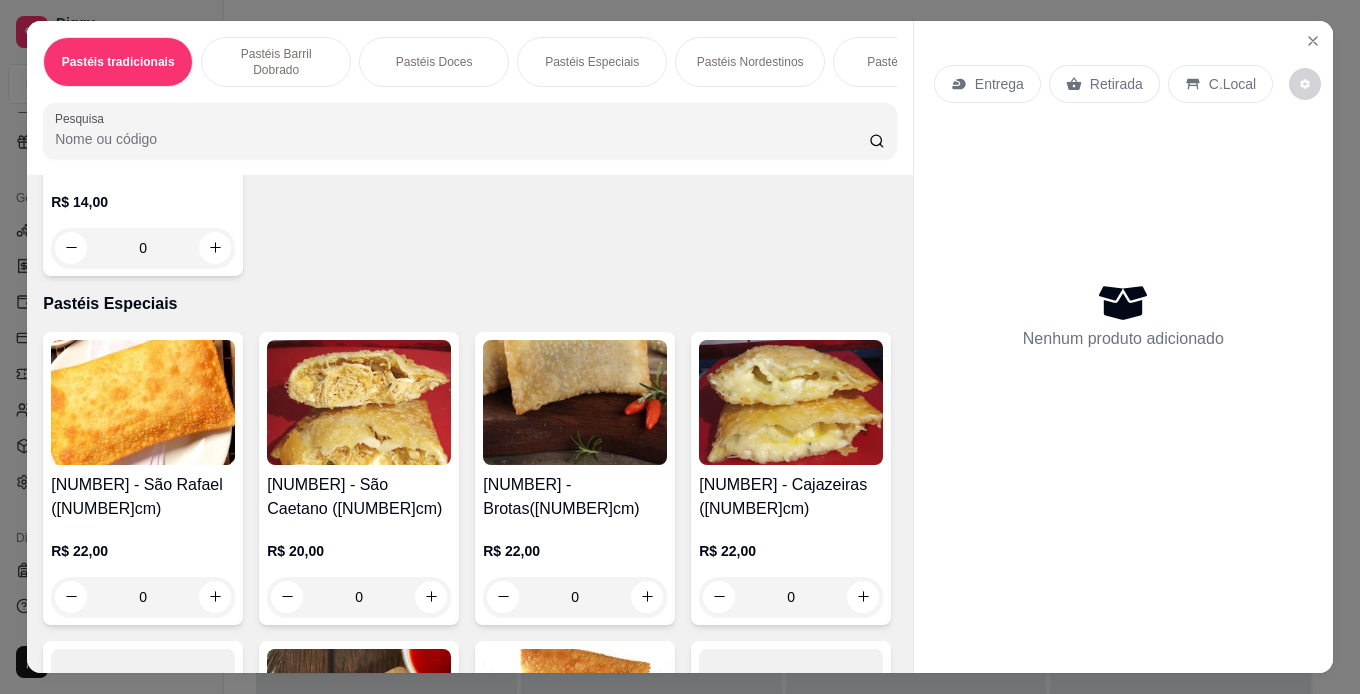 scroll, scrollTop: 2200, scrollLeft: 0, axis: vertical 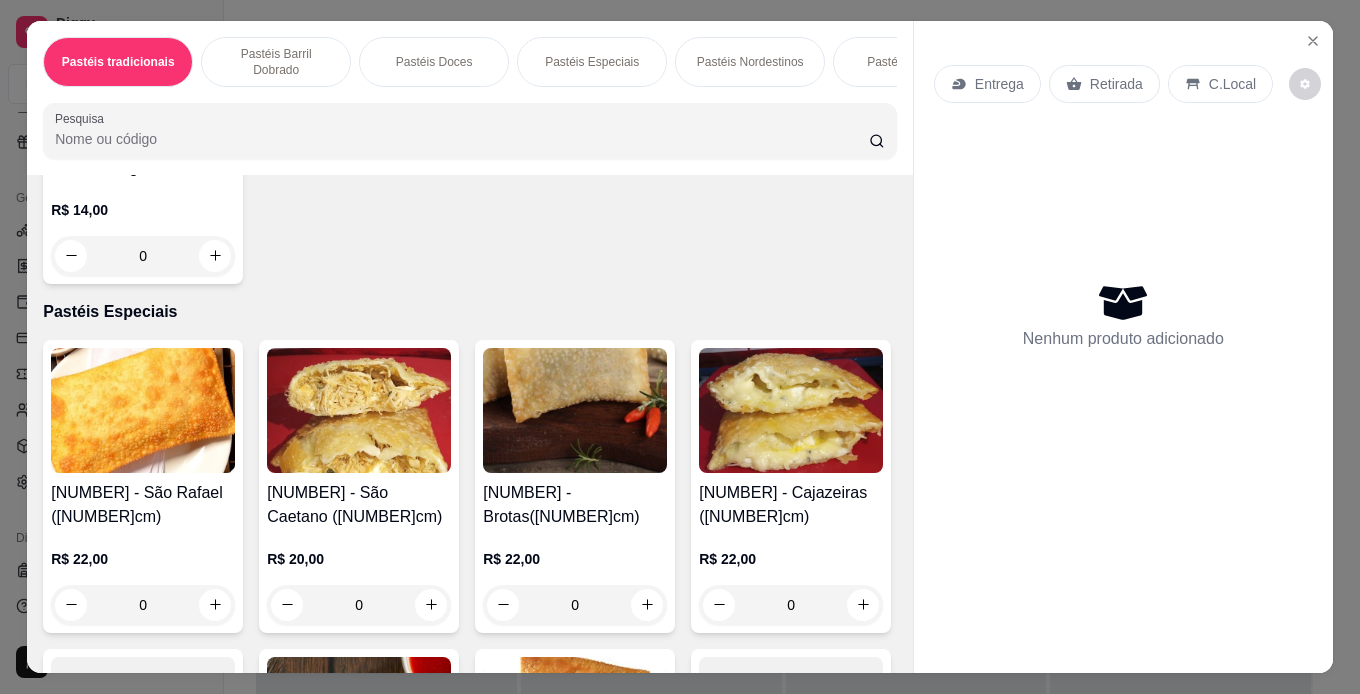 click 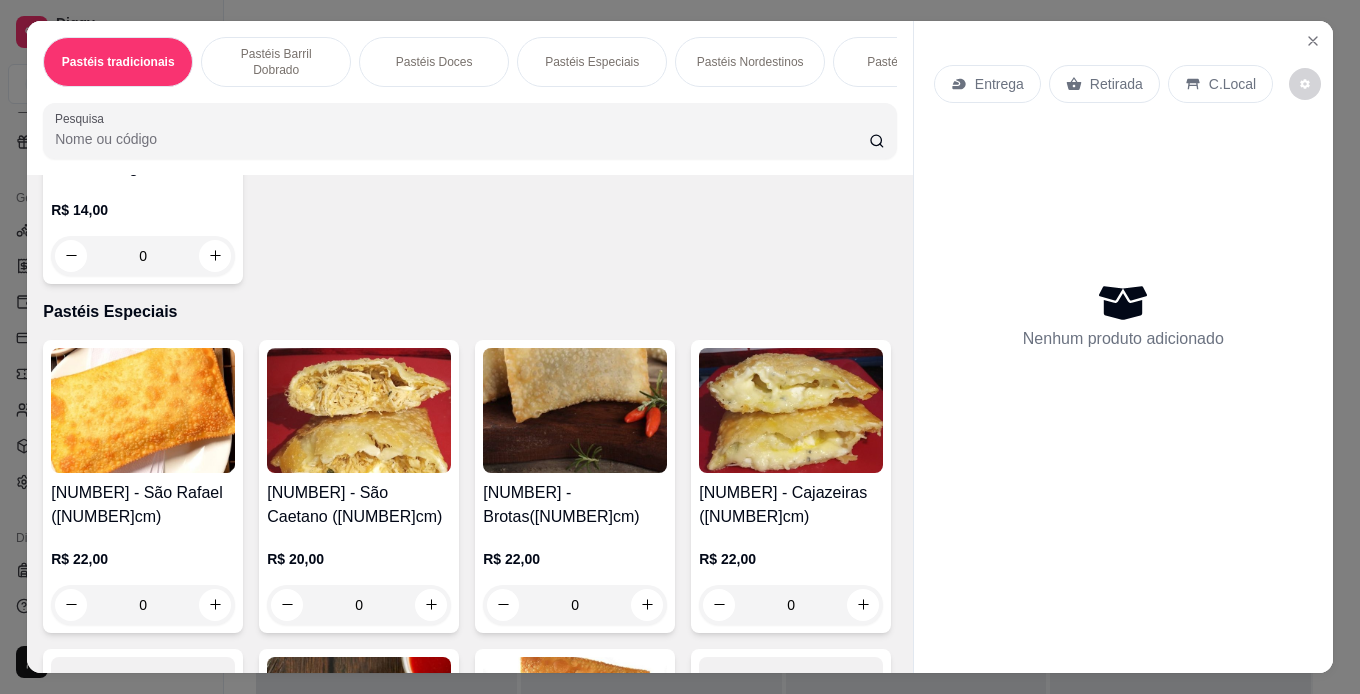 type on "1" 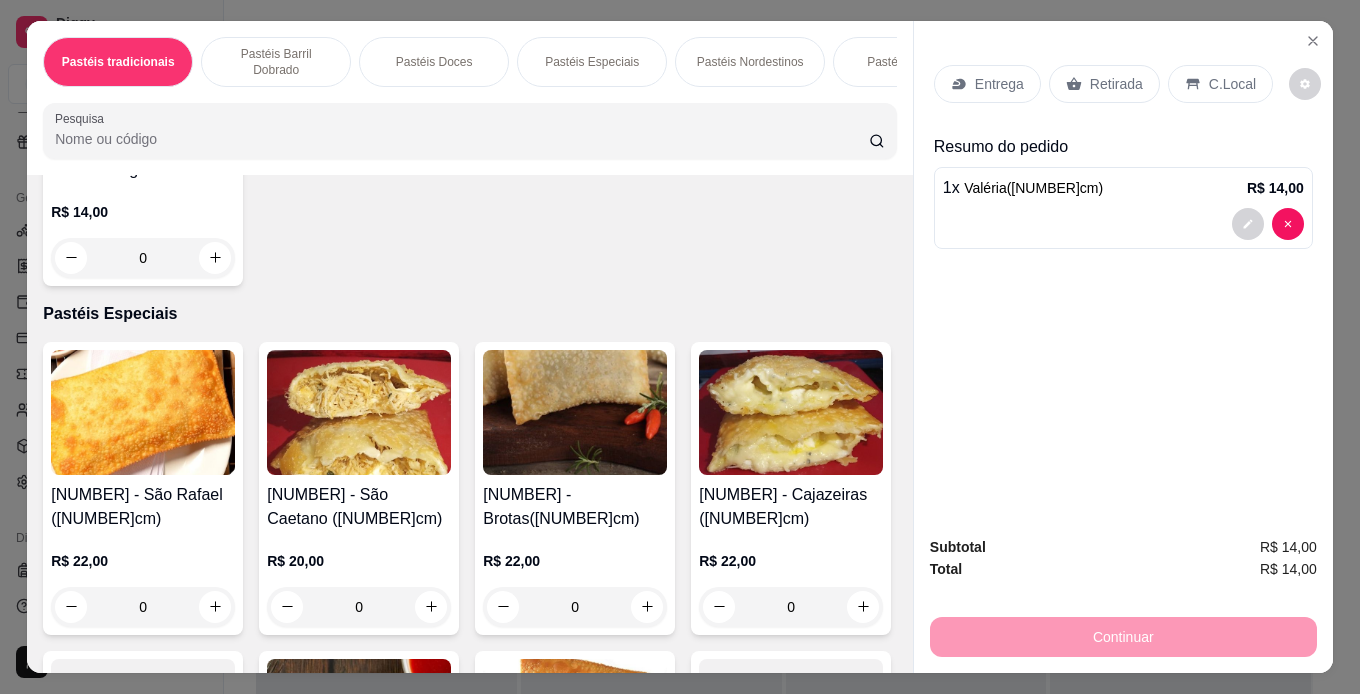click on "Retirada" at bounding box center (1116, 84) 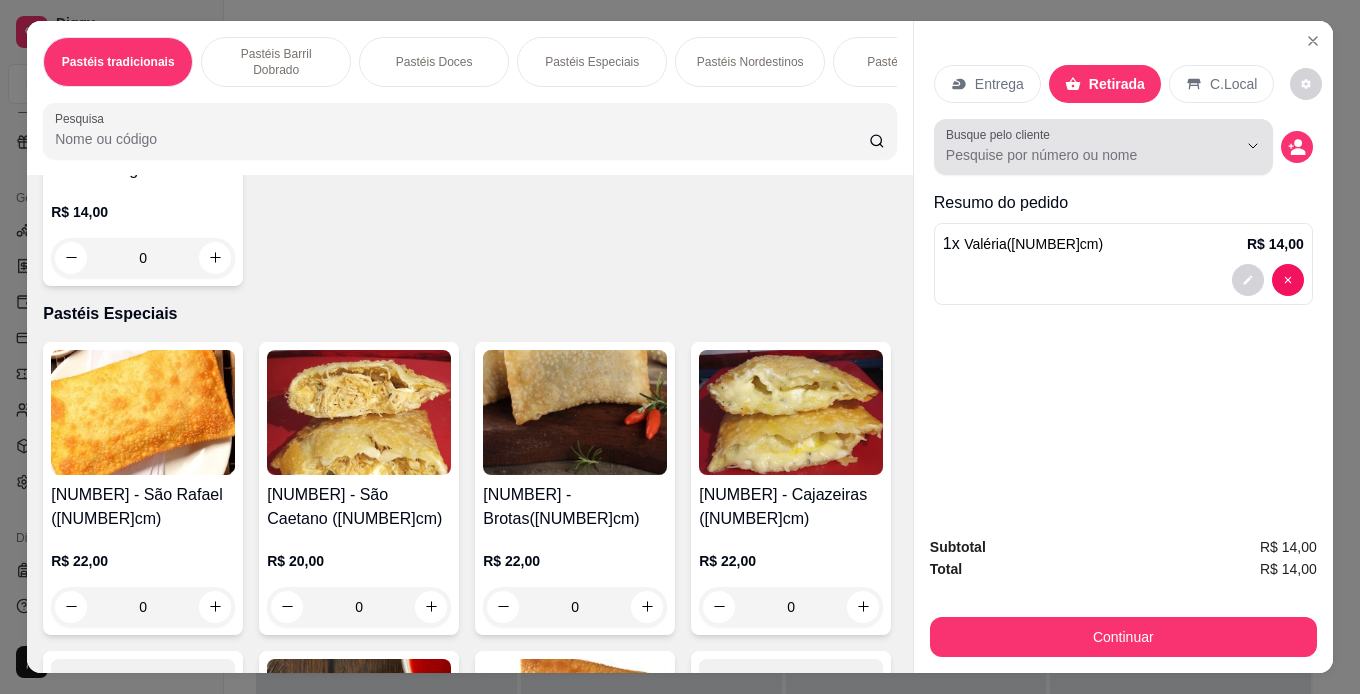 click at bounding box center (1103, 147) 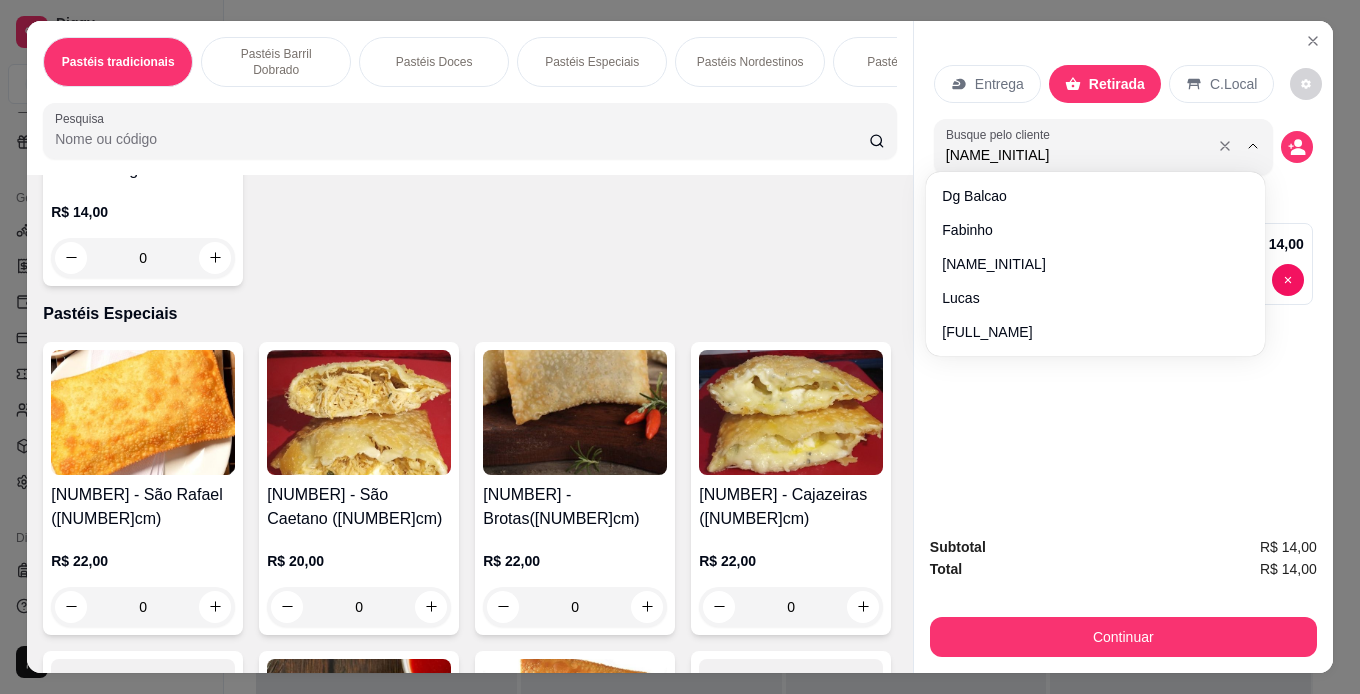 type on "alber" 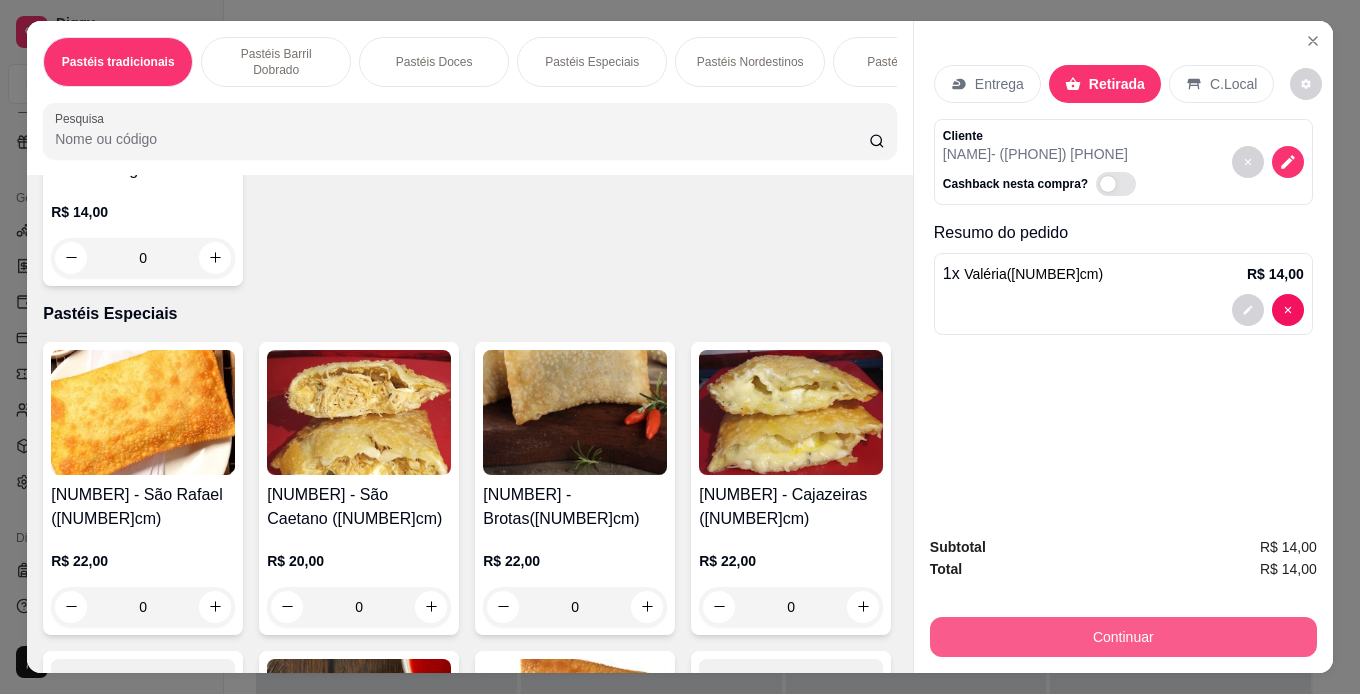 click on "Continuar" at bounding box center [1123, 637] 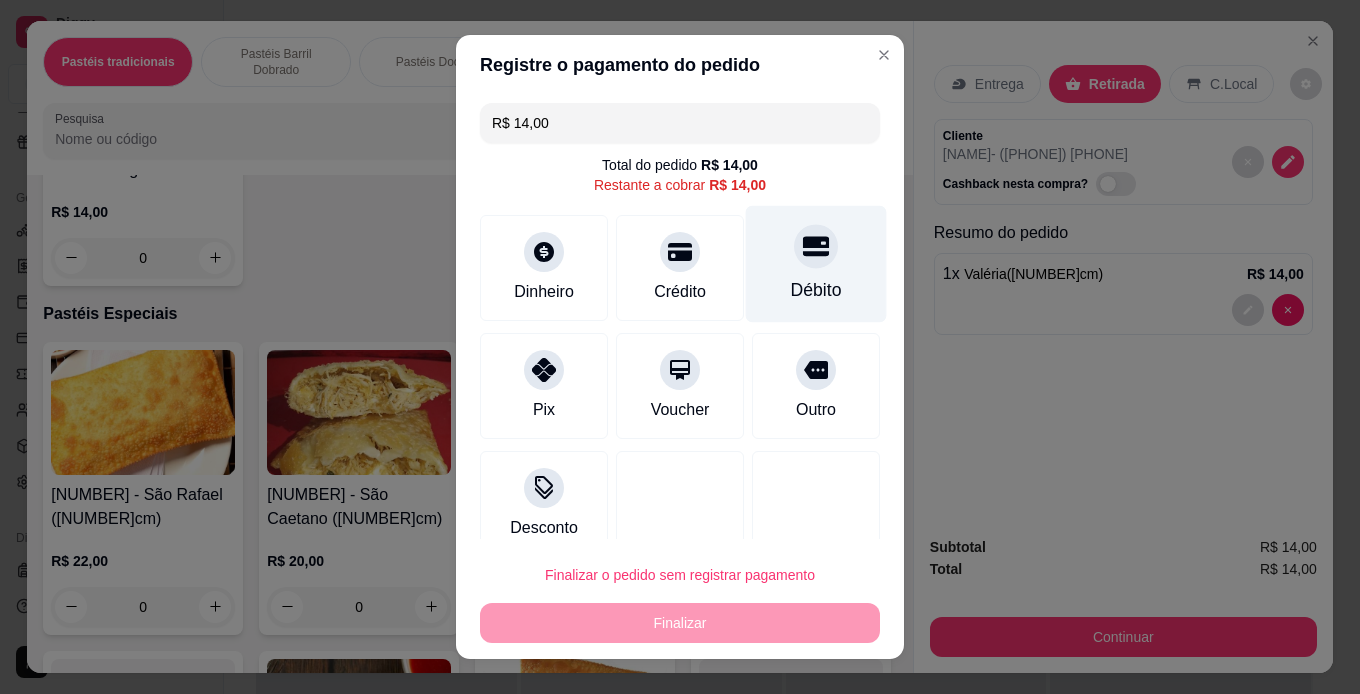 click on "Débito" at bounding box center (816, 263) 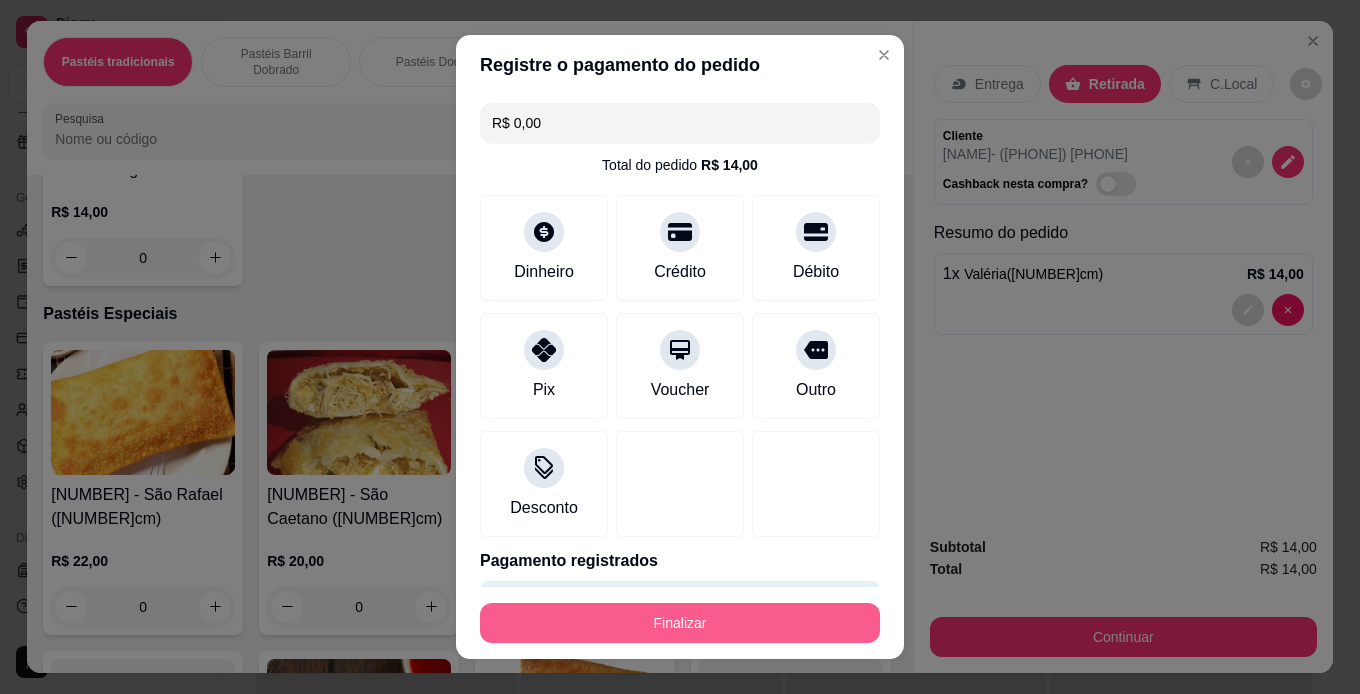click on "Finalizar" at bounding box center [680, 623] 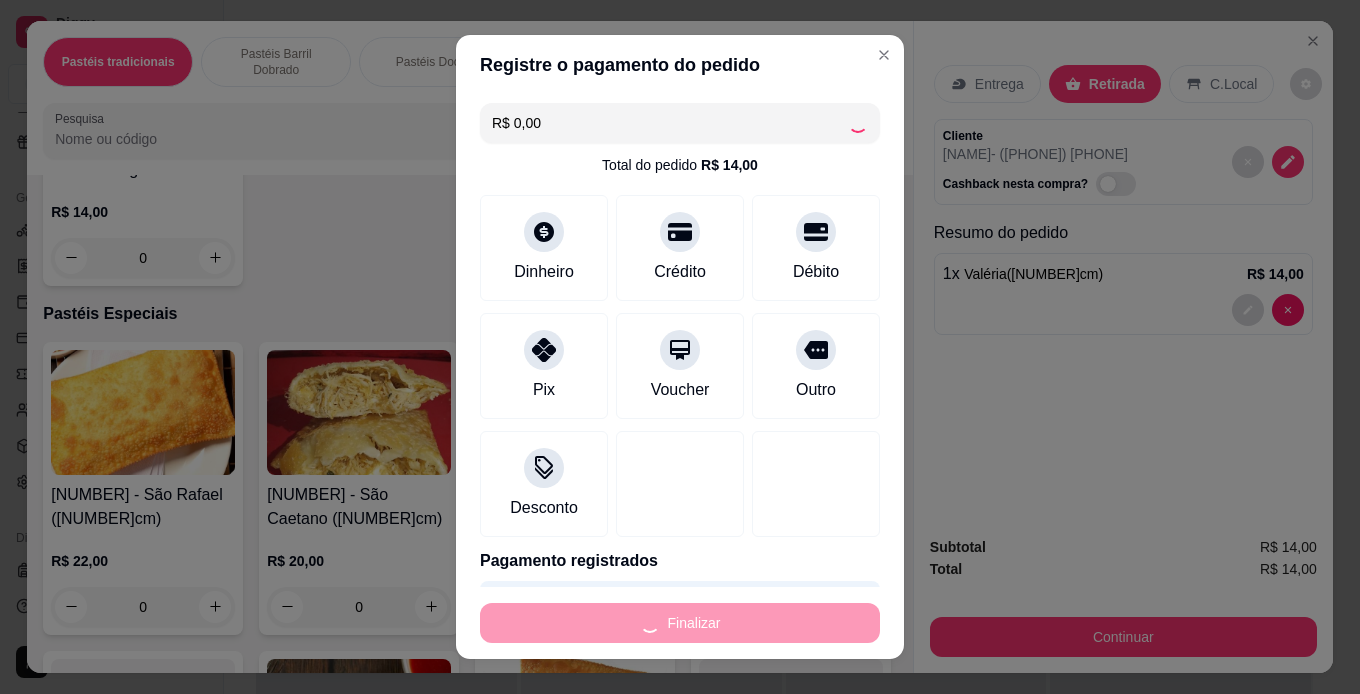type on "0" 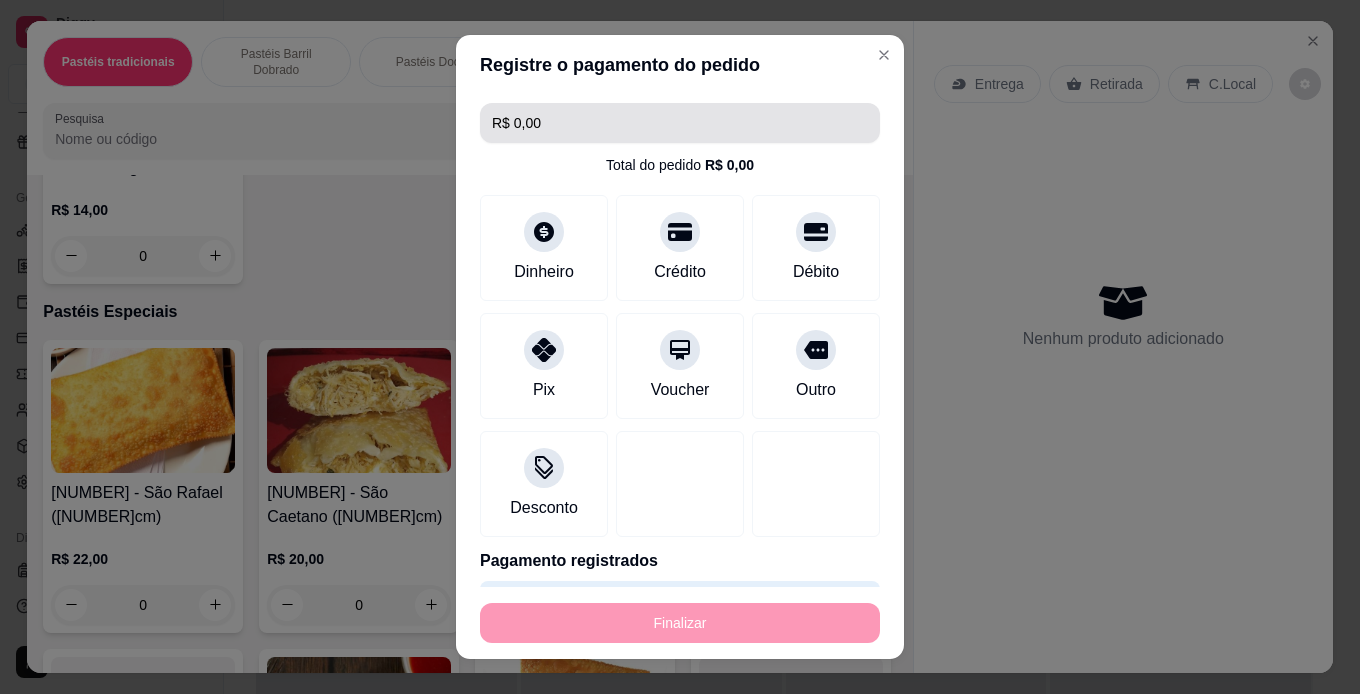 type on "-R$ 14,00" 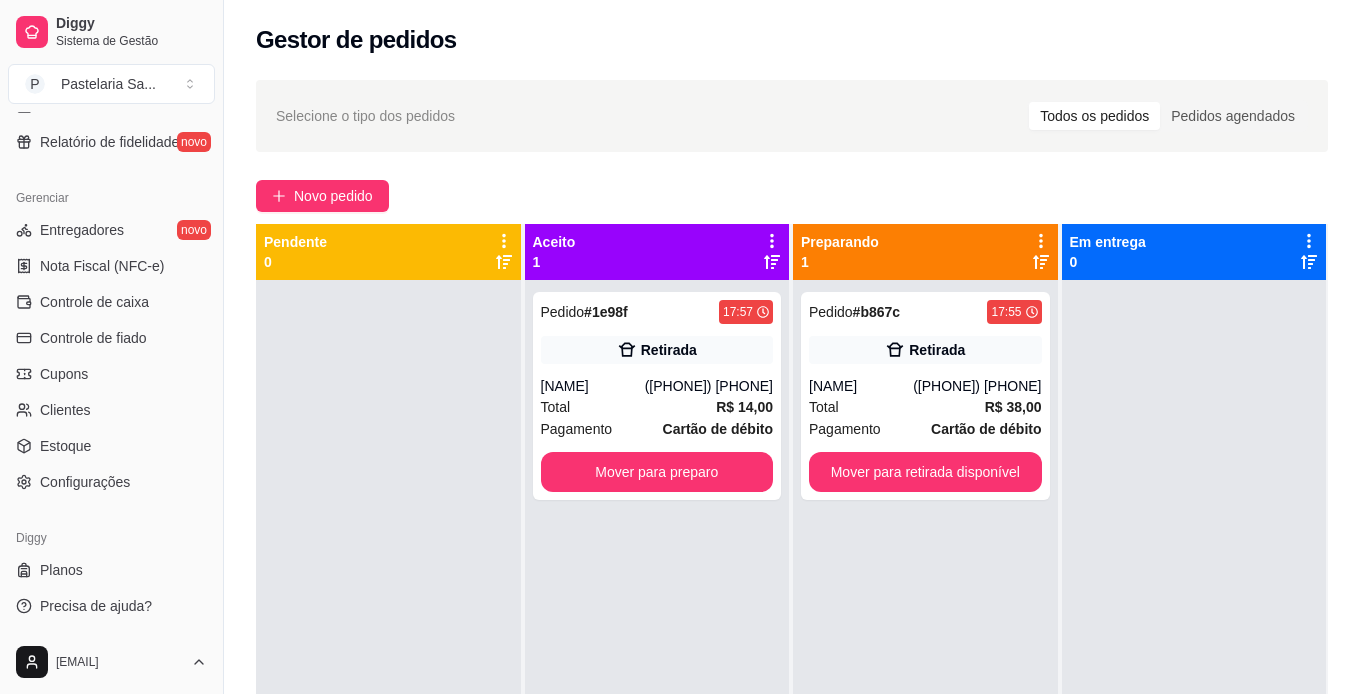 click on "Gestor de pedidos" at bounding box center [792, 40] 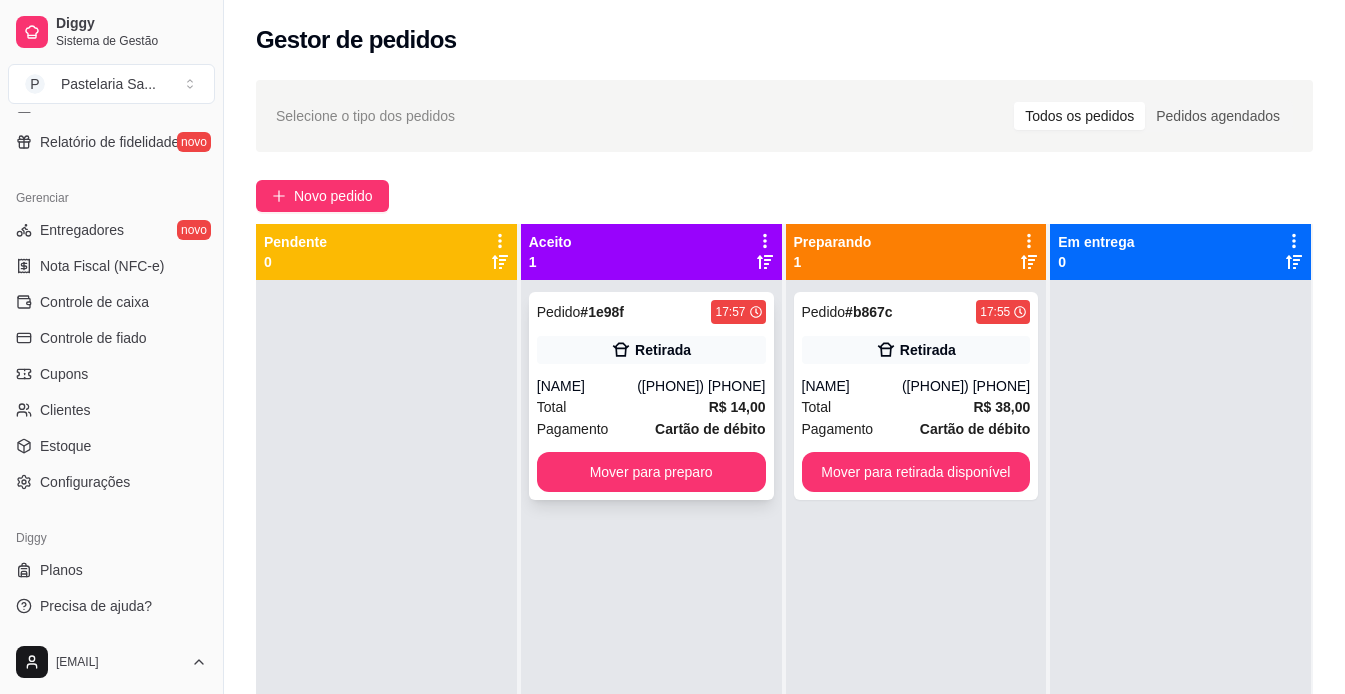 click on "Retirada" at bounding box center (663, 350) 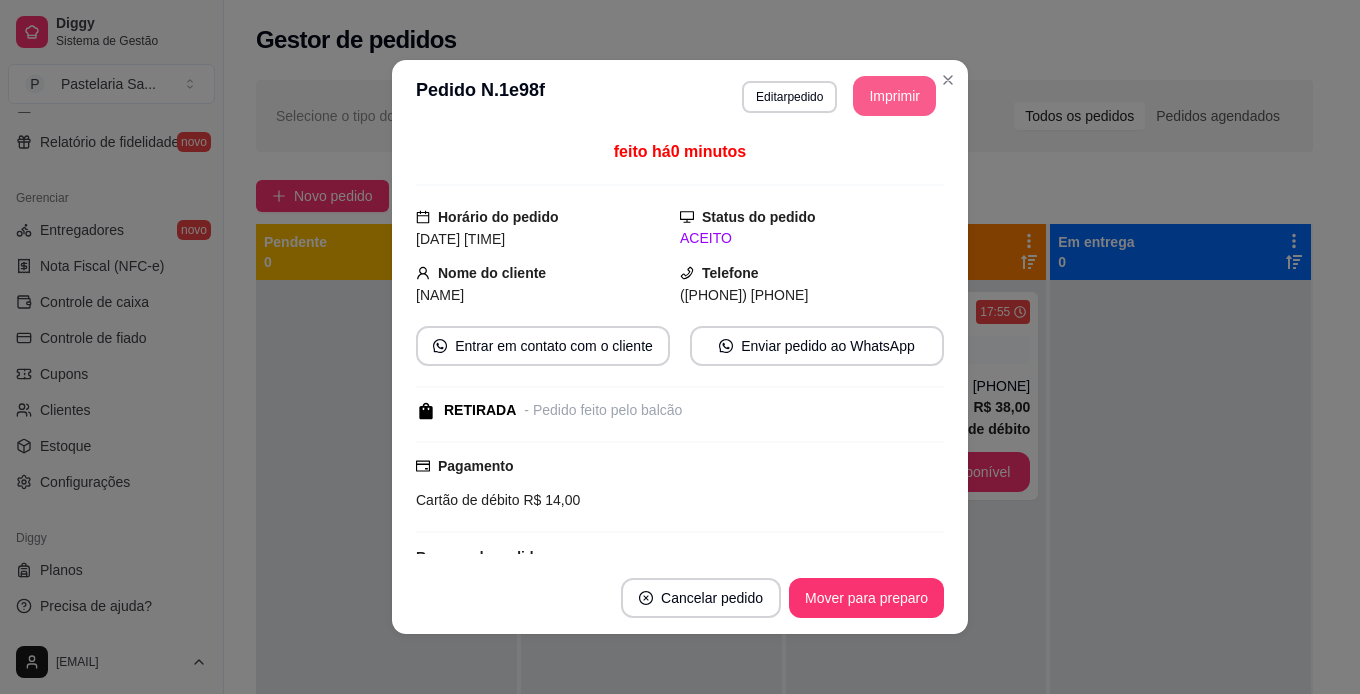 click on "Imprimir" at bounding box center (894, 96) 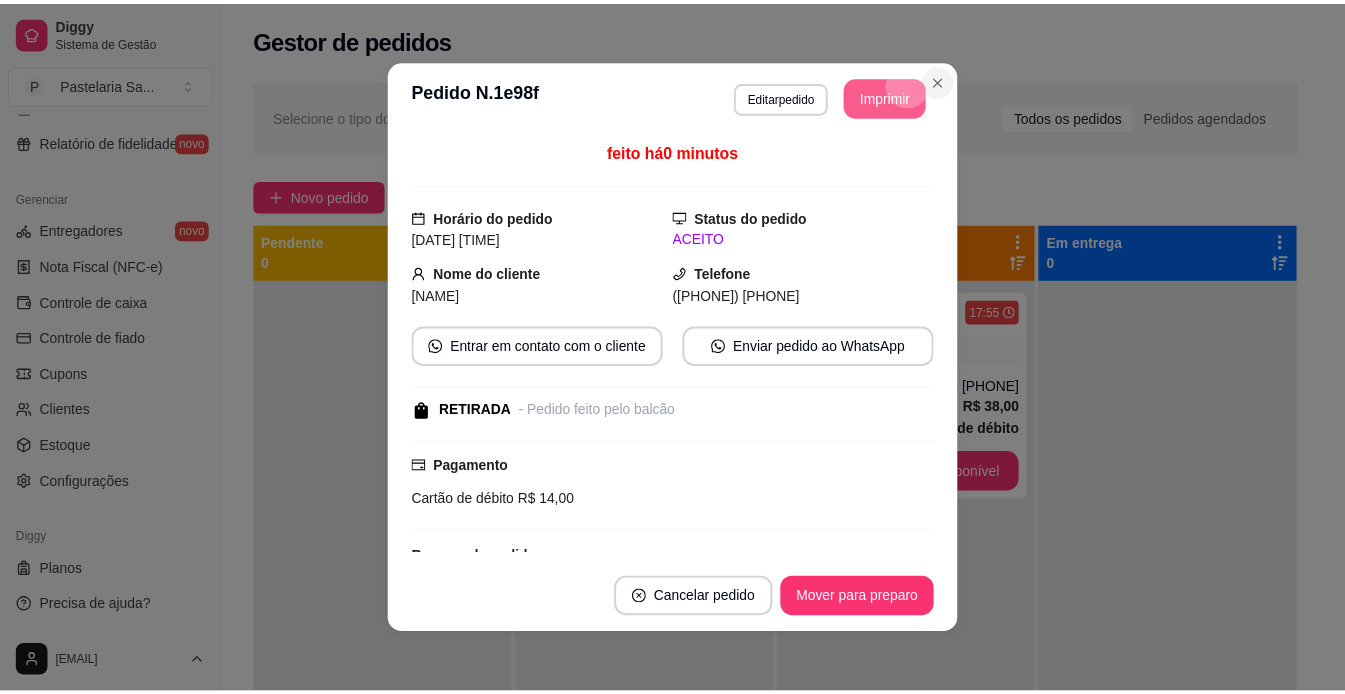 scroll, scrollTop: 0, scrollLeft: 0, axis: both 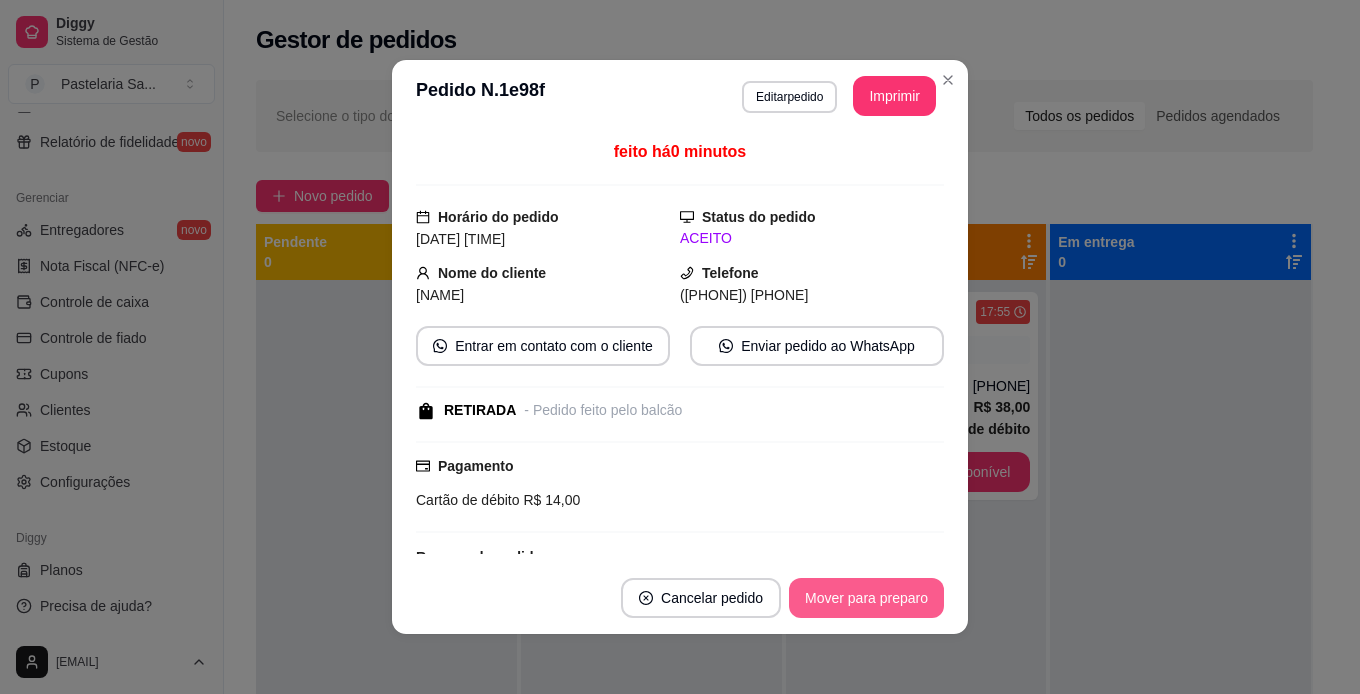 click on "Mover para preparo" at bounding box center (866, 598) 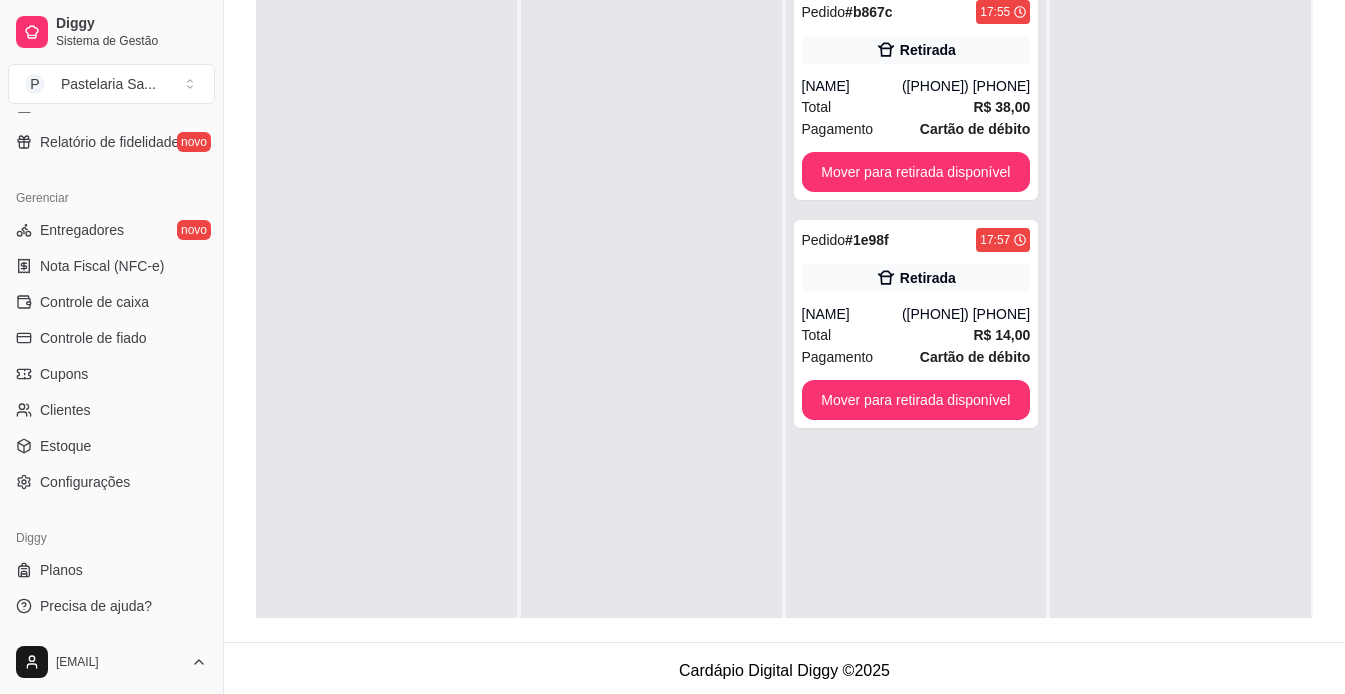 scroll, scrollTop: 305, scrollLeft: 0, axis: vertical 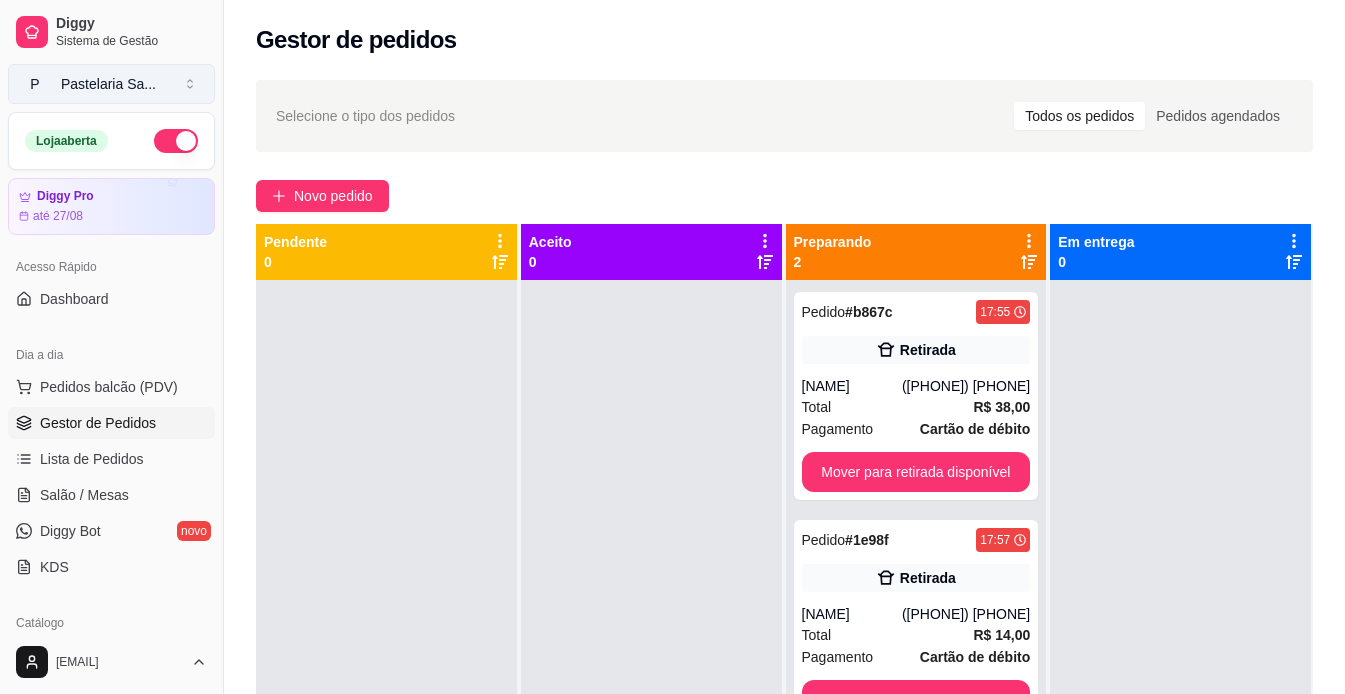 click on "Pastelaria Sa ..." at bounding box center (108, 84) 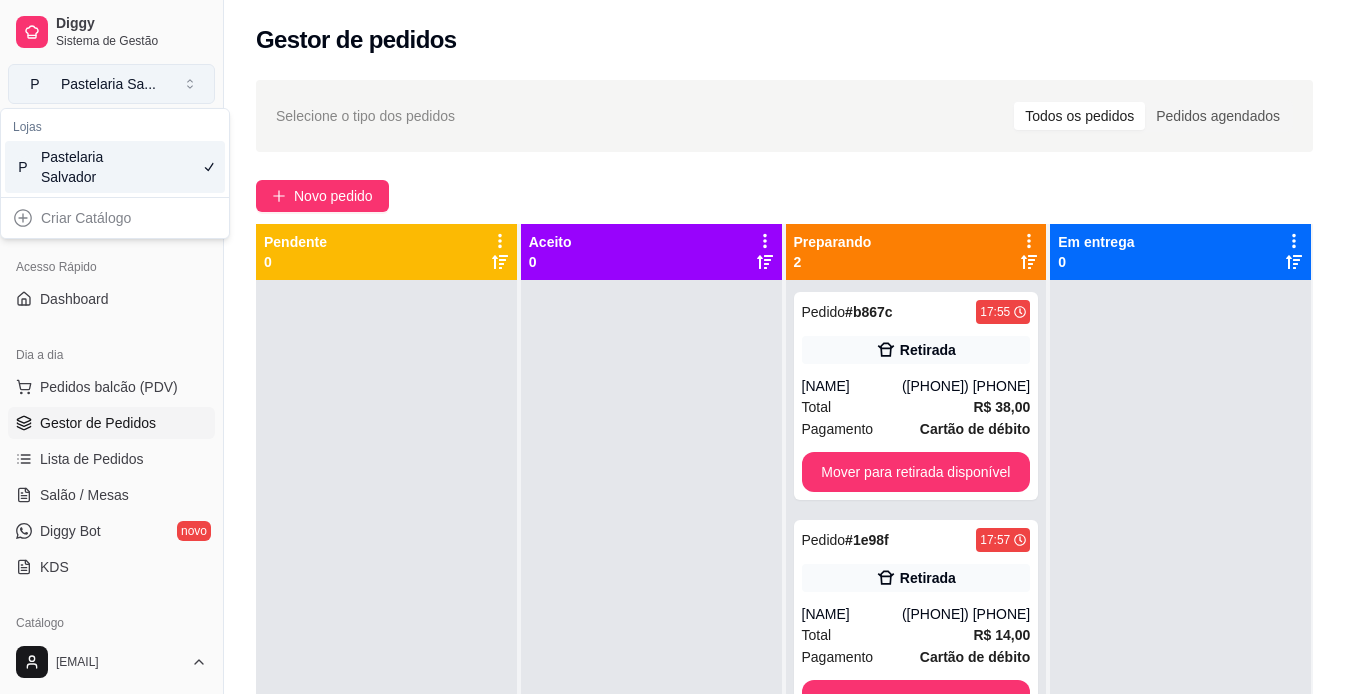 click on "Pastelaria Sa ..." at bounding box center (108, 84) 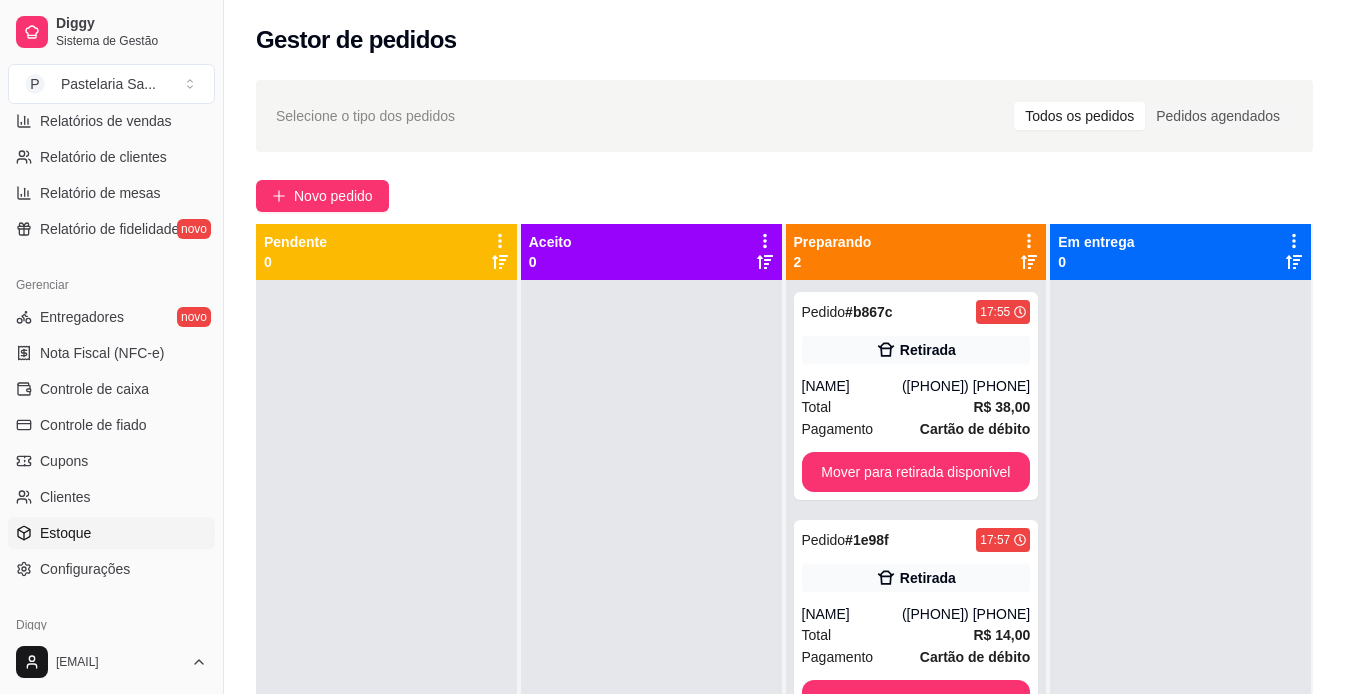 scroll, scrollTop: 700, scrollLeft: 0, axis: vertical 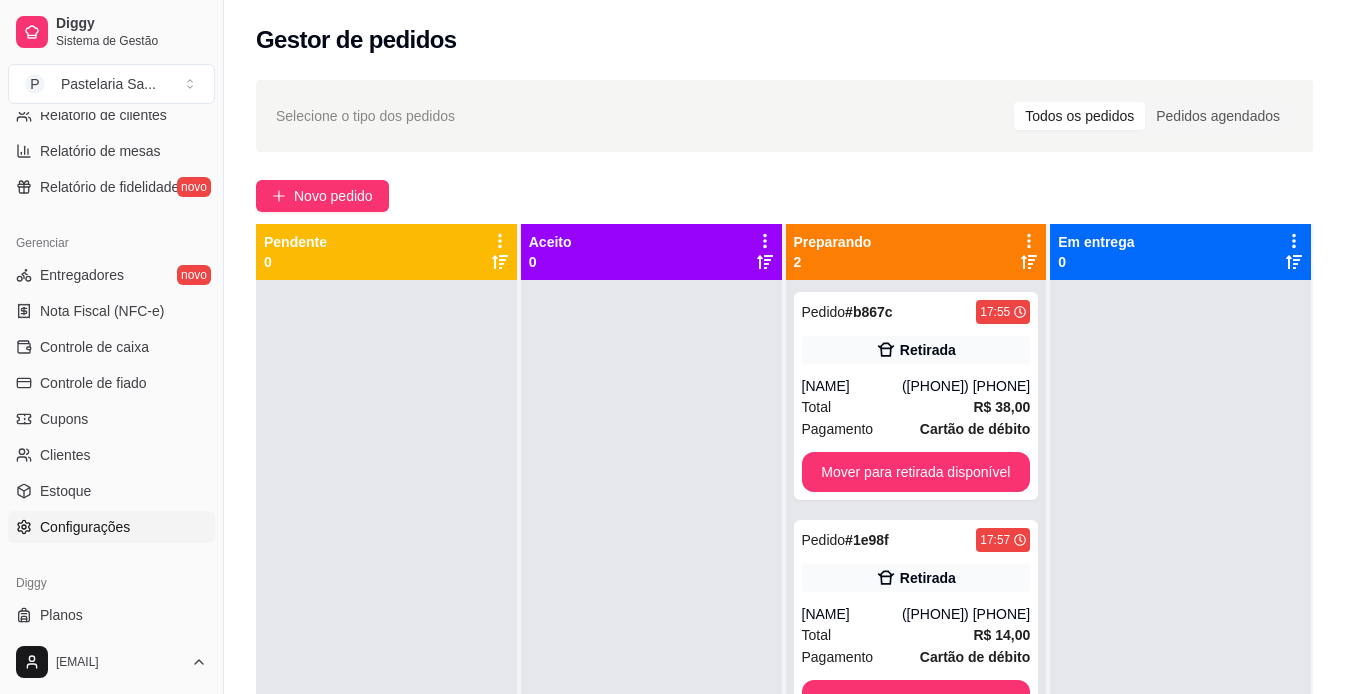click on "Configurações" at bounding box center [85, 527] 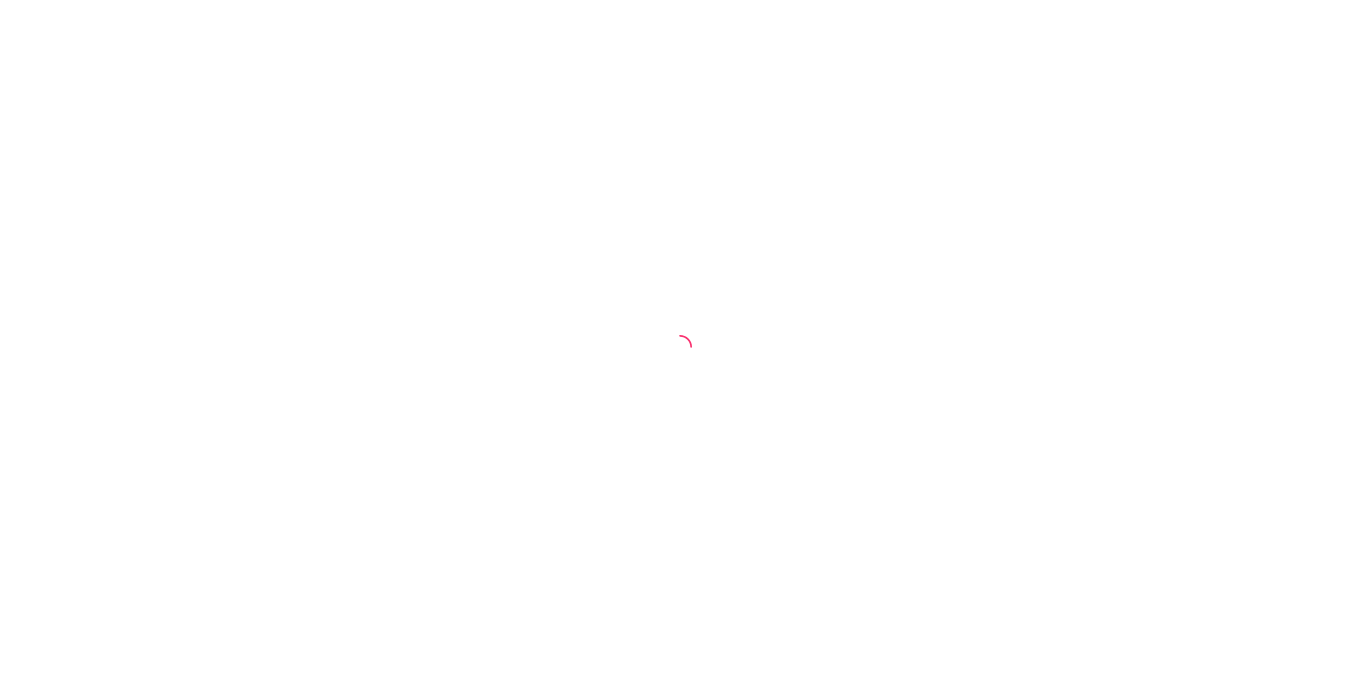 scroll, scrollTop: 0, scrollLeft: 0, axis: both 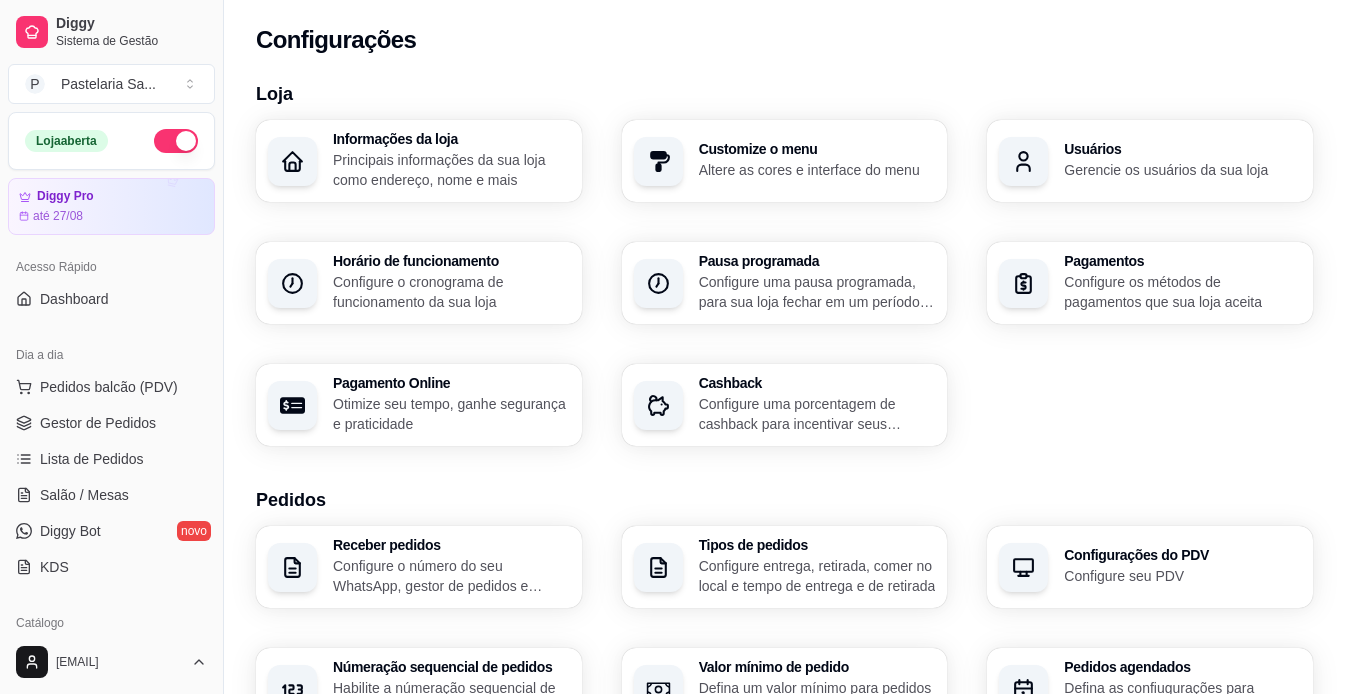 click on "Principais informações da sua loja como endereço, nome e mais" at bounding box center (451, 170) 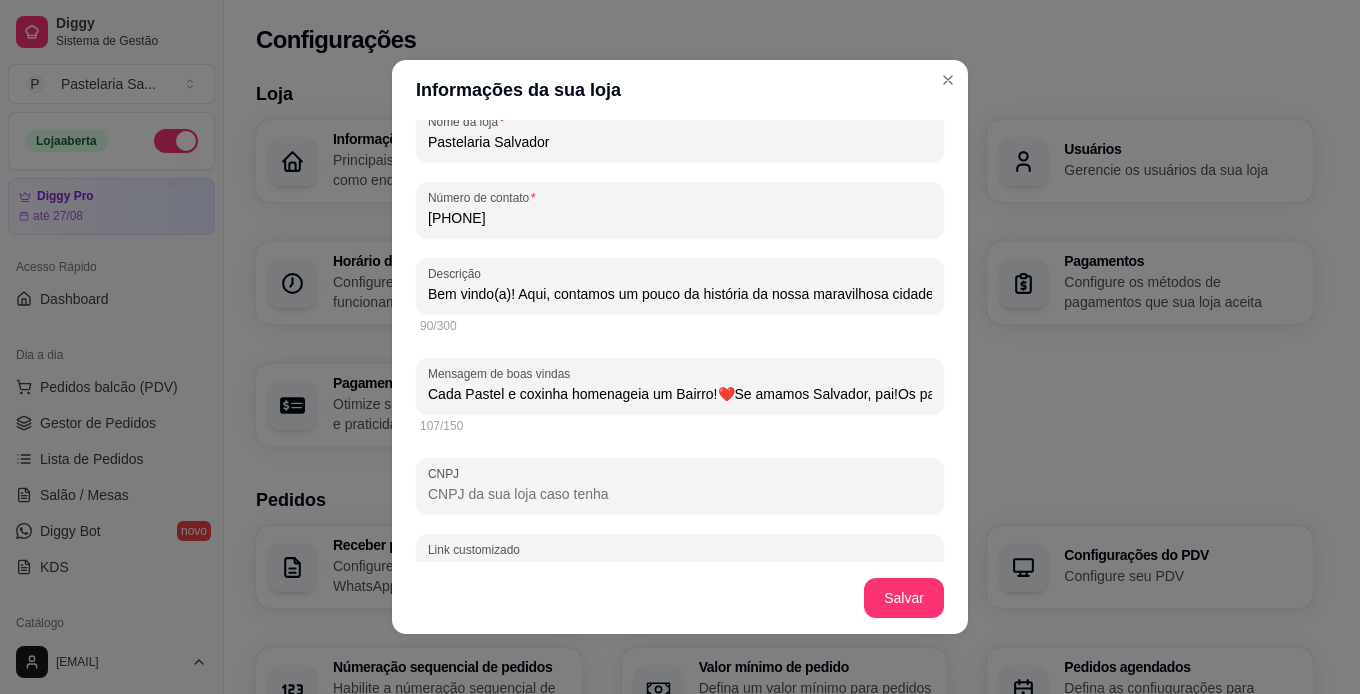 type on "Cada Pastel e coxinha homenageia um Bairro!❤️Se amamos Salvador, pai!Os pastéis mais soteropolitanos!😍" 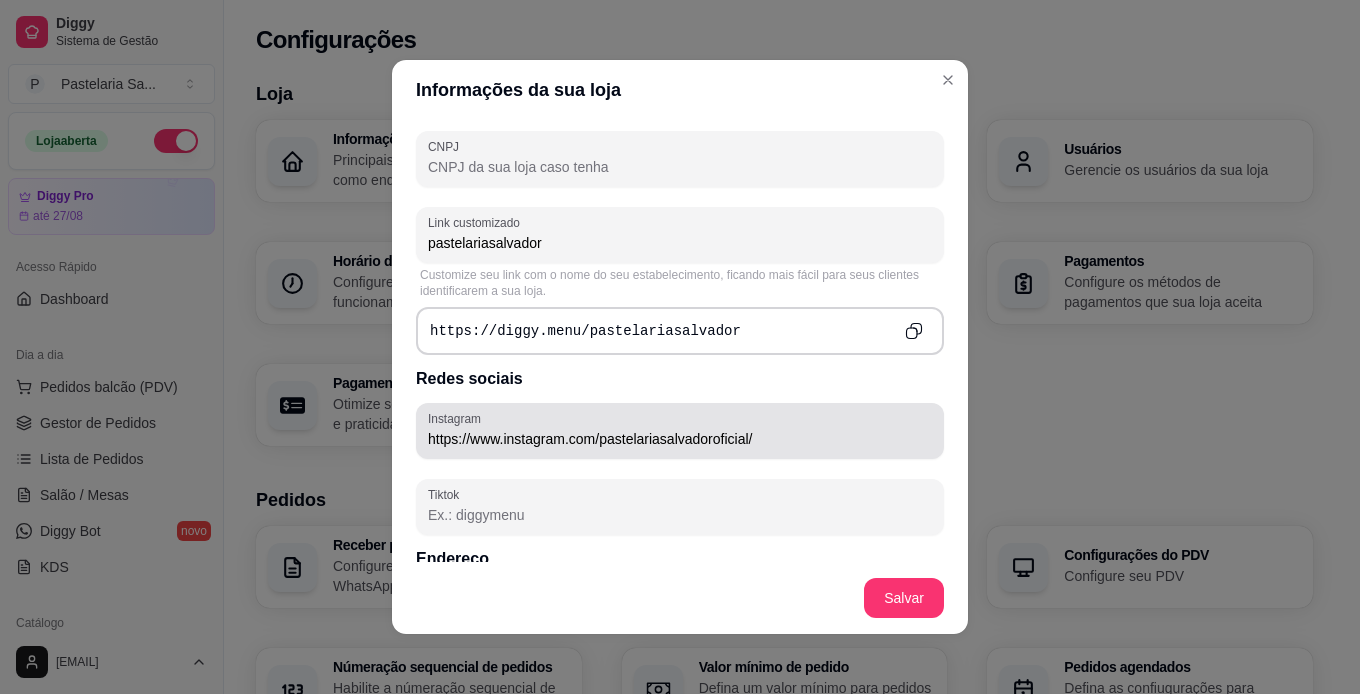 scroll, scrollTop: 700, scrollLeft: 0, axis: vertical 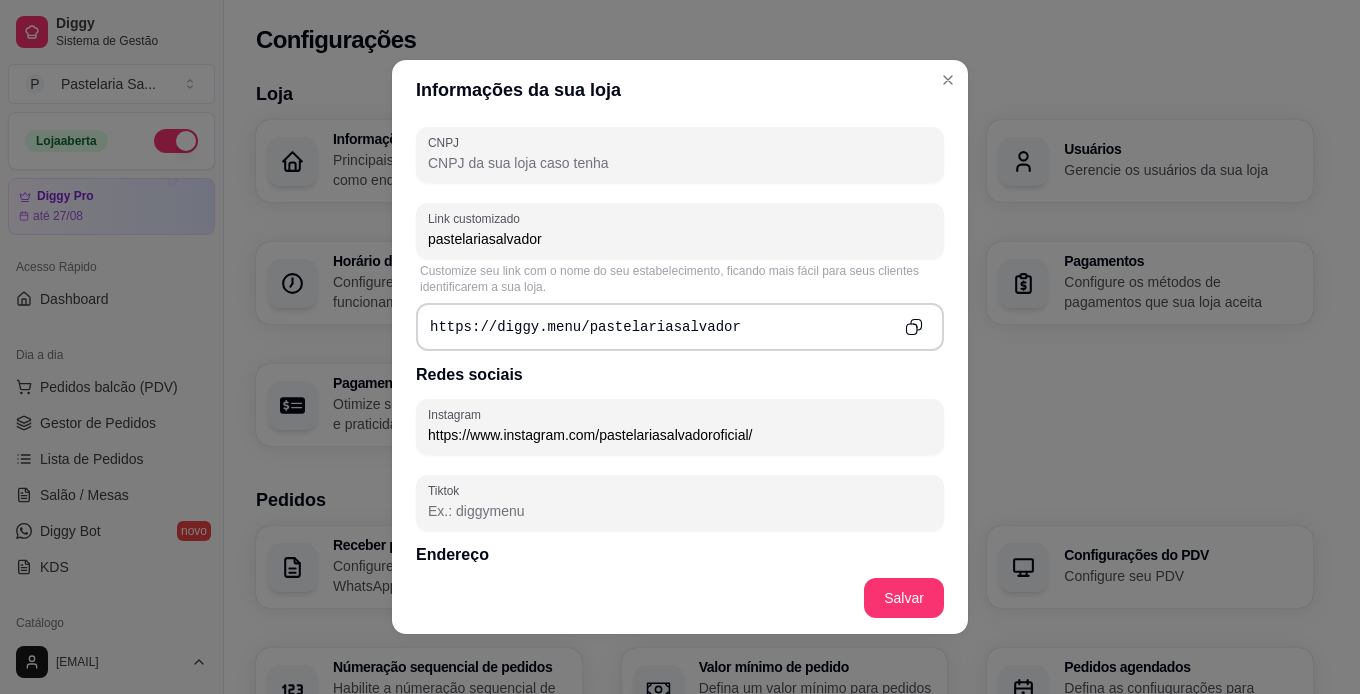 click 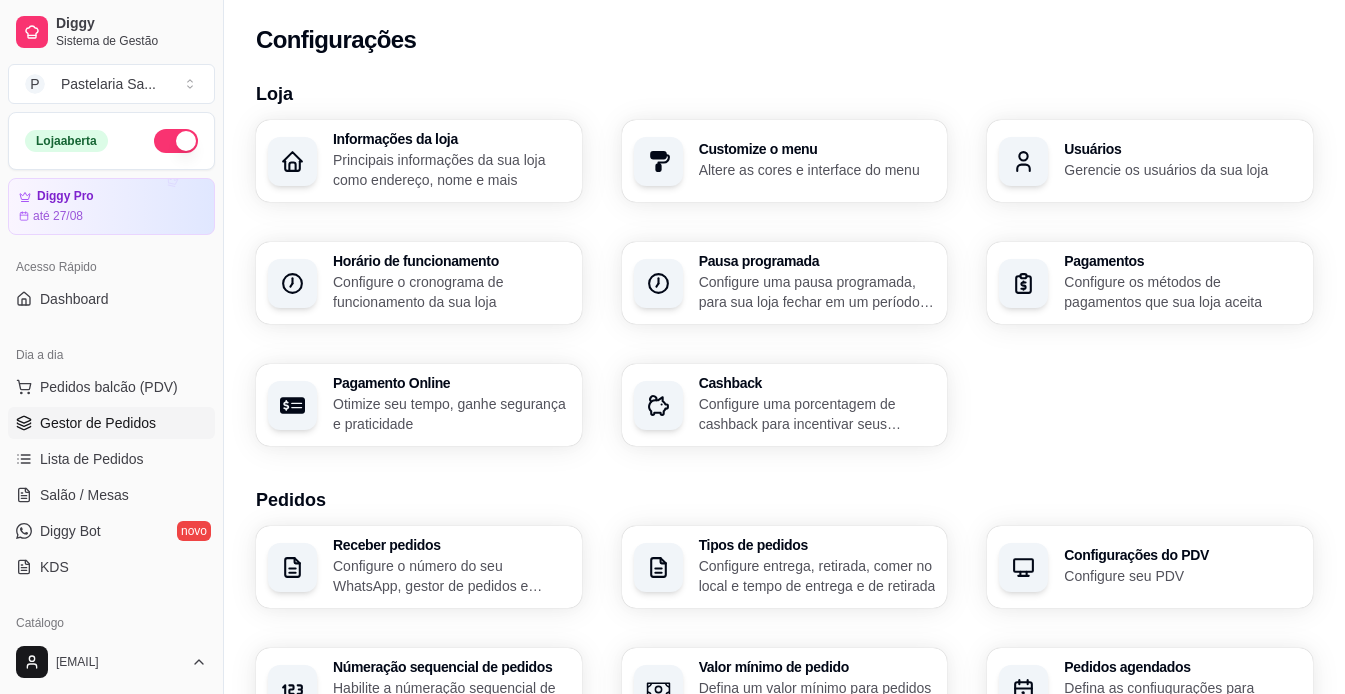 click on "Gestor de Pedidos" at bounding box center (98, 423) 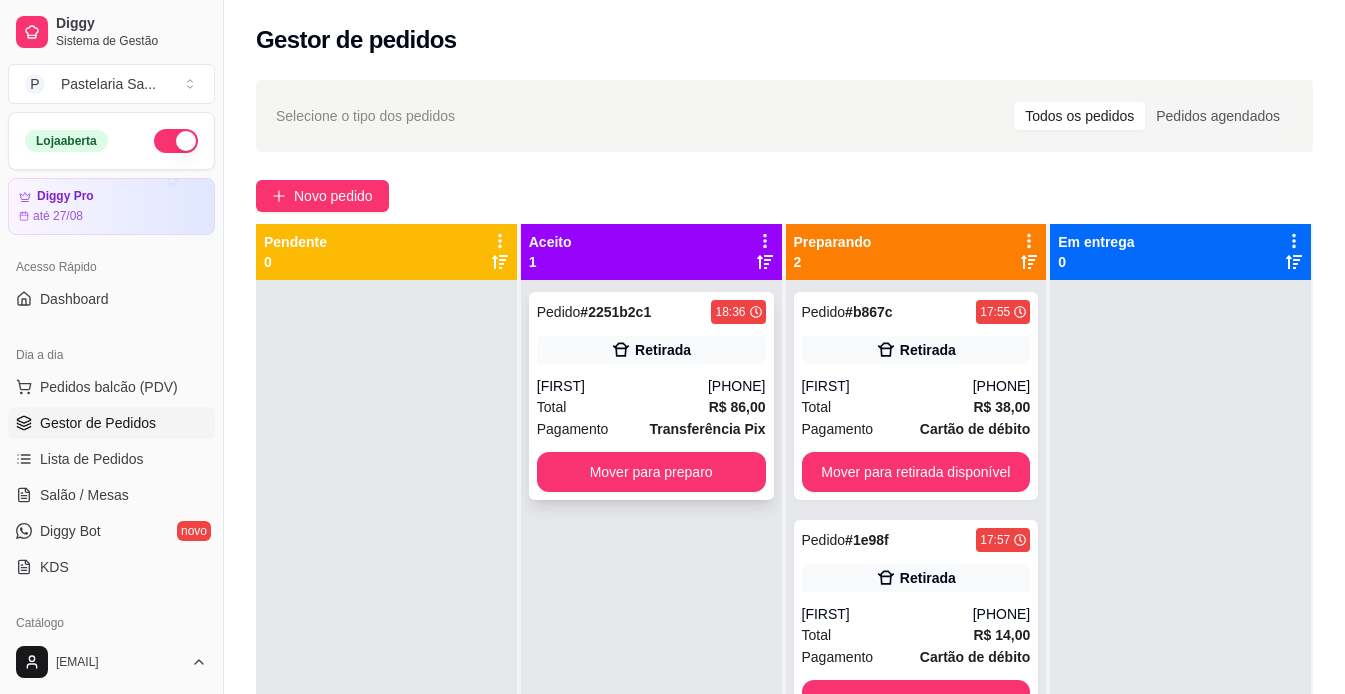 click on "Total R$ 86,00" at bounding box center [651, 407] 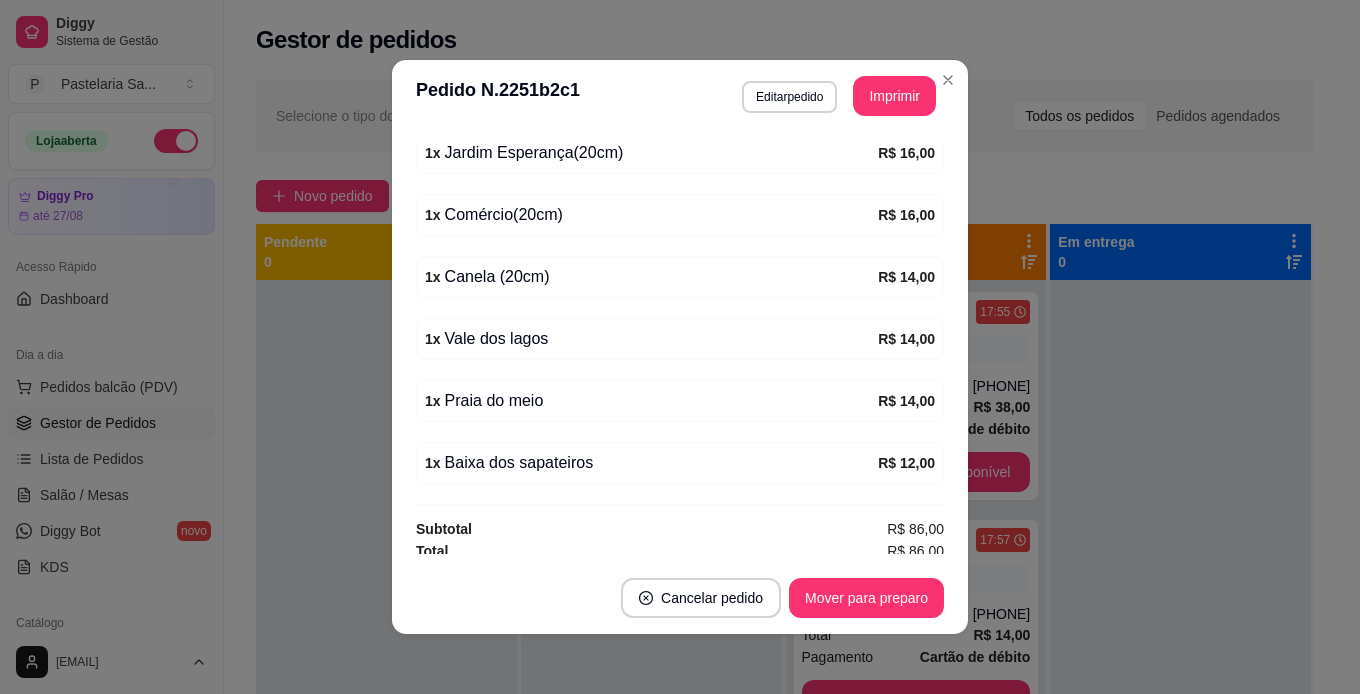 scroll, scrollTop: 517, scrollLeft: 0, axis: vertical 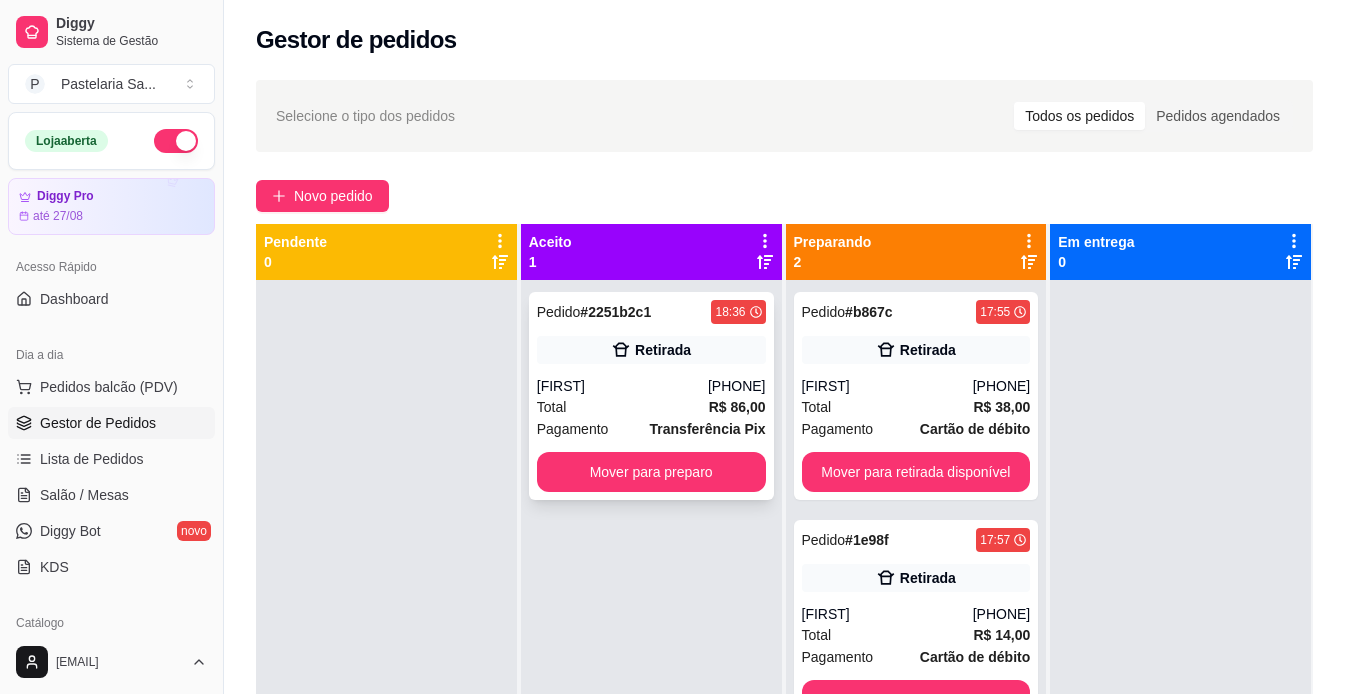 click on "[PHONE]" at bounding box center (737, 386) 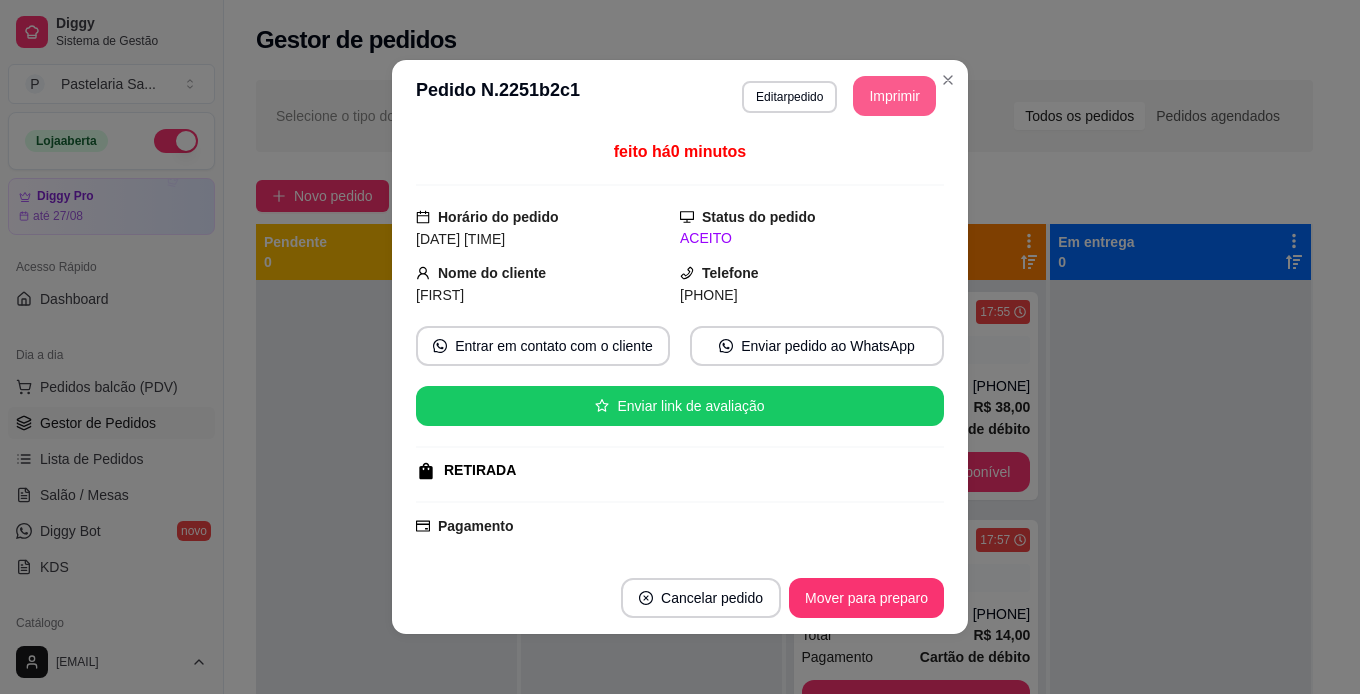 click on "Imprimir" at bounding box center (894, 96) 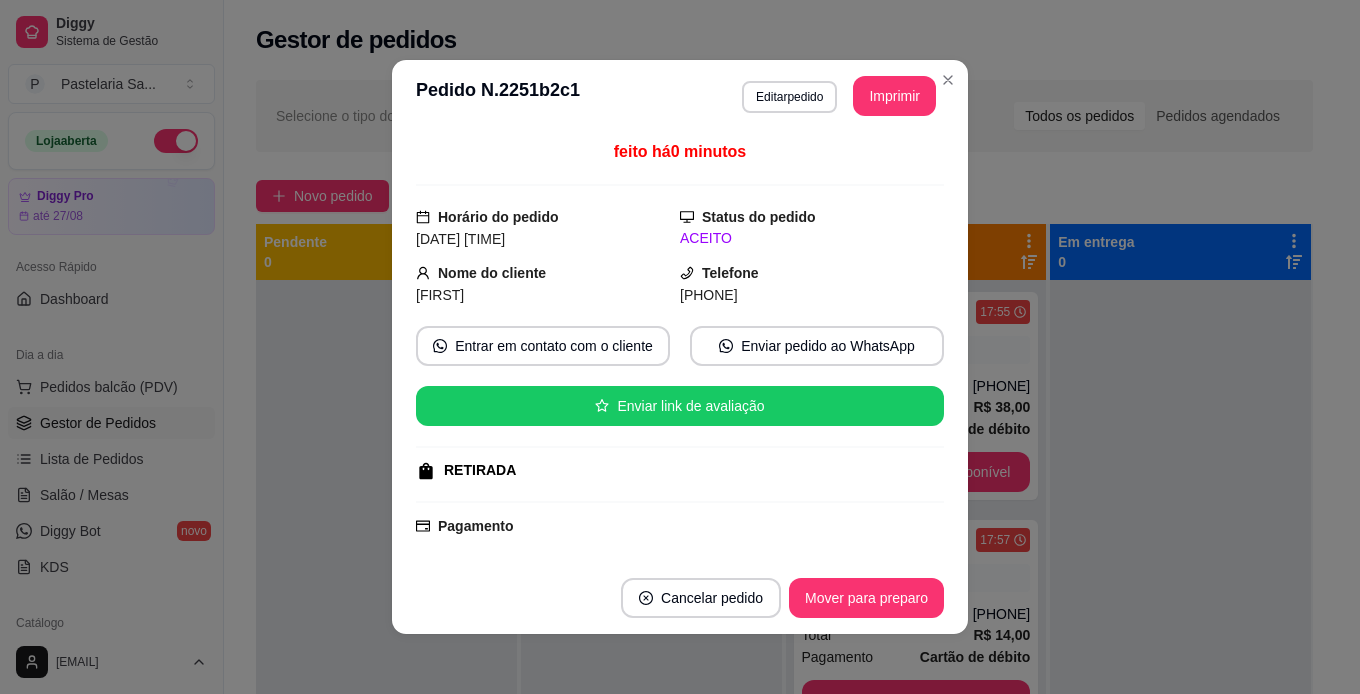scroll, scrollTop: 0, scrollLeft: 0, axis: both 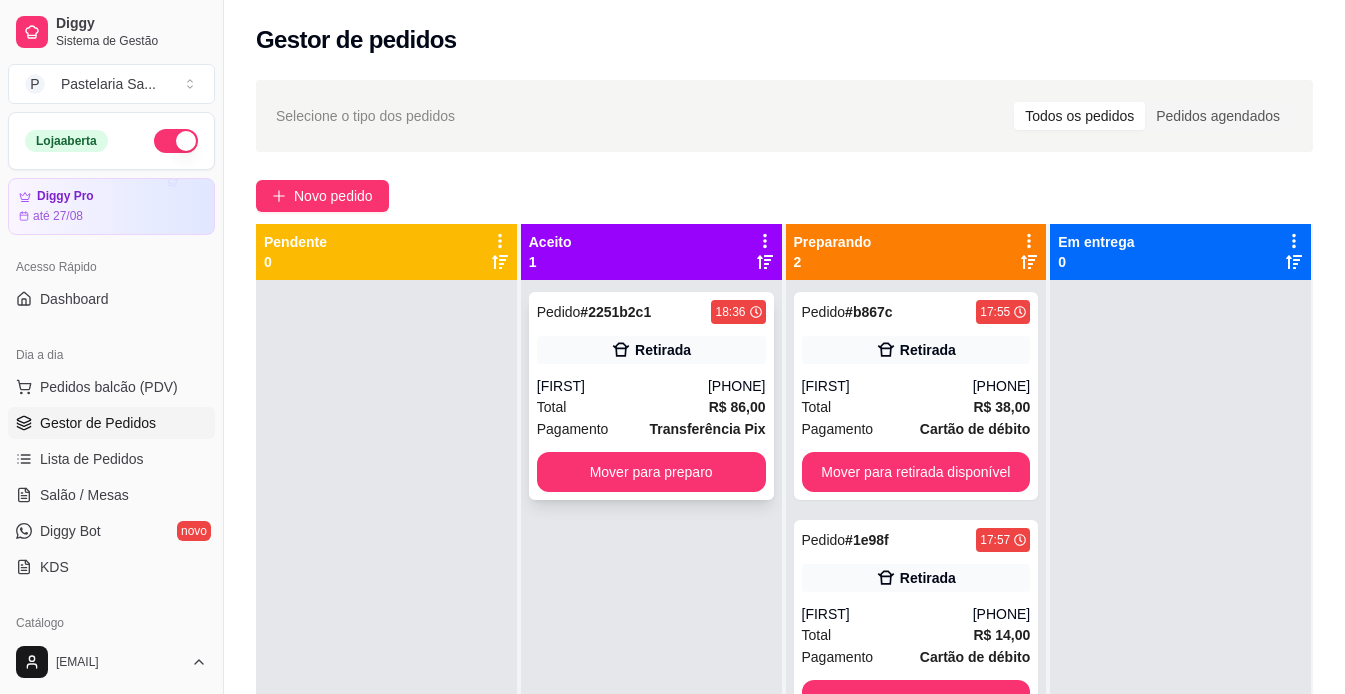 click on "Retirada" at bounding box center (651, 350) 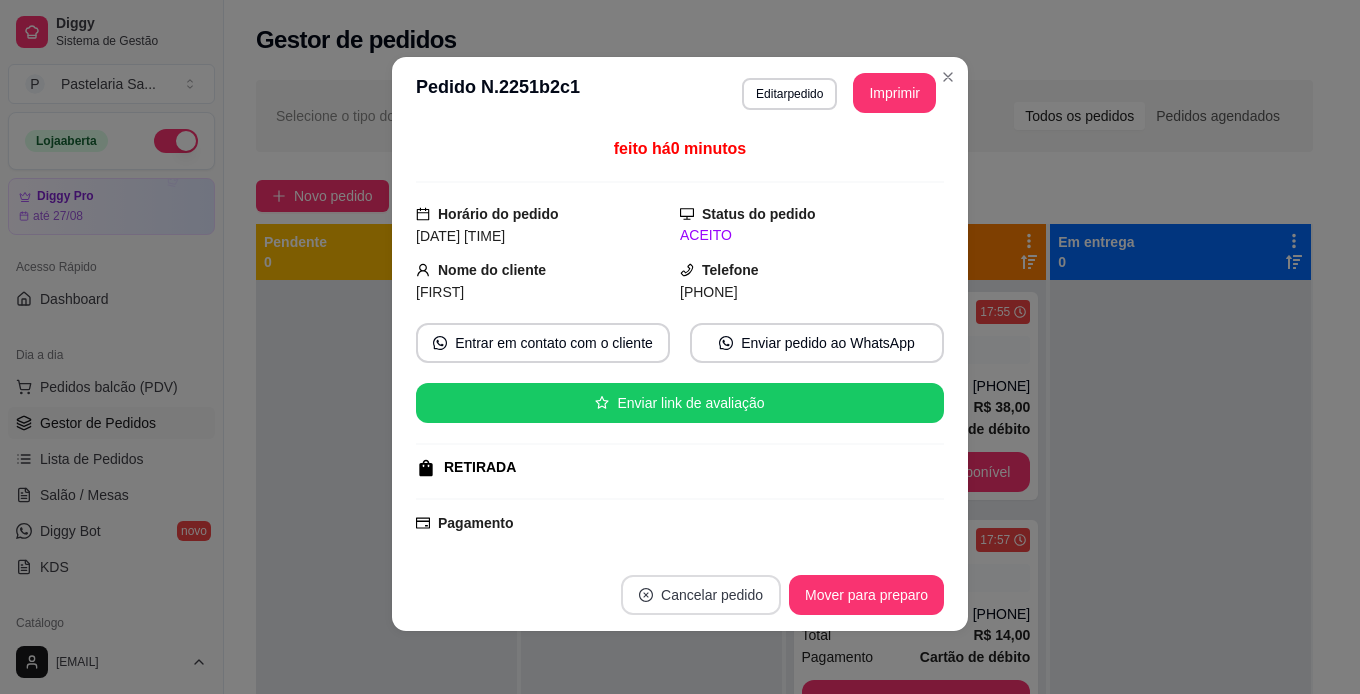 scroll, scrollTop: 4, scrollLeft: 0, axis: vertical 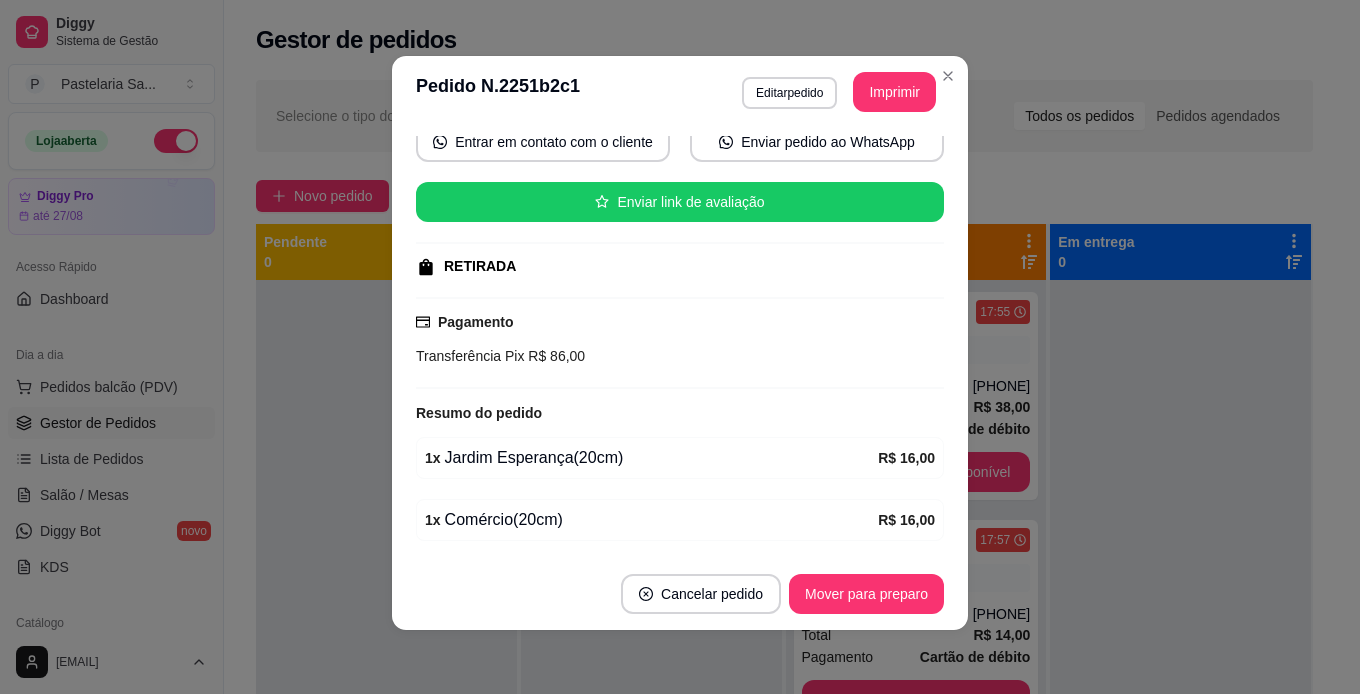 click on "Mover para preparo" at bounding box center [866, 594] 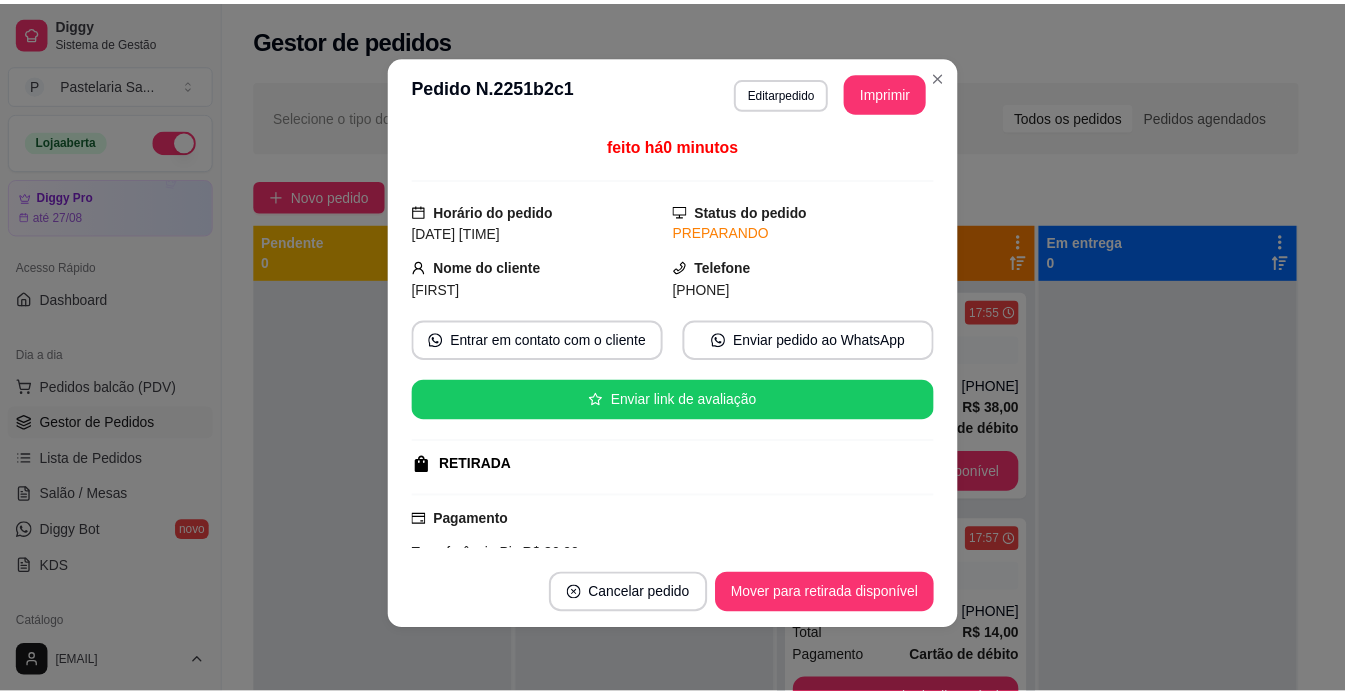 scroll, scrollTop: 0, scrollLeft: 0, axis: both 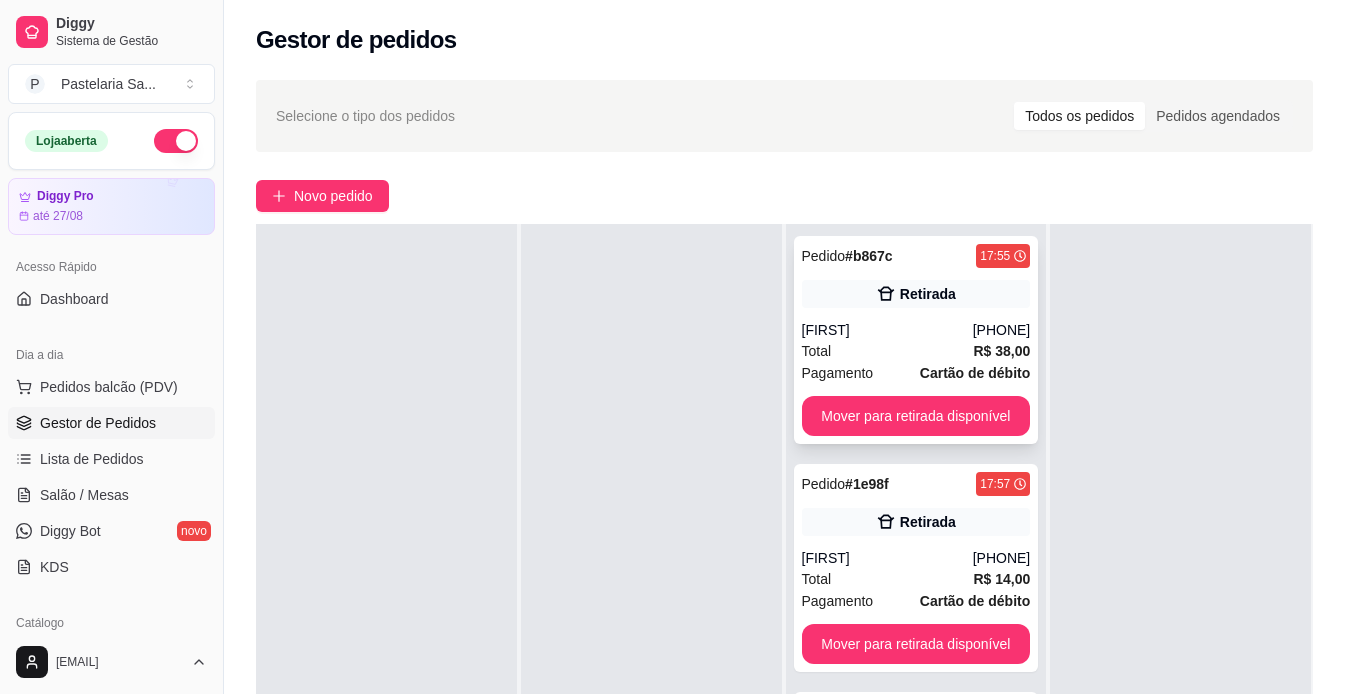 click on "[PHONE]" at bounding box center (1002, 330) 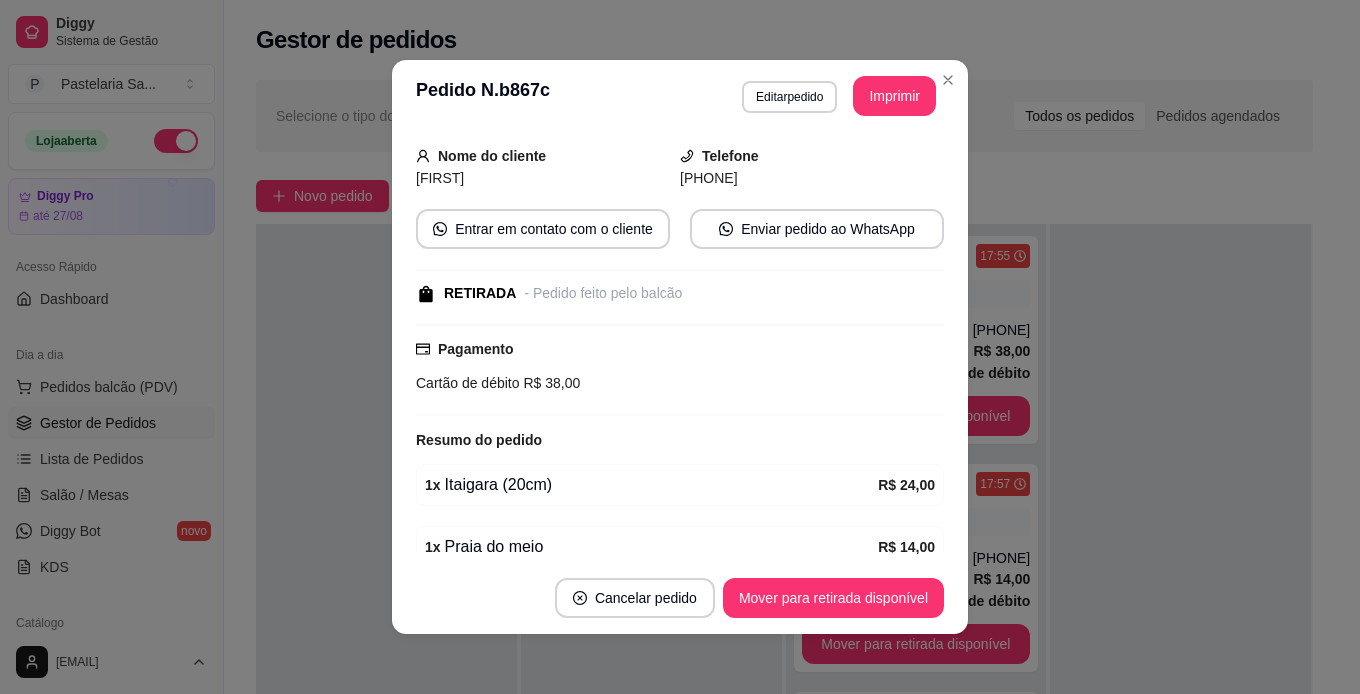 scroll, scrollTop: 0, scrollLeft: 0, axis: both 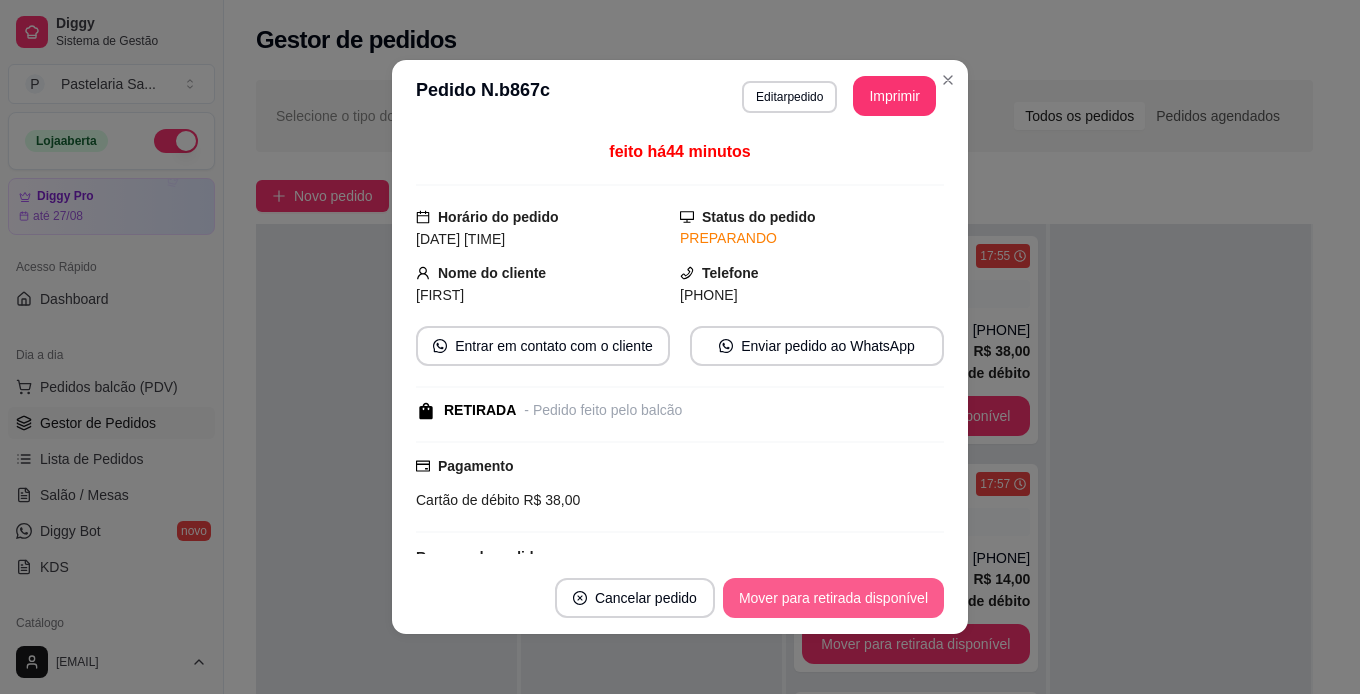 click on "Mover para retirada disponível" at bounding box center [833, 598] 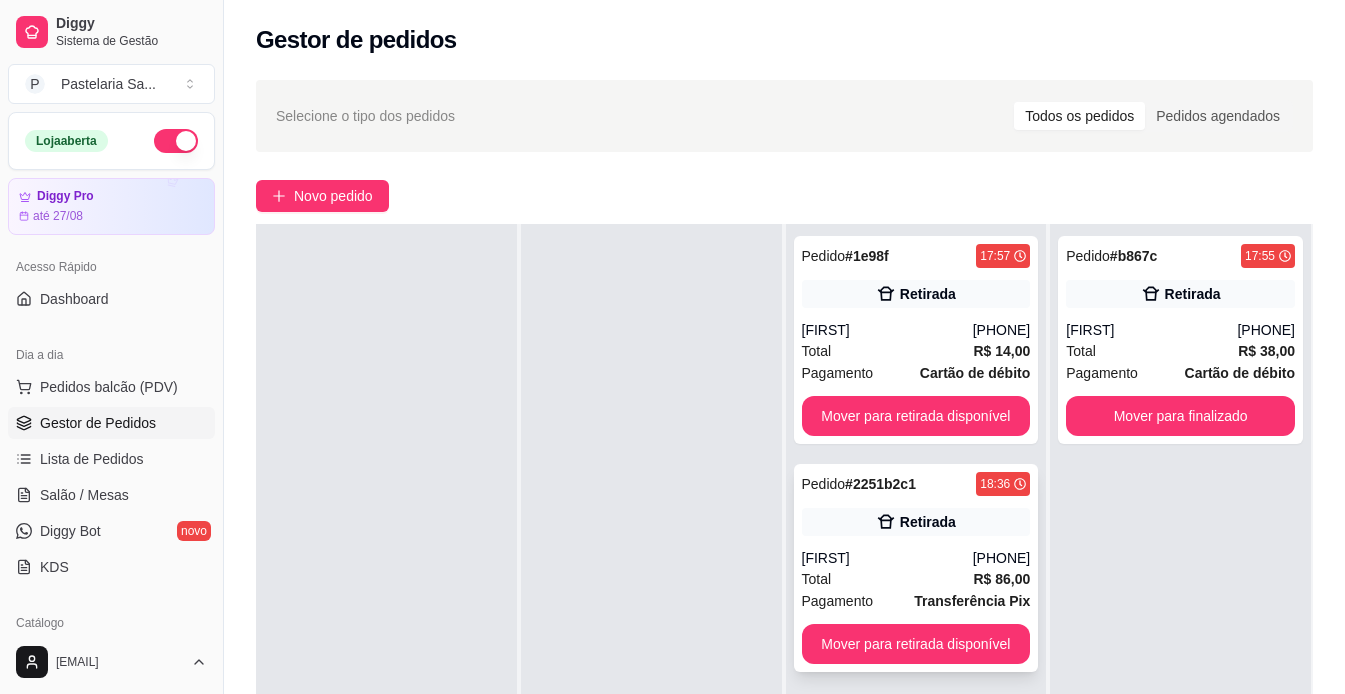 click on "Total R$ 86,00" at bounding box center (916, 579) 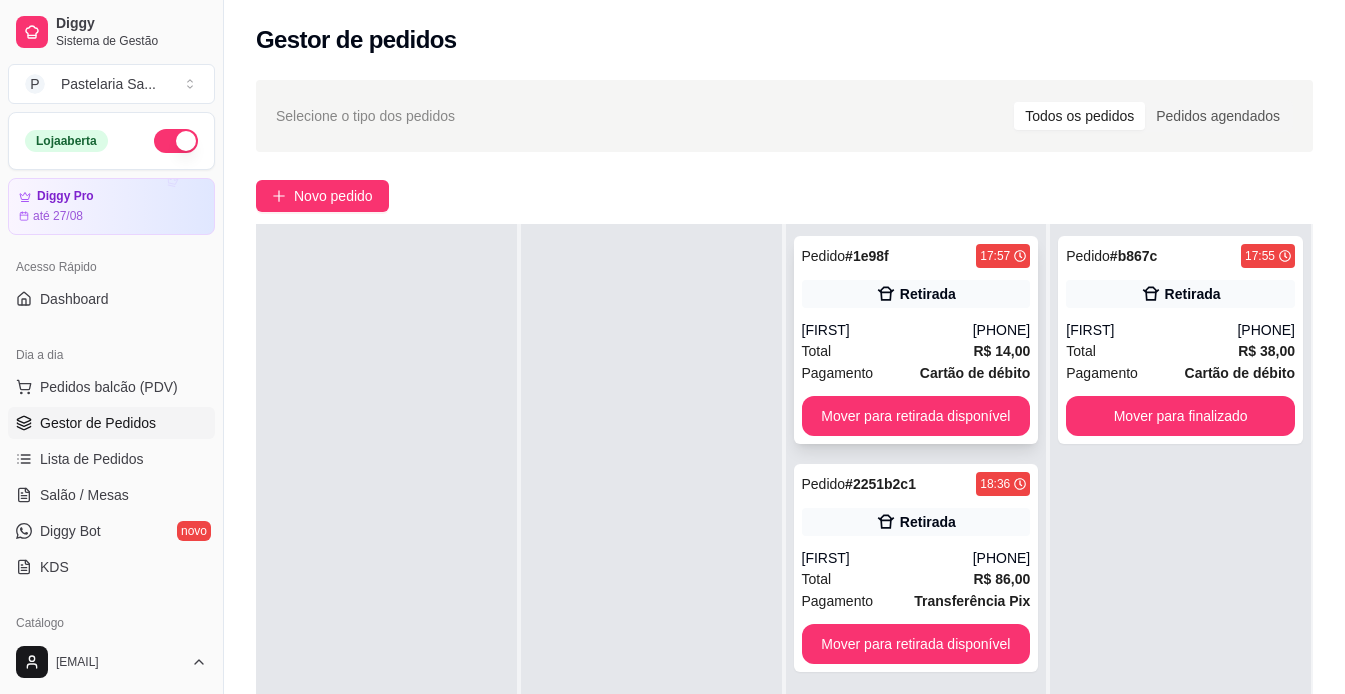 click on "[PHONE]" at bounding box center [1002, 330] 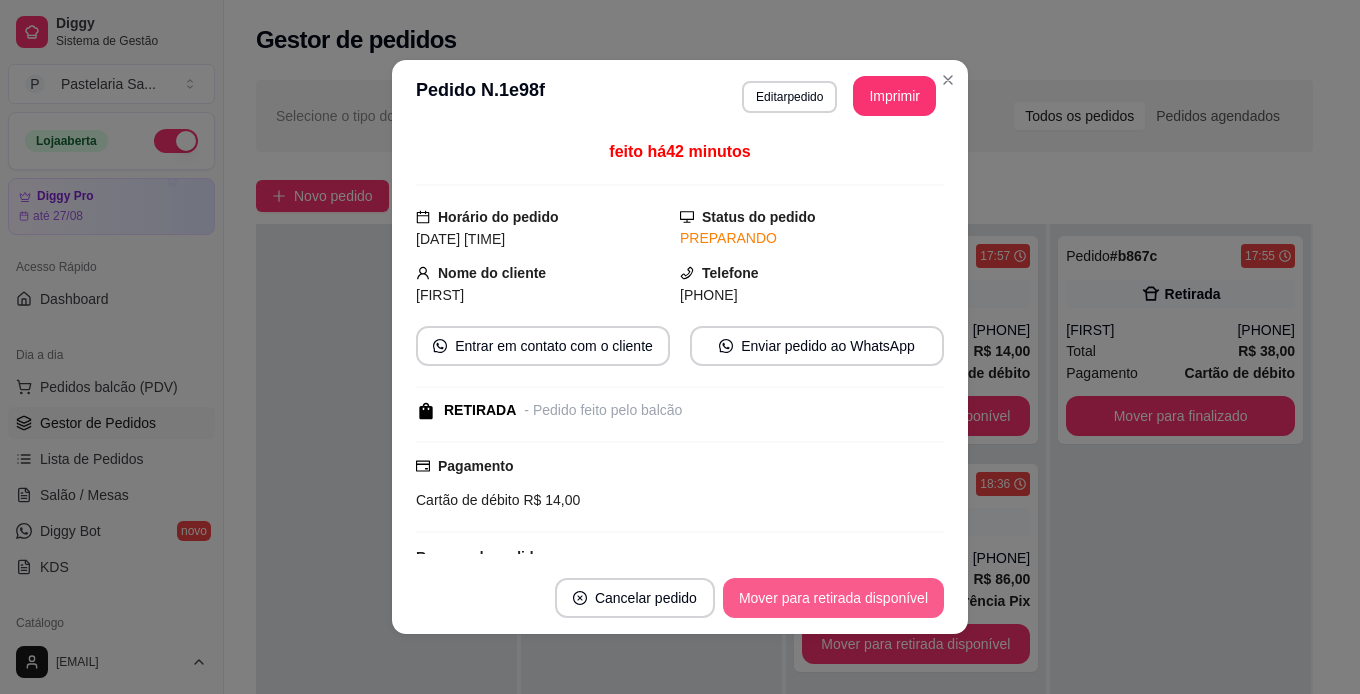 click on "Mover para retirada disponível" at bounding box center (833, 598) 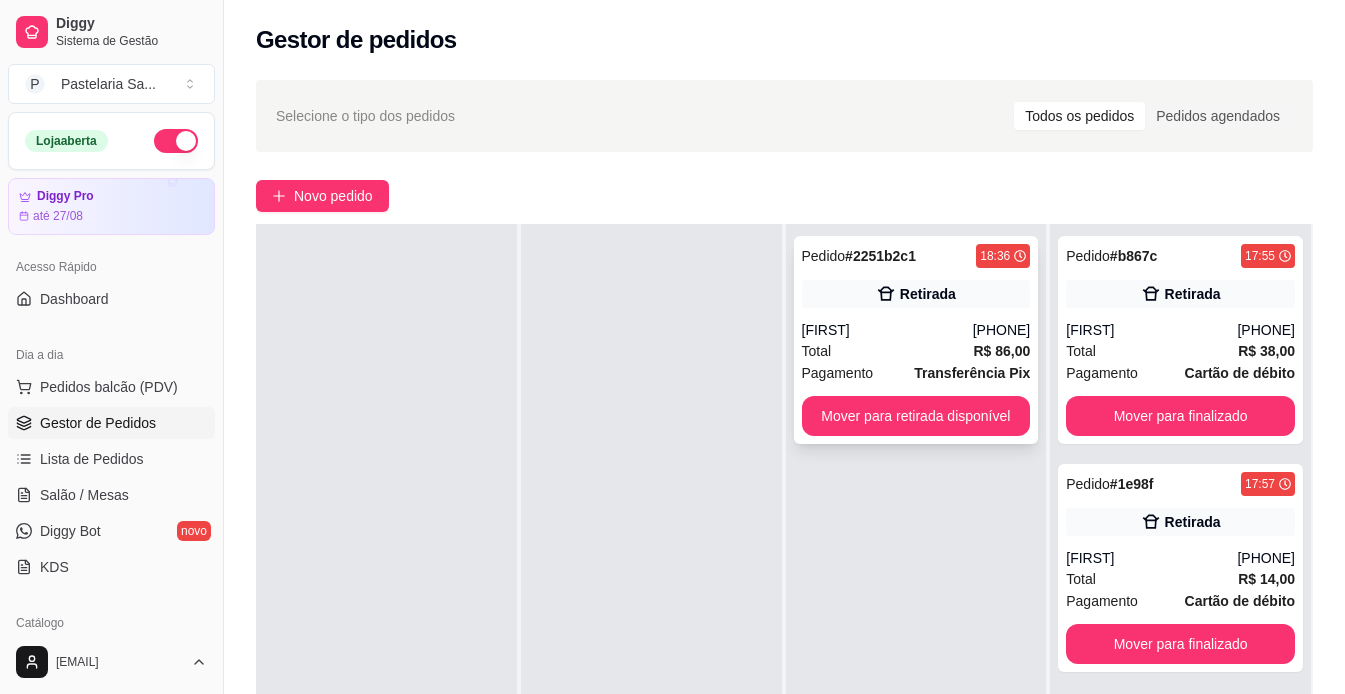 click on "[FIRST]" at bounding box center [887, 330] 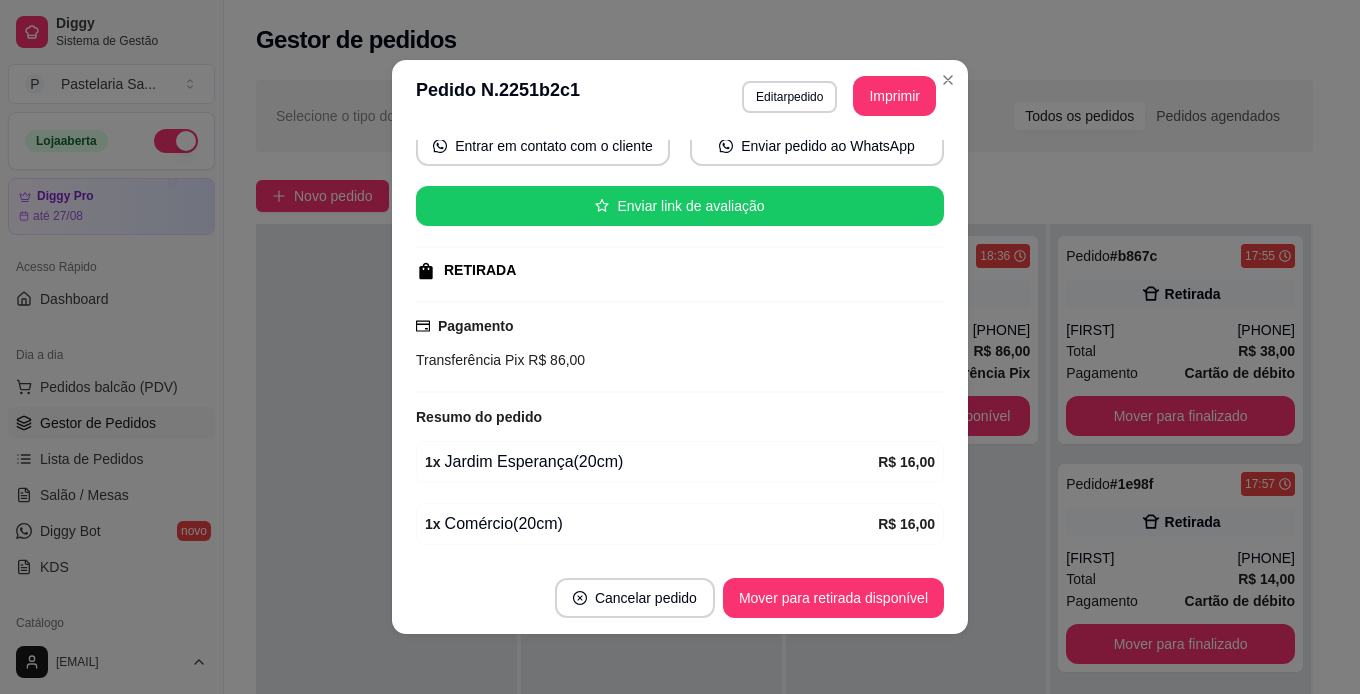 scroll, scrollTop: 0, scrollLeft: 0, axis: both 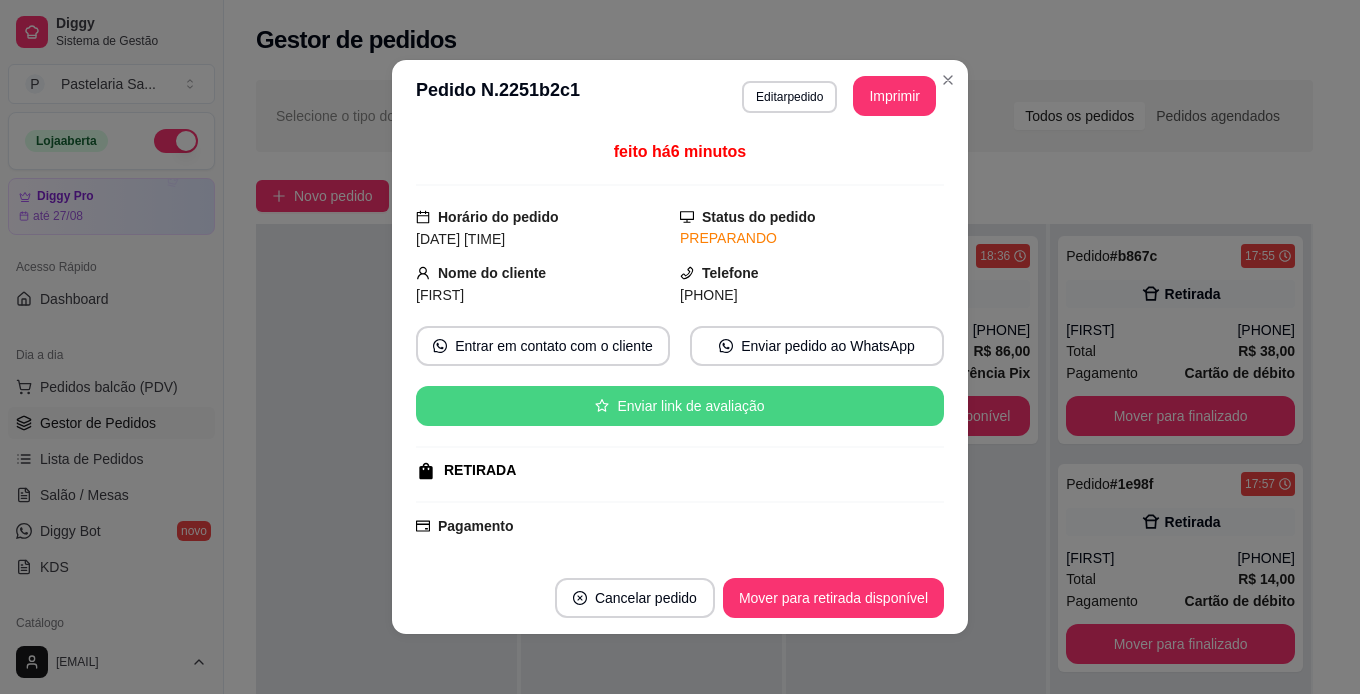 click on "Enviar link de avaliação" at bounding box center [680, 406] 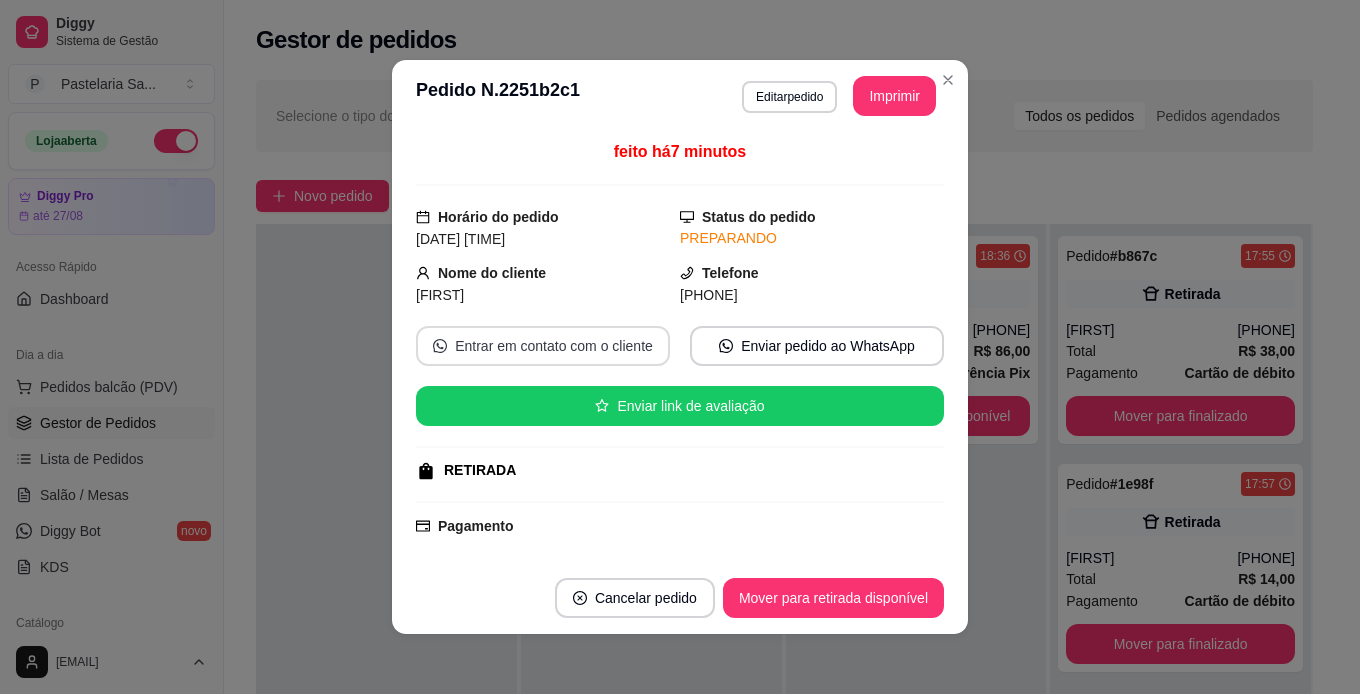 click on "Entrar em contato com o cliente" at bounding box center [543, 346] 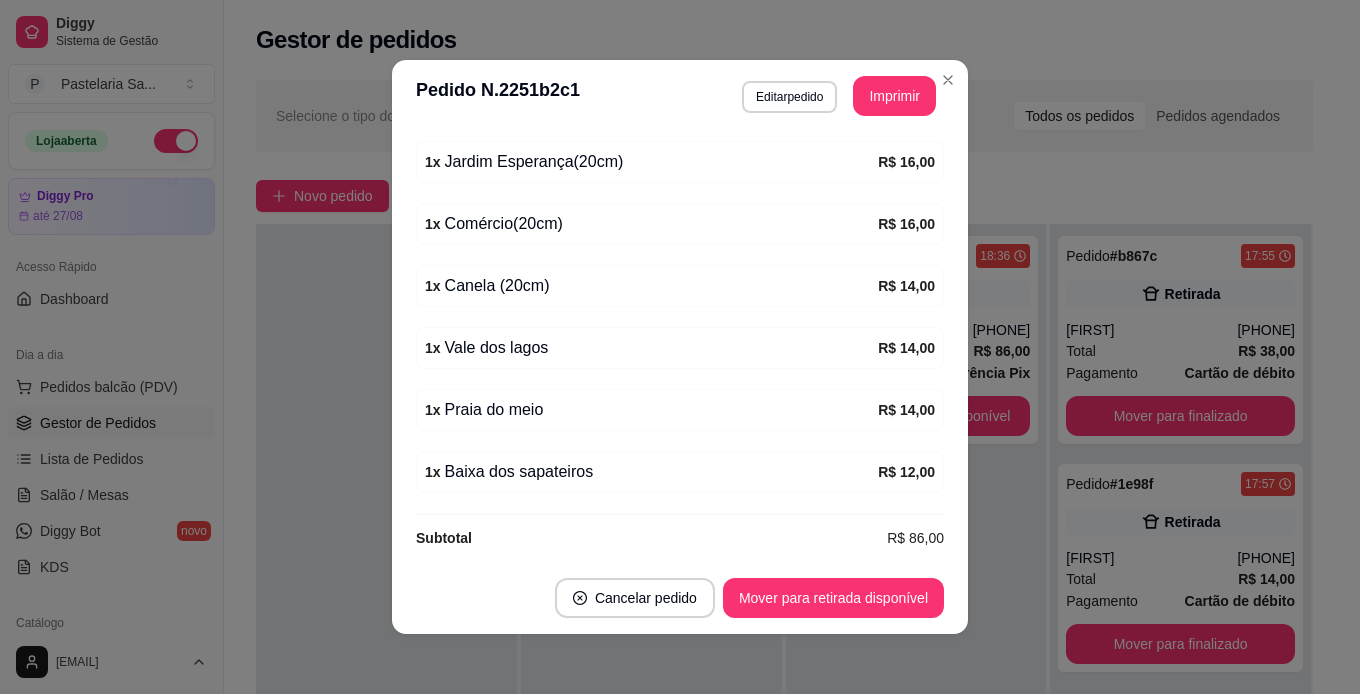 scroll, scrollTop: 517, scrollLeft: 0, axis: vertical 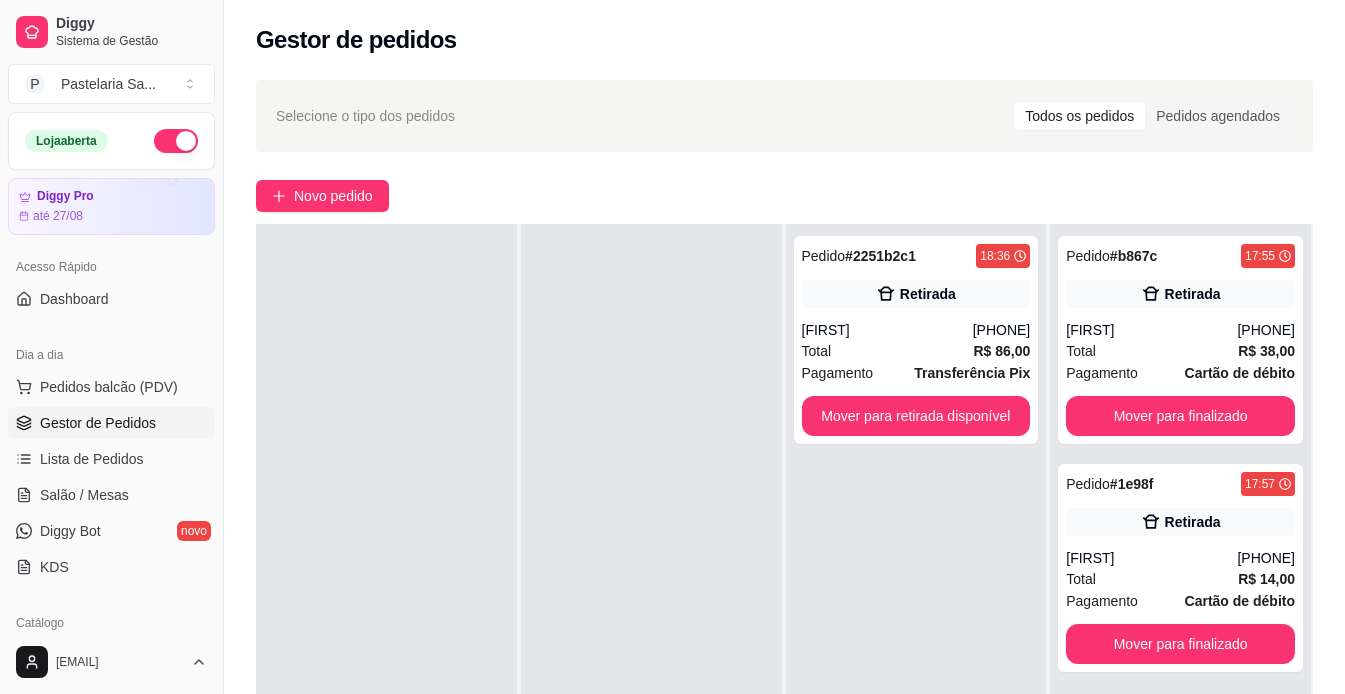 click on "Selecione o tipo dos pedidos Todos os pedidos Pedidos agendados Novo pedido Pendente 0 Aceito 0 Preparando 1 Pedido  # 2251b2c1 18:36 Retirada [FIRST] [PHONE] Total R$ 86,00 Pagamento Transferência Pix Mover para retirada disponível Em entrega 2 Pedido  # b867c 17:55 Retirada [FIRST] [PHONE] Total R$ 38,00 Pagamento Cartão de débito Mover para finalizado Pedido  # 1e98f 17:57 Retirada [FIRST] [PHONE] Total R$ 14,00 Pagamento Cartão de débito Mover para finalizado" at bounding box center [784, 505] 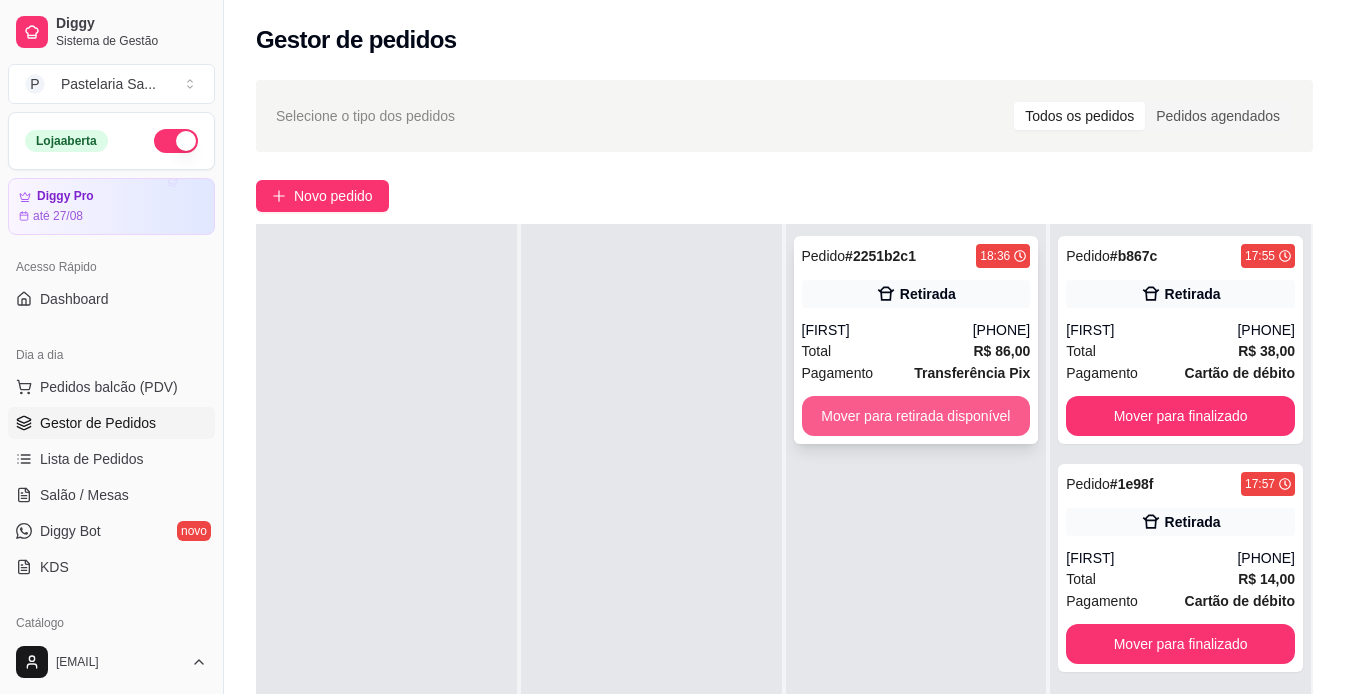 click on "Mover para retirada disponível" at bounding box center [916, 416] 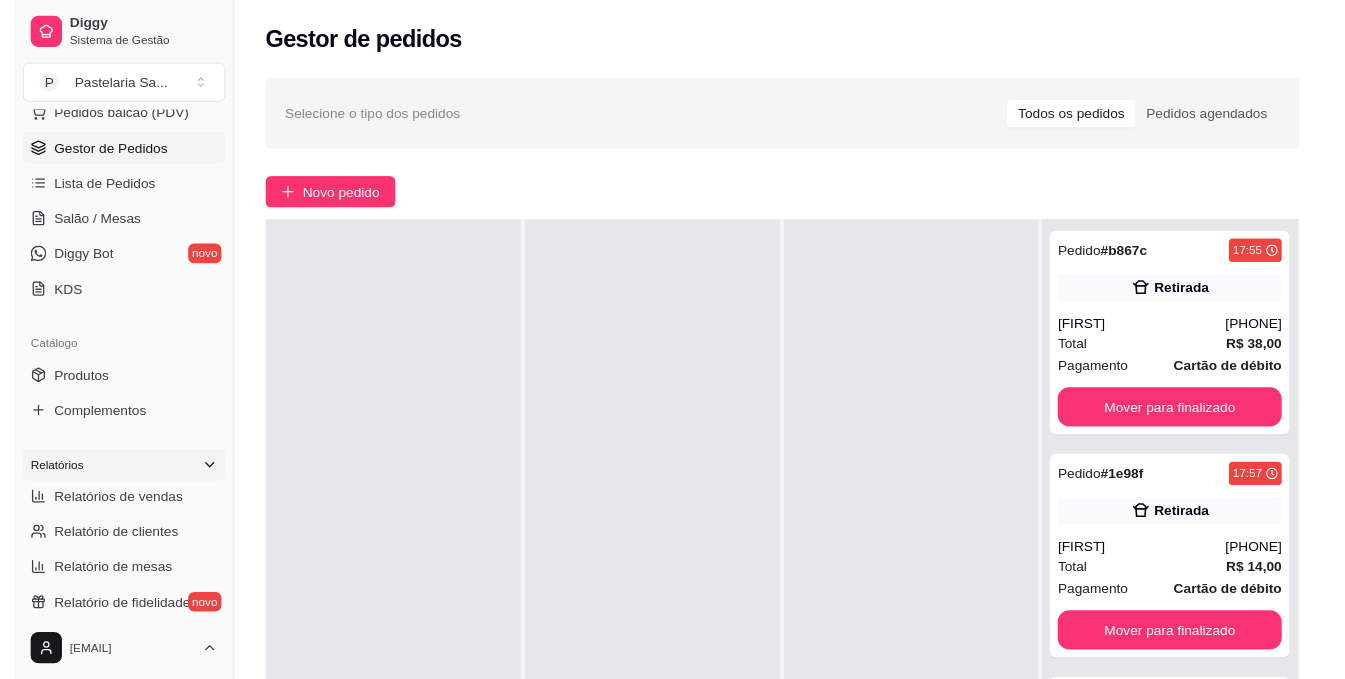scroll, scrollTop: 300, scrollLeft: 0, axis: vertical 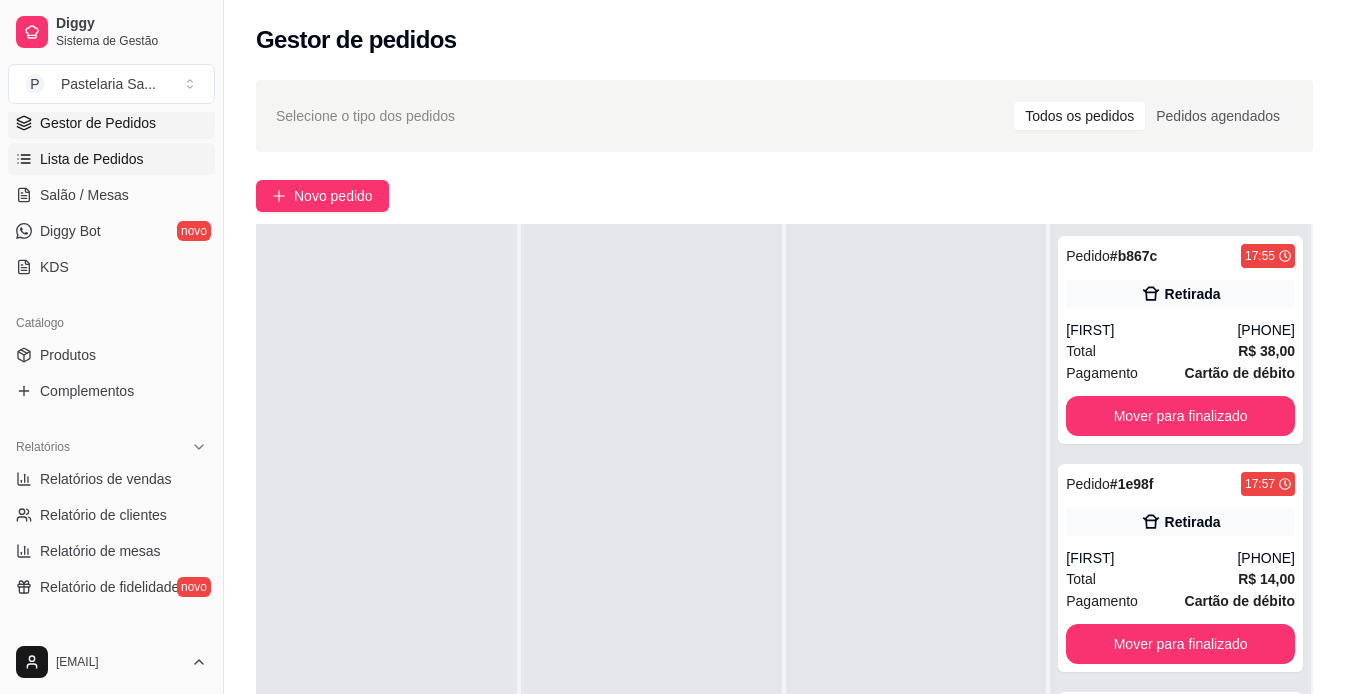 click on "Lista de Pedidos" at bounding box center (92, 159) 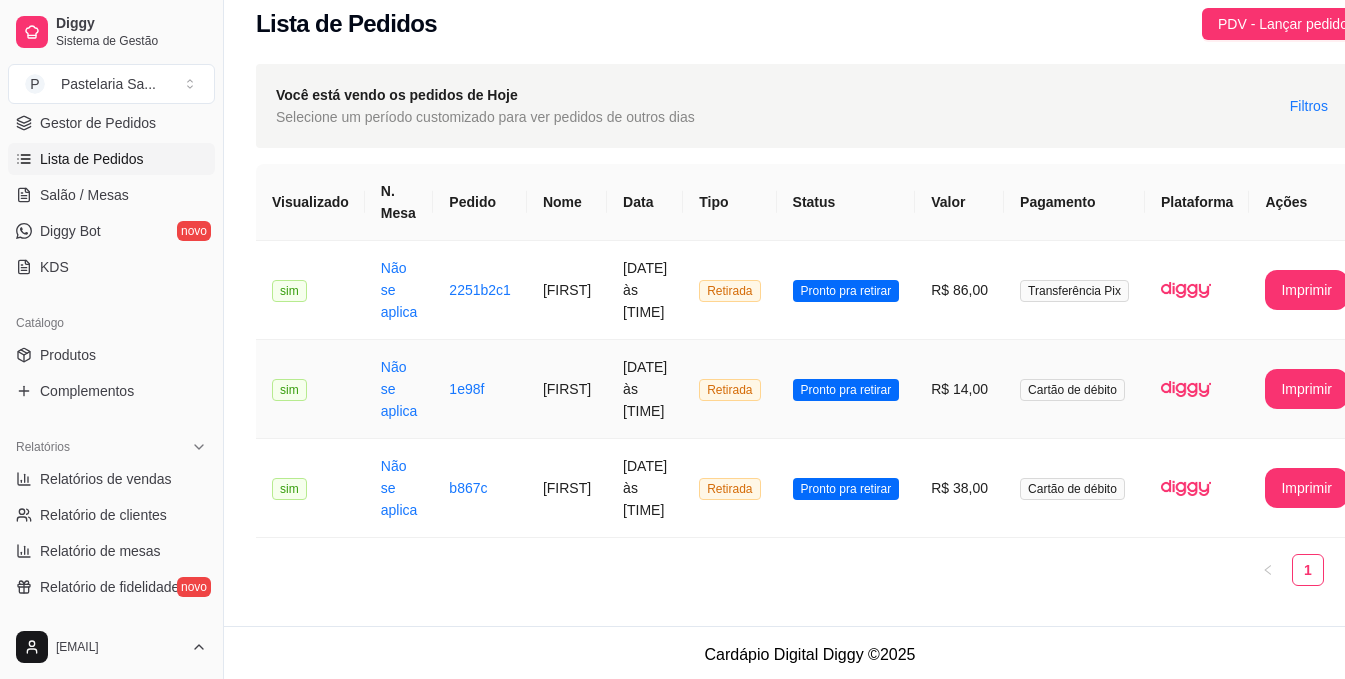 scroll, scrollTop: 20, scrollLeft: 0, axis: vertical 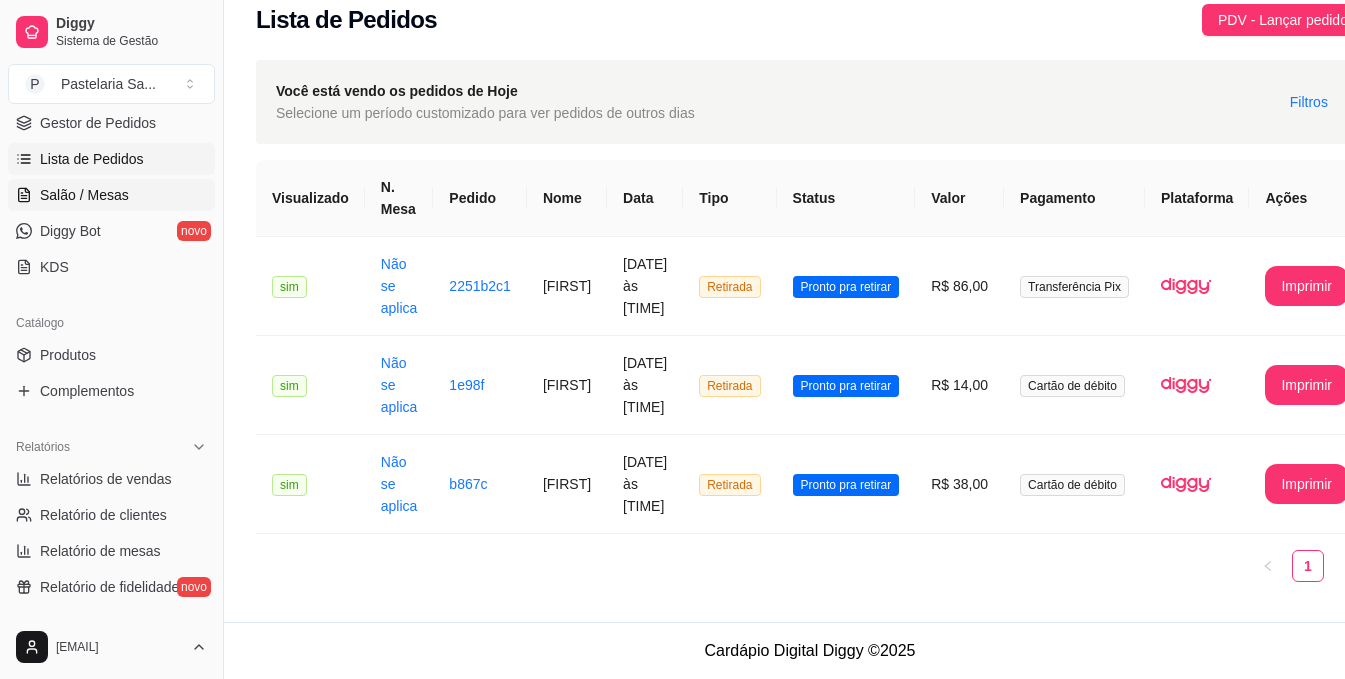 click on "Salão / Mesas" at bounding box center [84, 195] 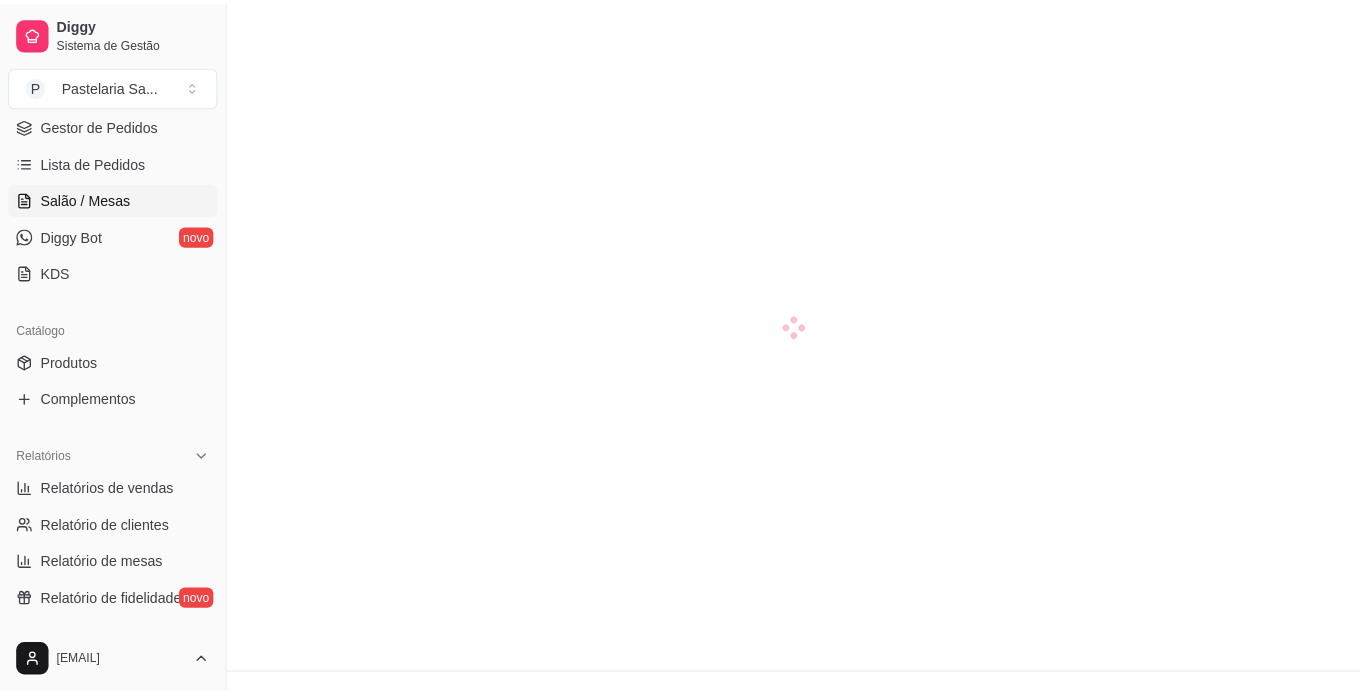 scroll, scrollTop: 0, scrollLeft: 0, axis: both 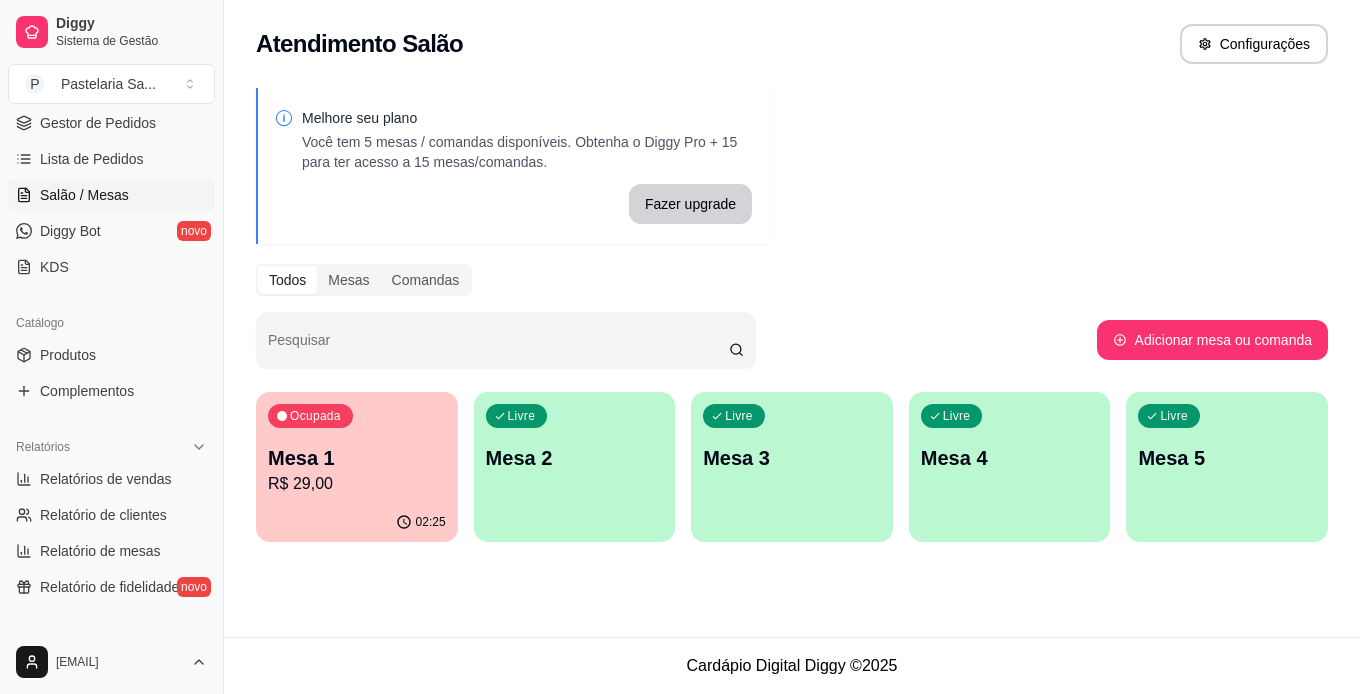 click on "Mesa 1" at bounding box center [357, 458] 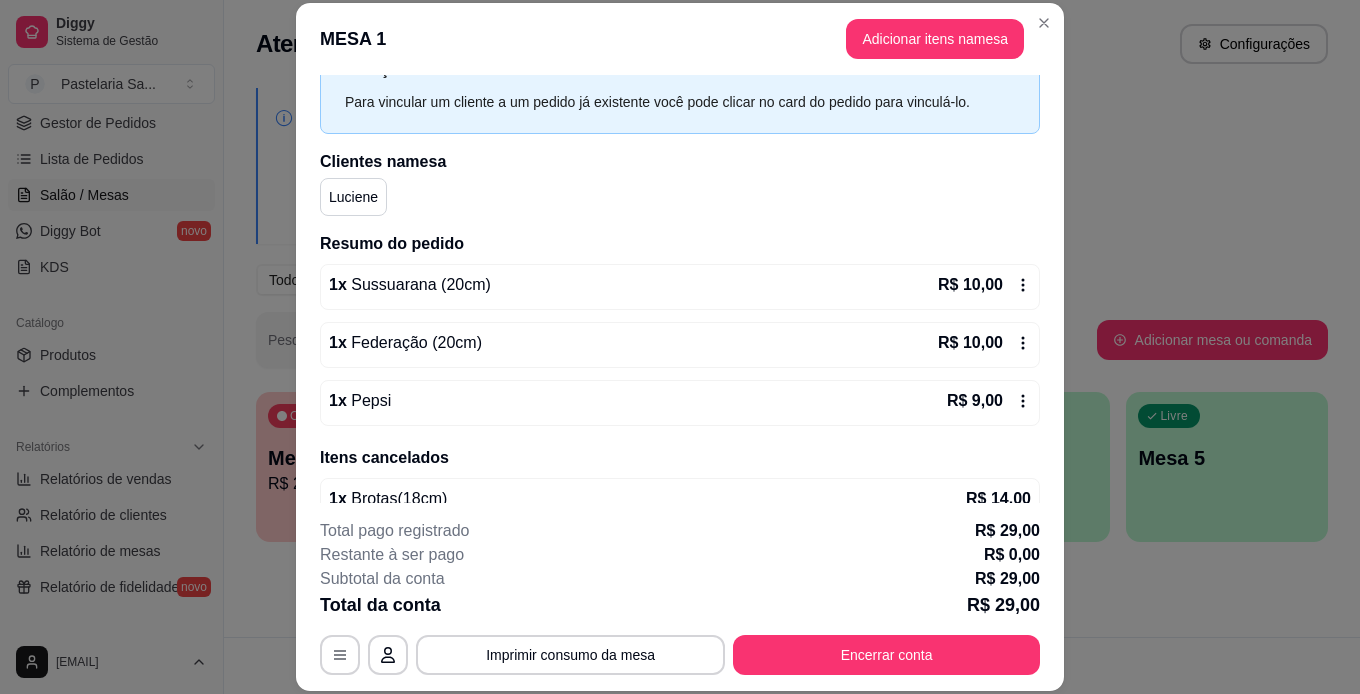 scroll, scrollTop: 162, scrollLeft: 0, axis: vertical 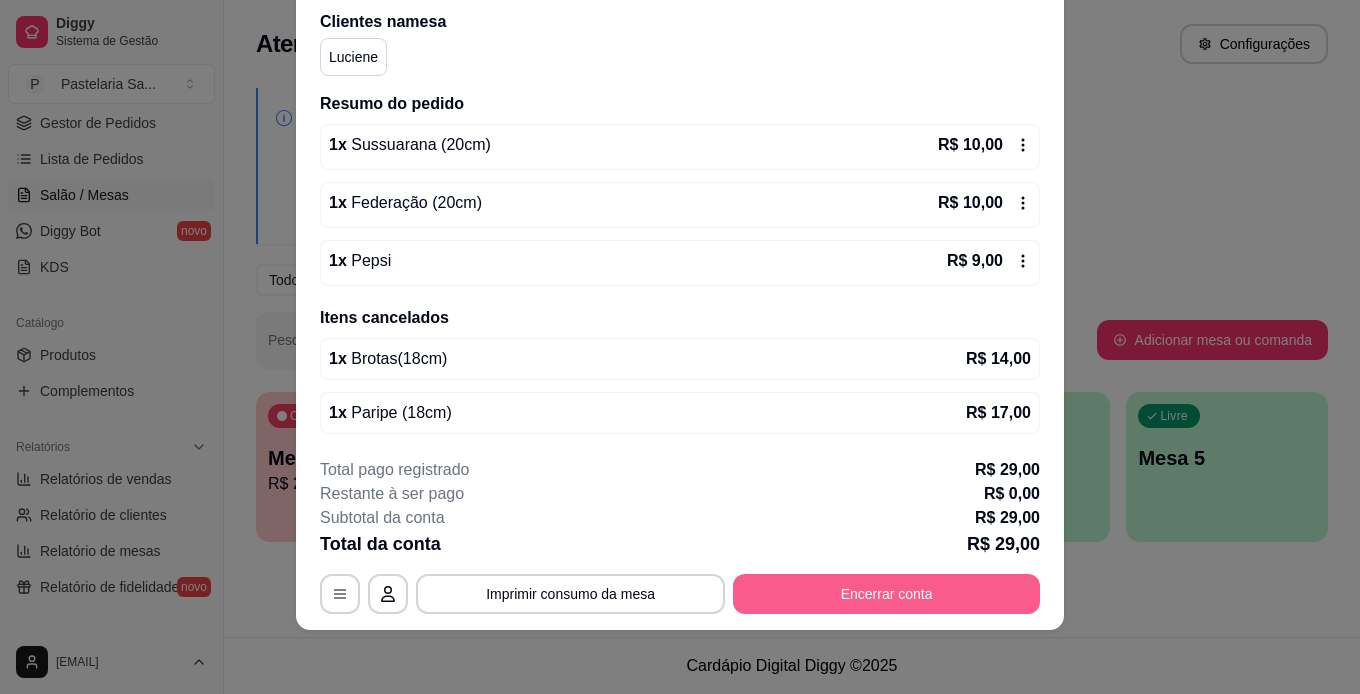 click on "Encerrar conta" at bounding box center [886, 594] 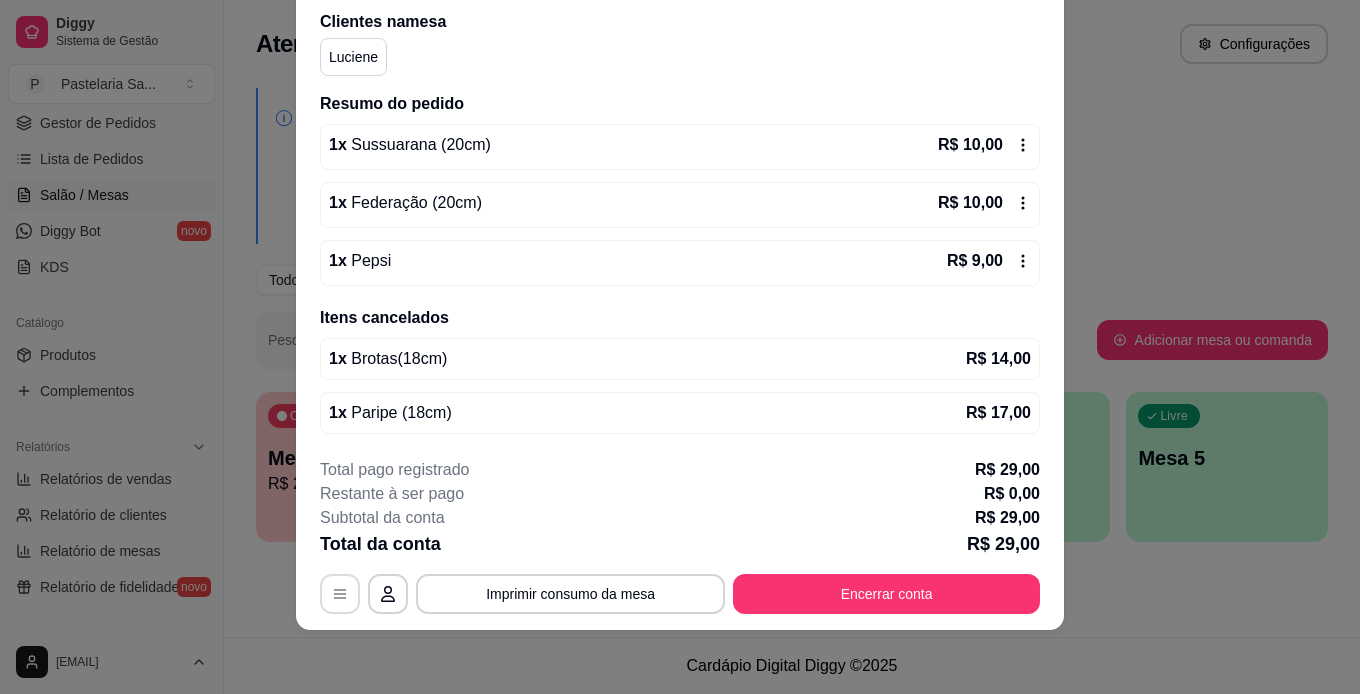 click 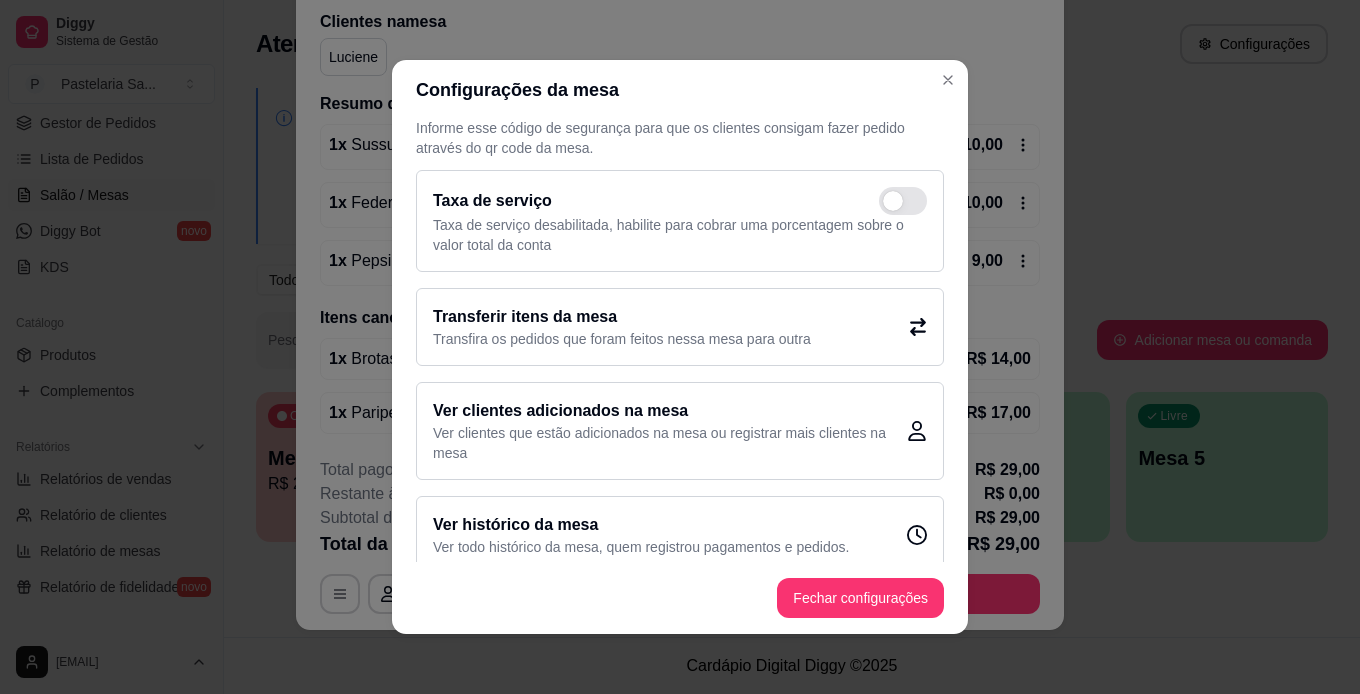 scroll, scrollTop: 58, scrollLeft: 0, axis: vertical 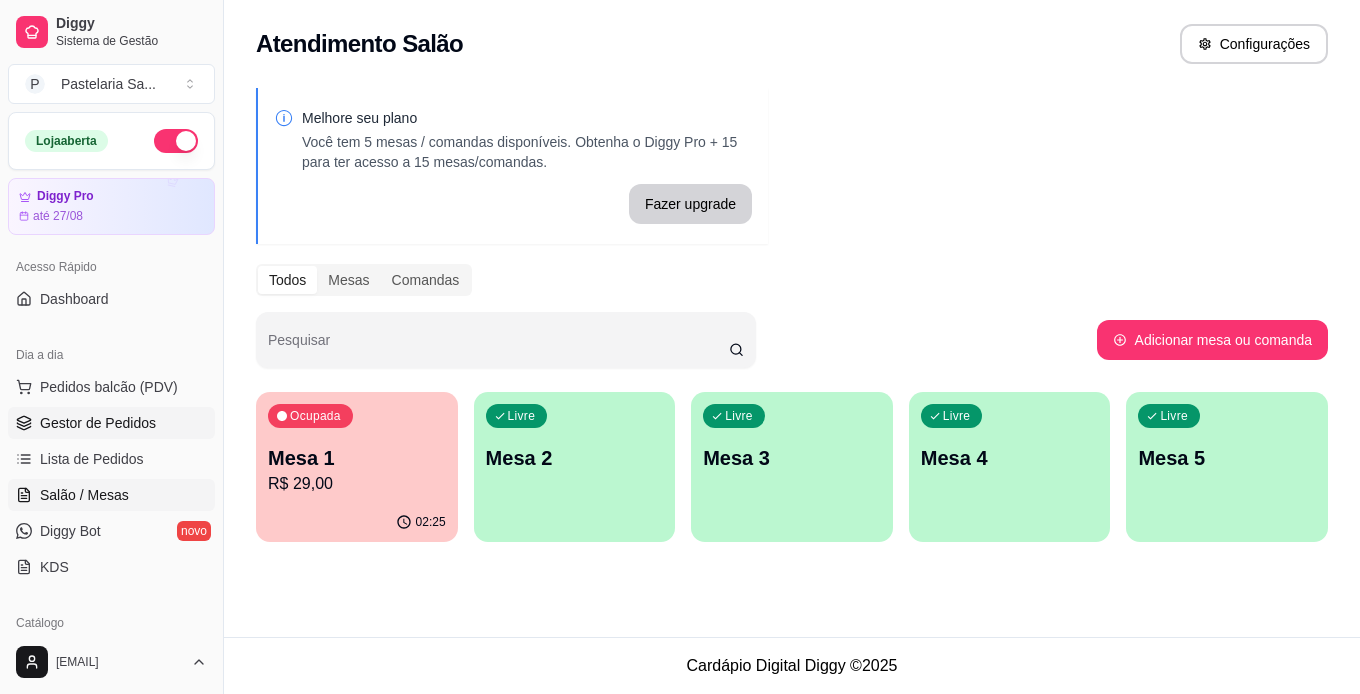click on "Gestor de Pedidos" at bounding box center [111, 423] 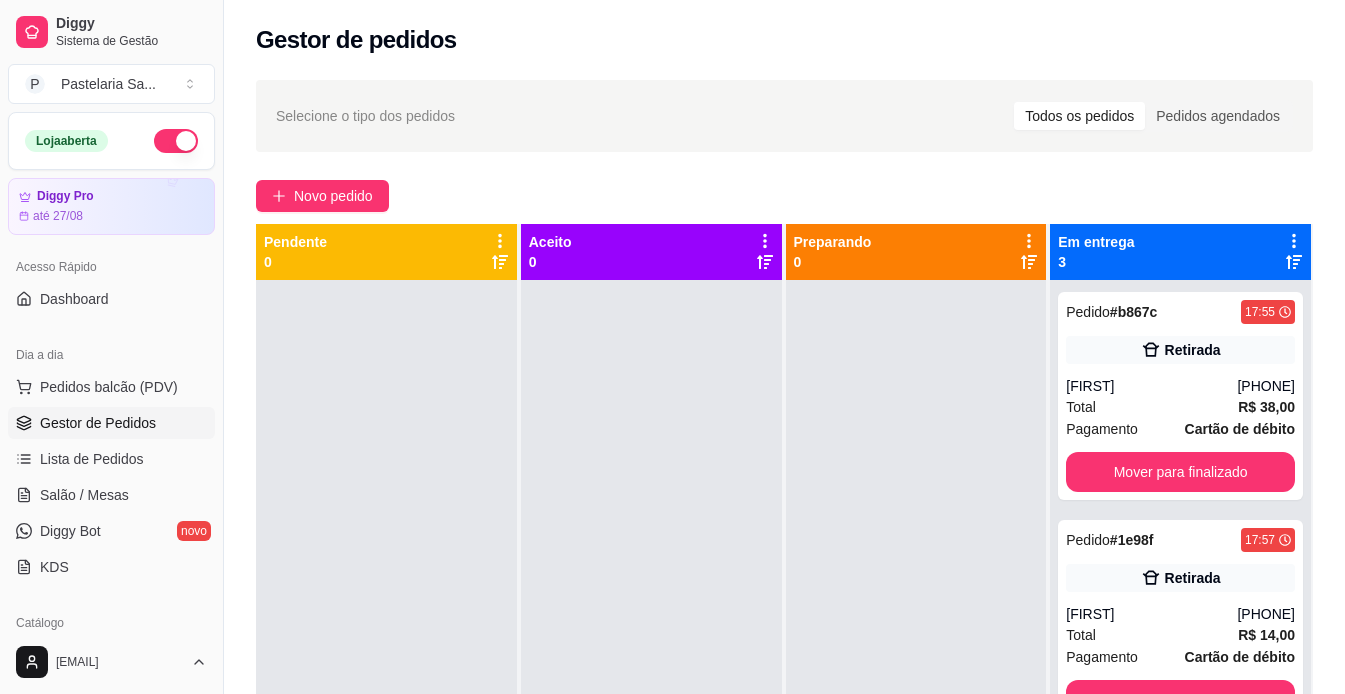 click on "Novo pedido" at bounding box center (784, 196) 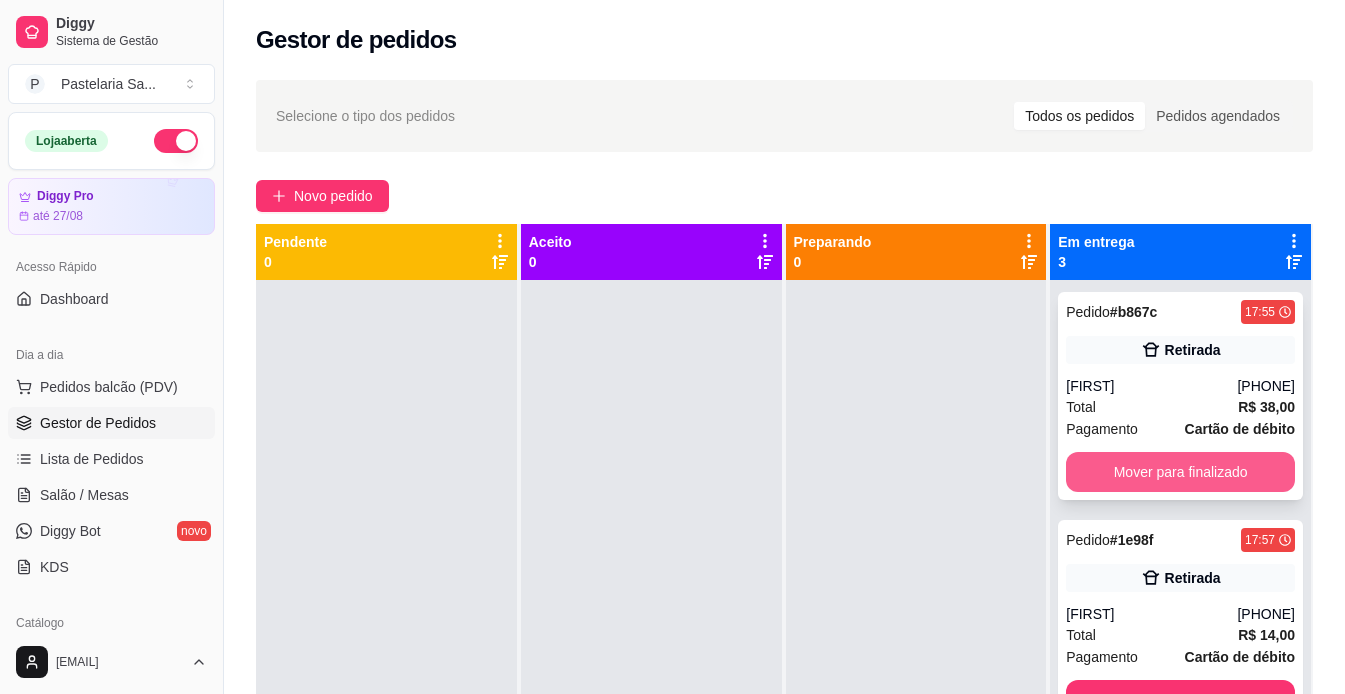 click on "Mover para finalizado" at bounding box center (1180, 472) 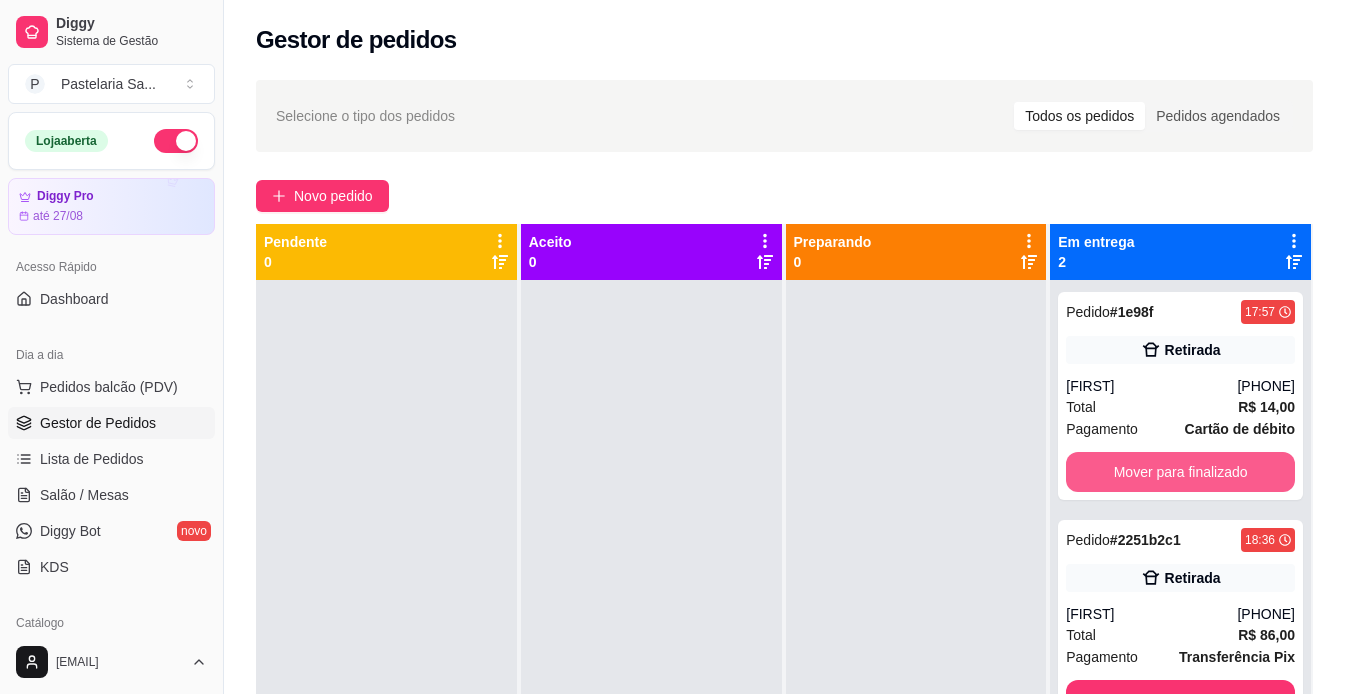click on "Mover para finalizado" at bounding box center [1180, 472] 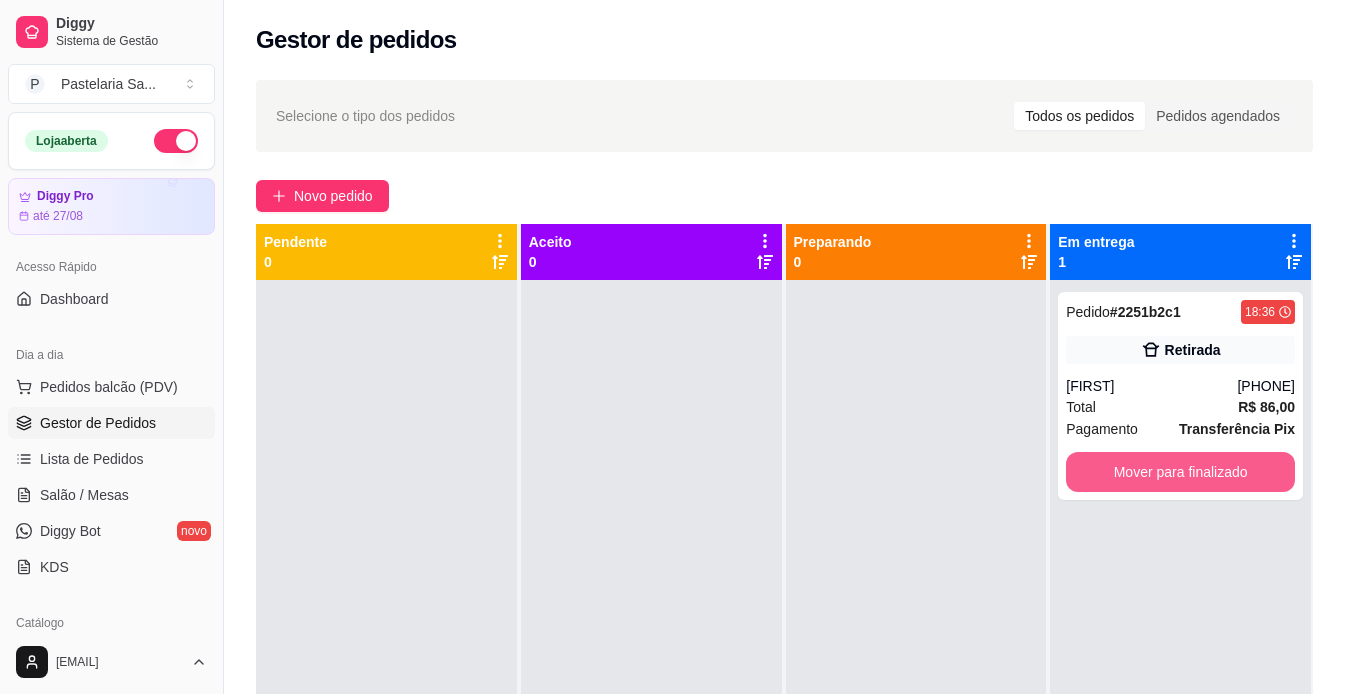 click on "Mover para finalizado" at bounding box center (1180, 472) 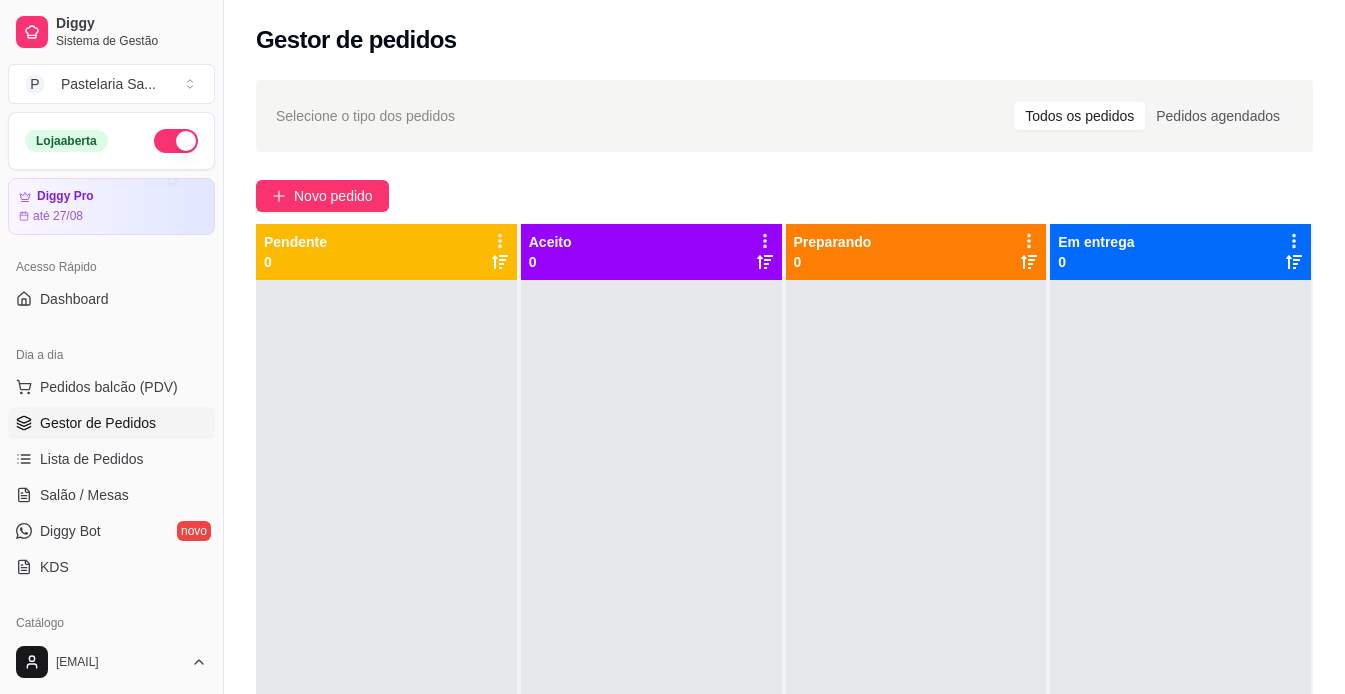 drag, startPoint x: 860, startPoint y: 191, endPoint x: 830, endPoint y: 190, distance: 30.016663 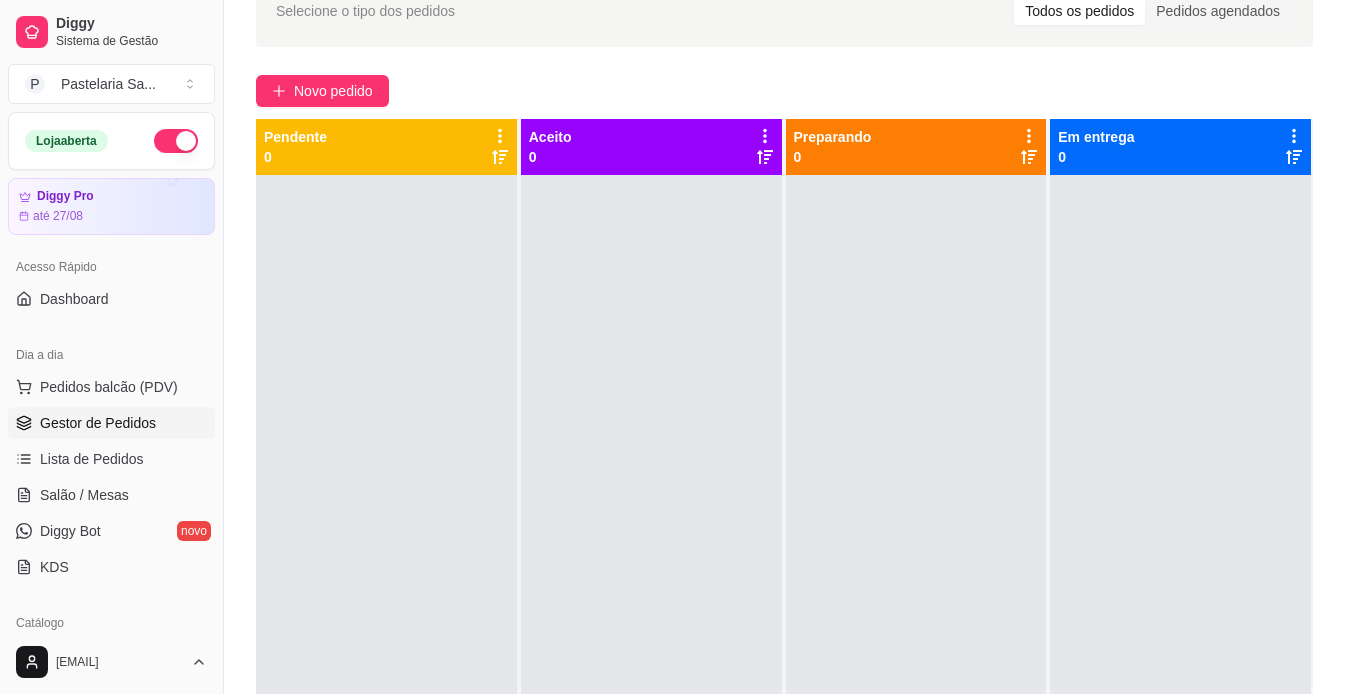 scroll, scrollTop: 0, scrollLeft: 0, axis: both 